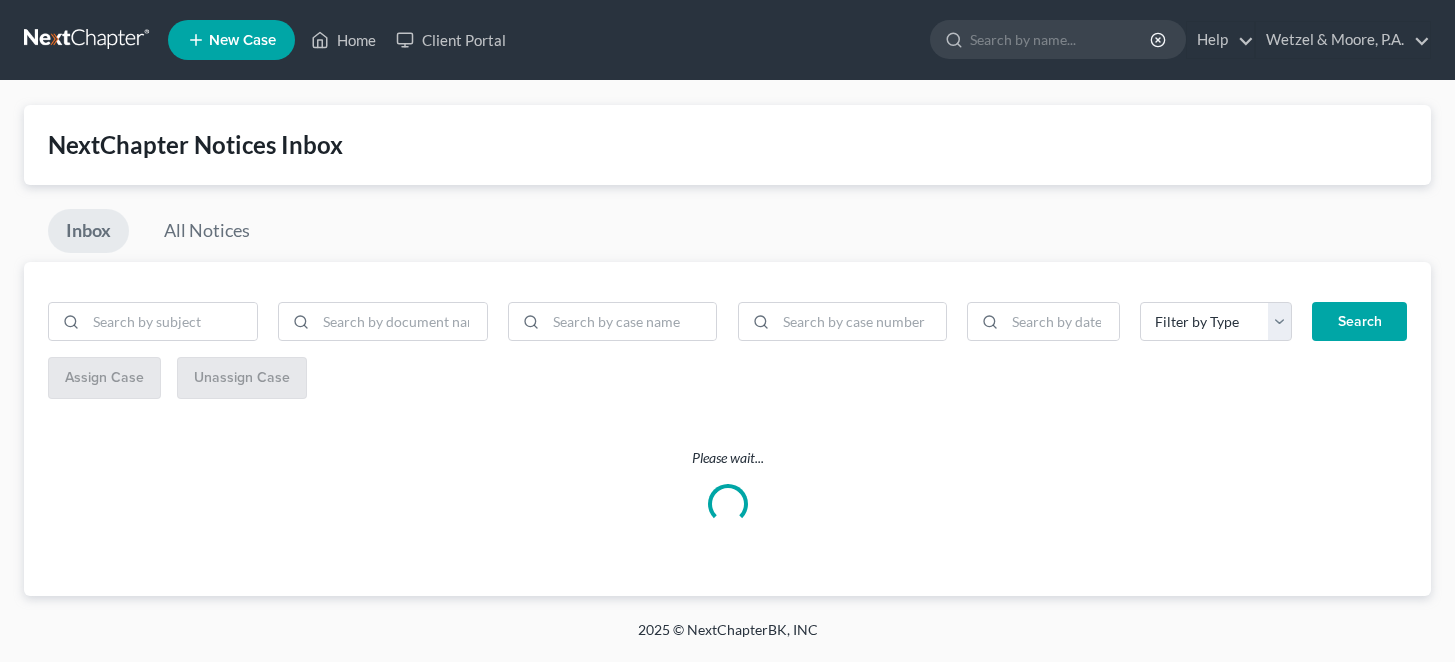 scroll, scrollTop: 0, scrollLeft: 0, axis: both 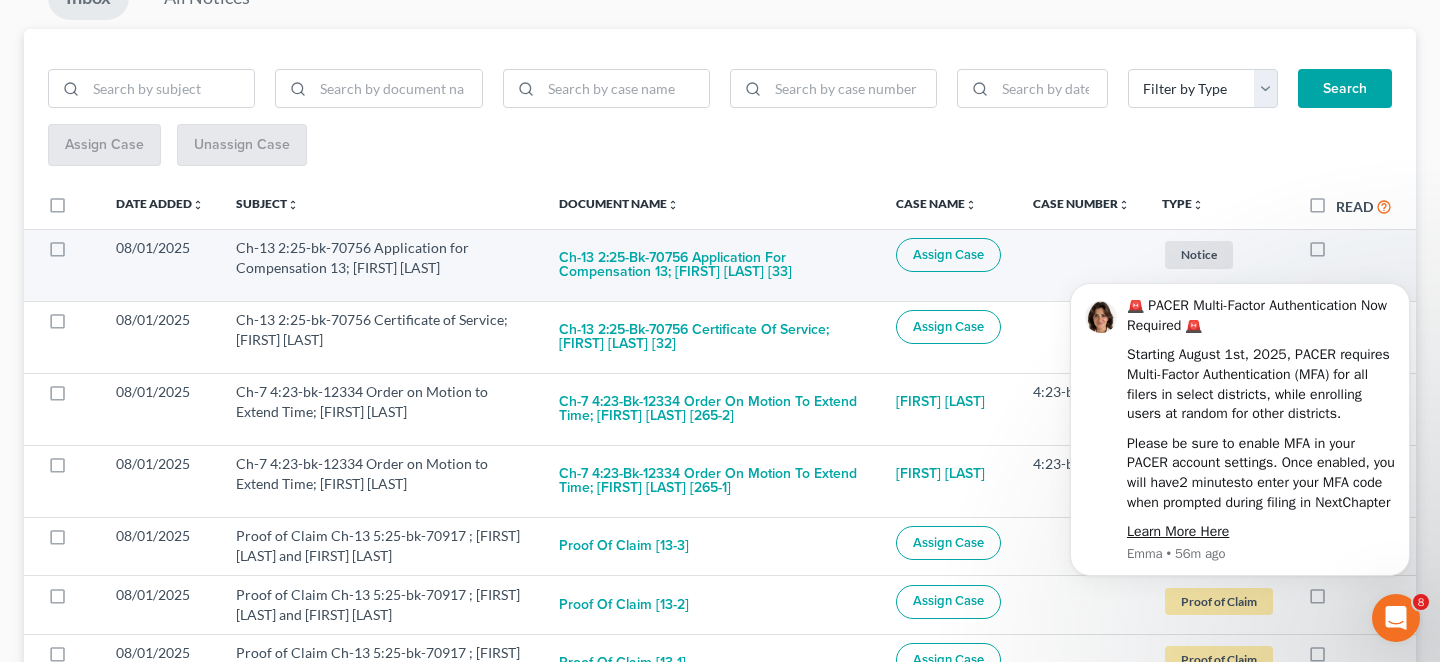 click at bounding box center (1336, 253) 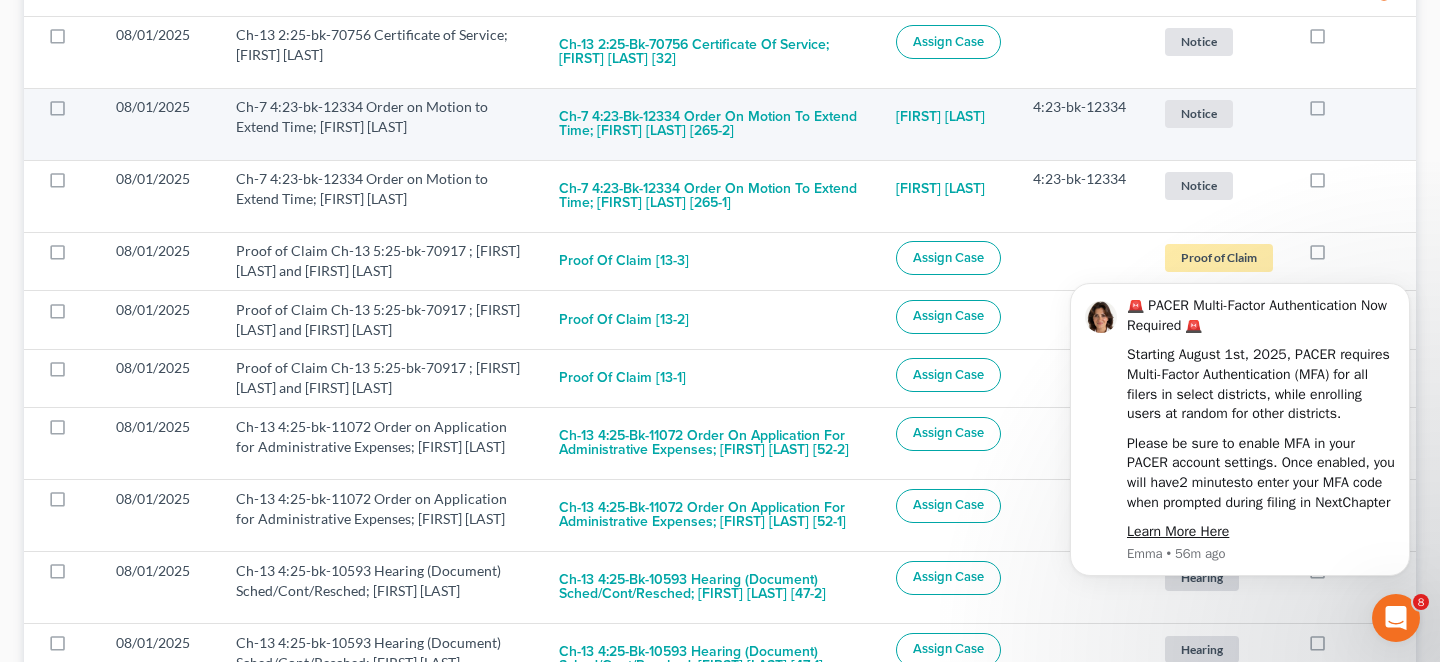 scroll, scrollTop: 233, scrollLeft: 0, axis: vertical 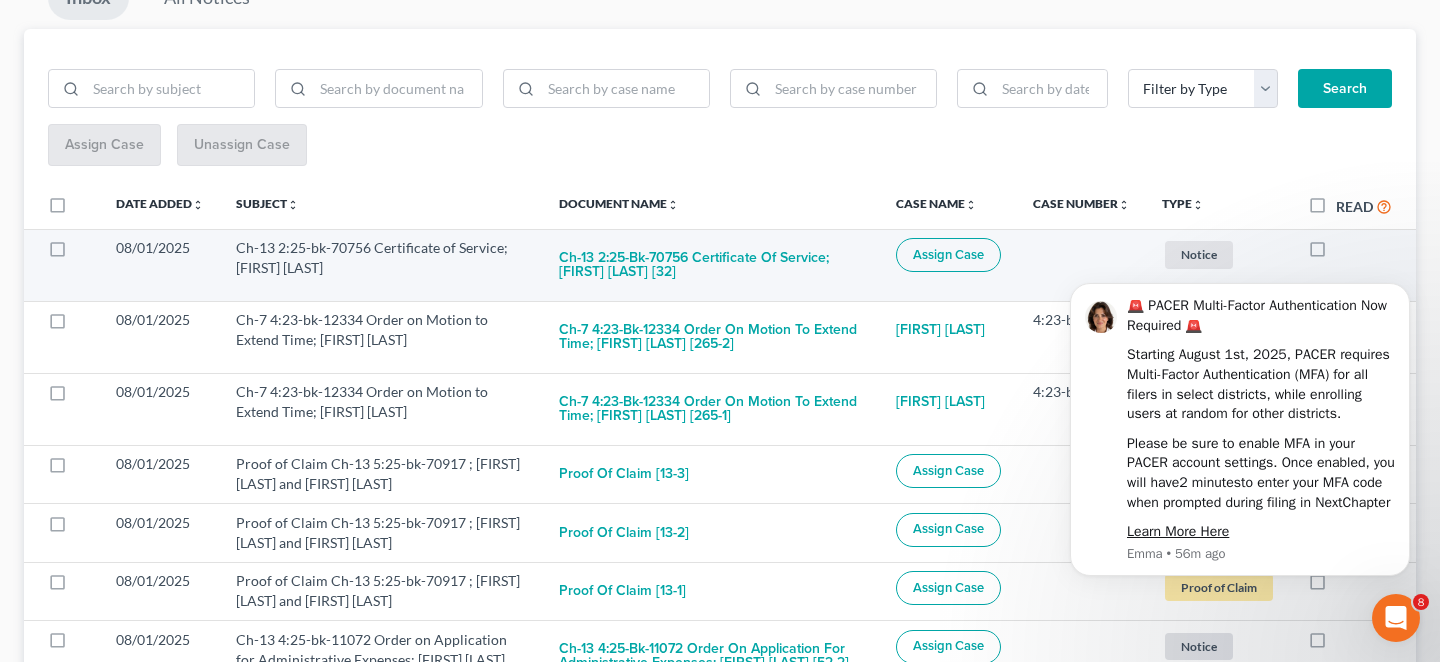 click at bounding box center (1336, 253) 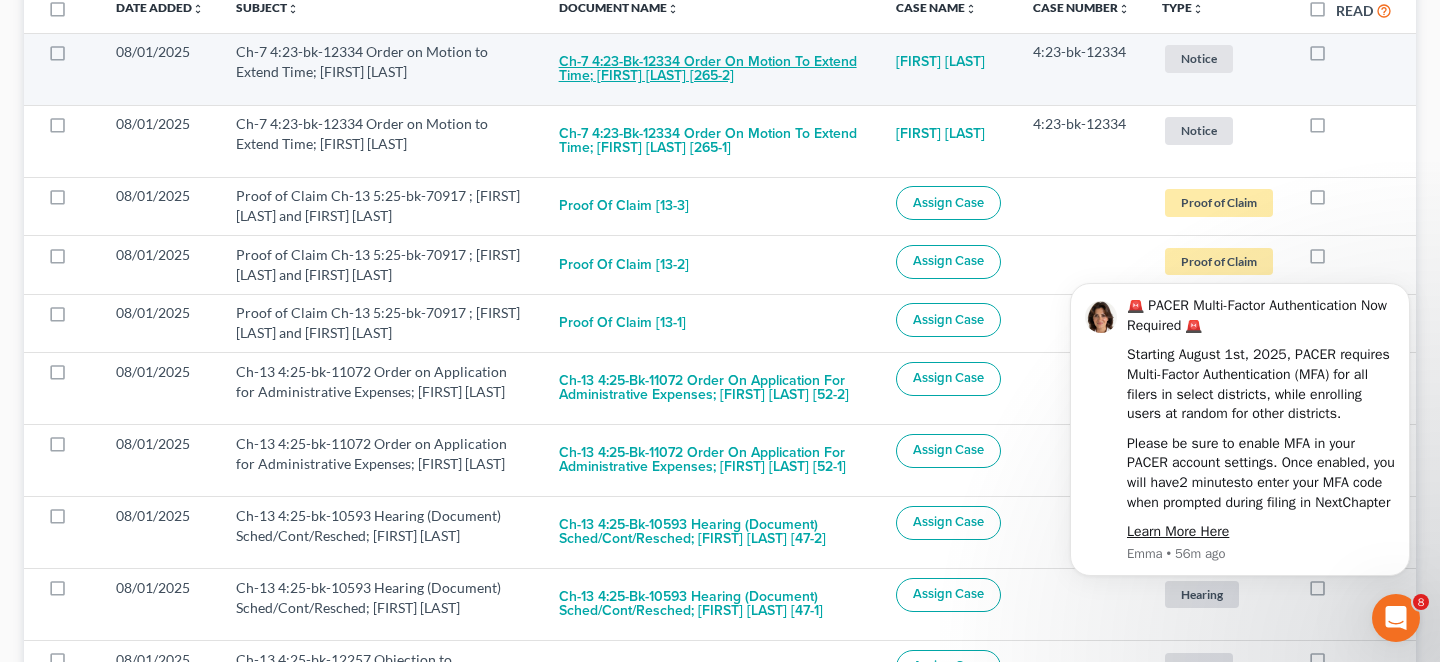 scroll, scrollTop: 466, scrollLeft: 0, axis: vertical 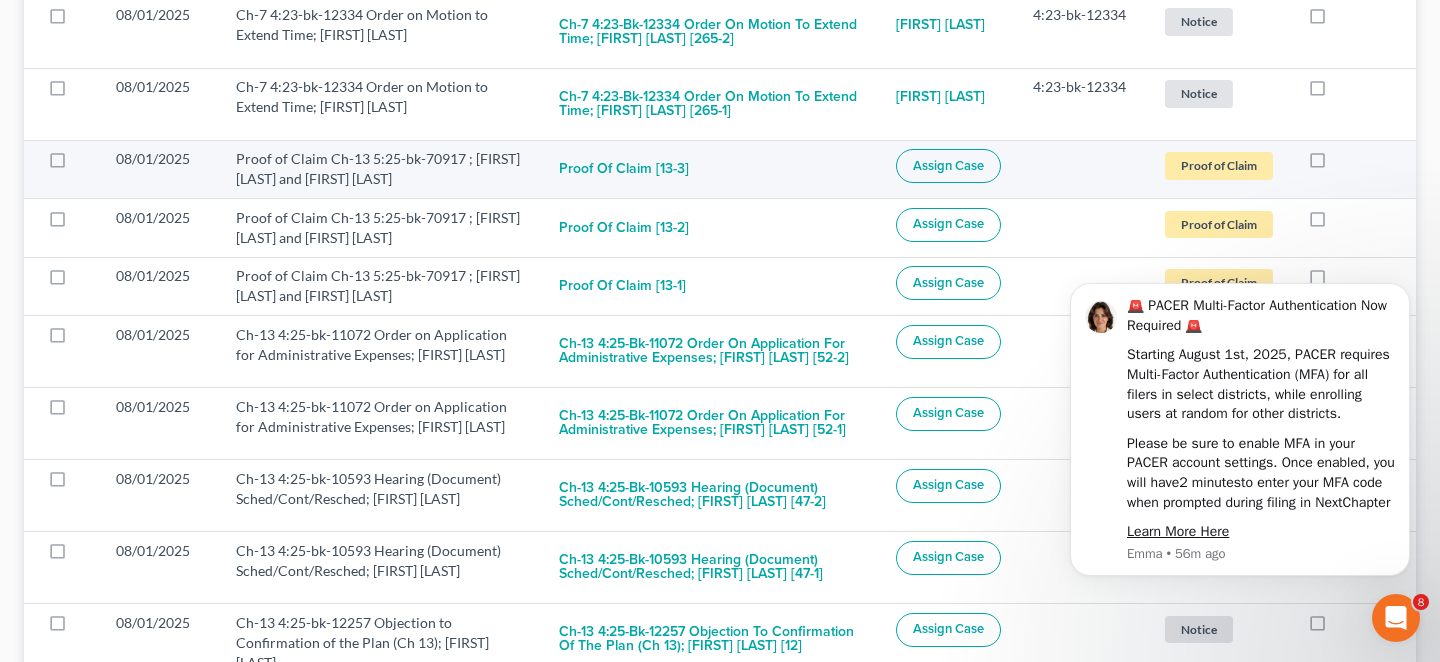 click at bounding box center (1336, 164) 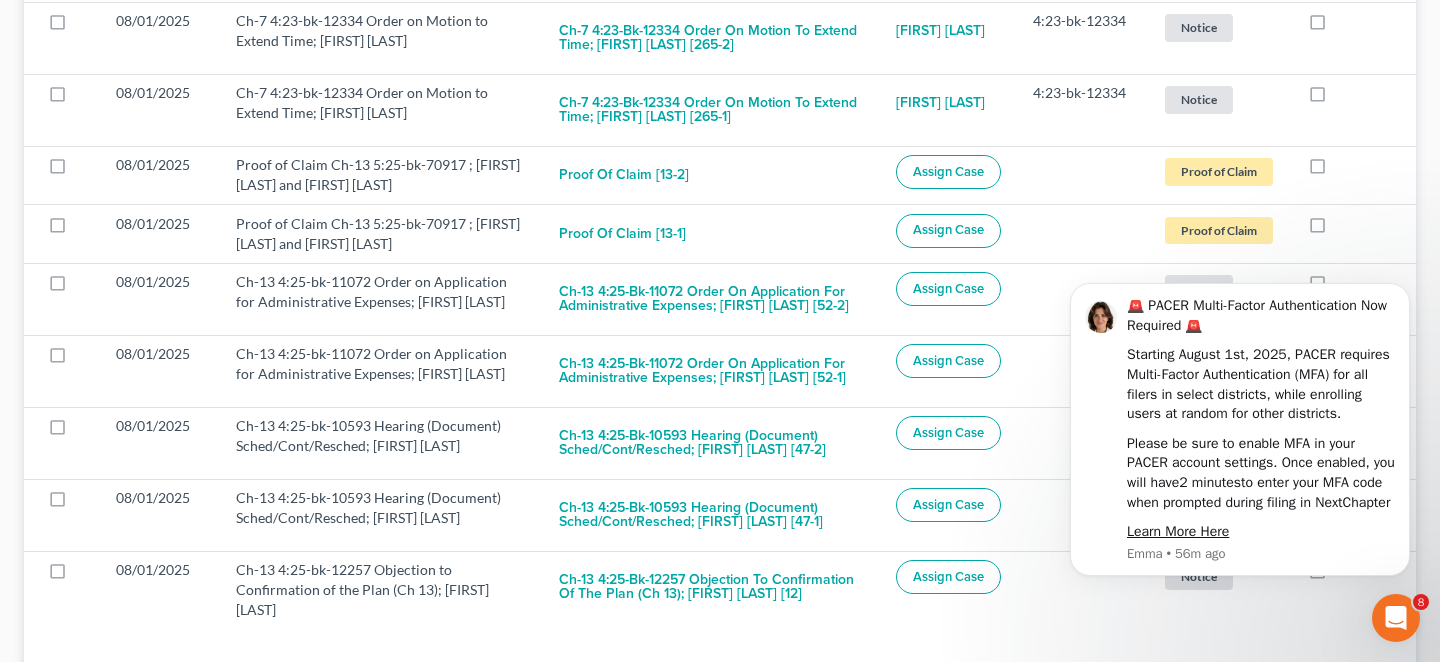 click at bounding box center (1336, 170) 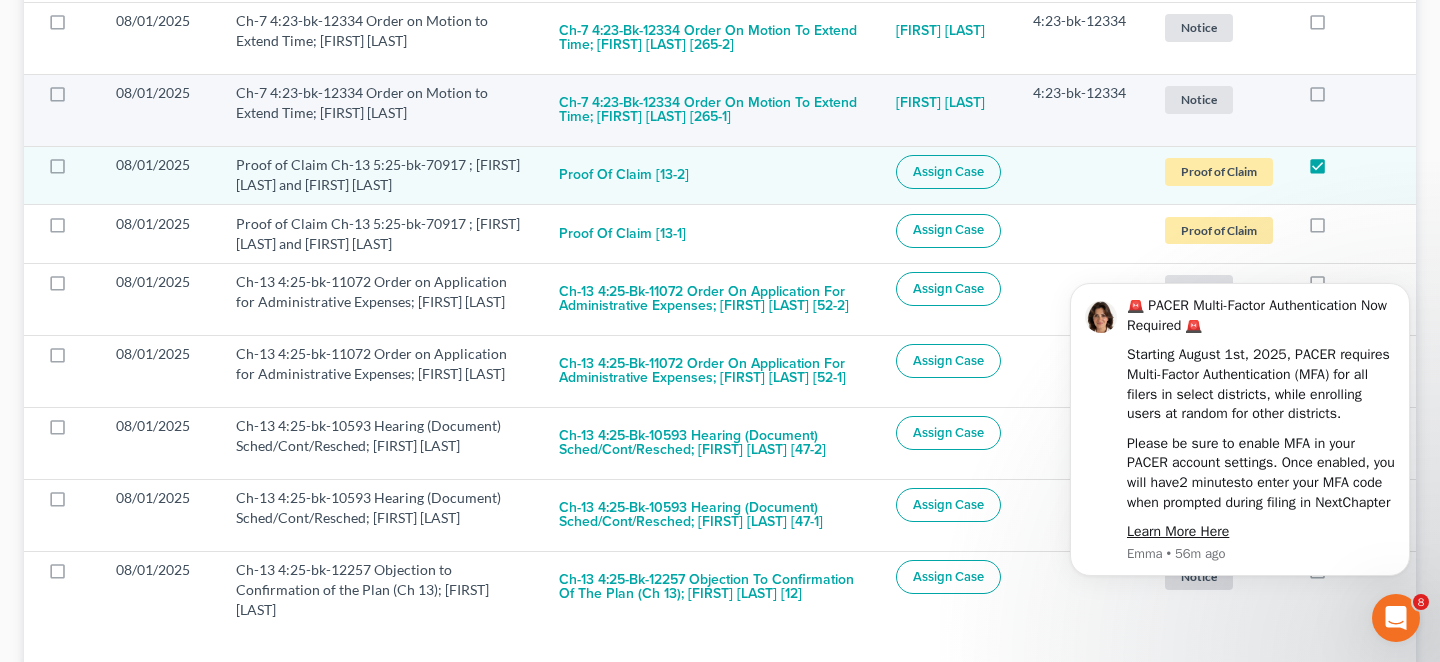 scroll, scrollTop: 405, scrollLeft: 0, axis: vertical 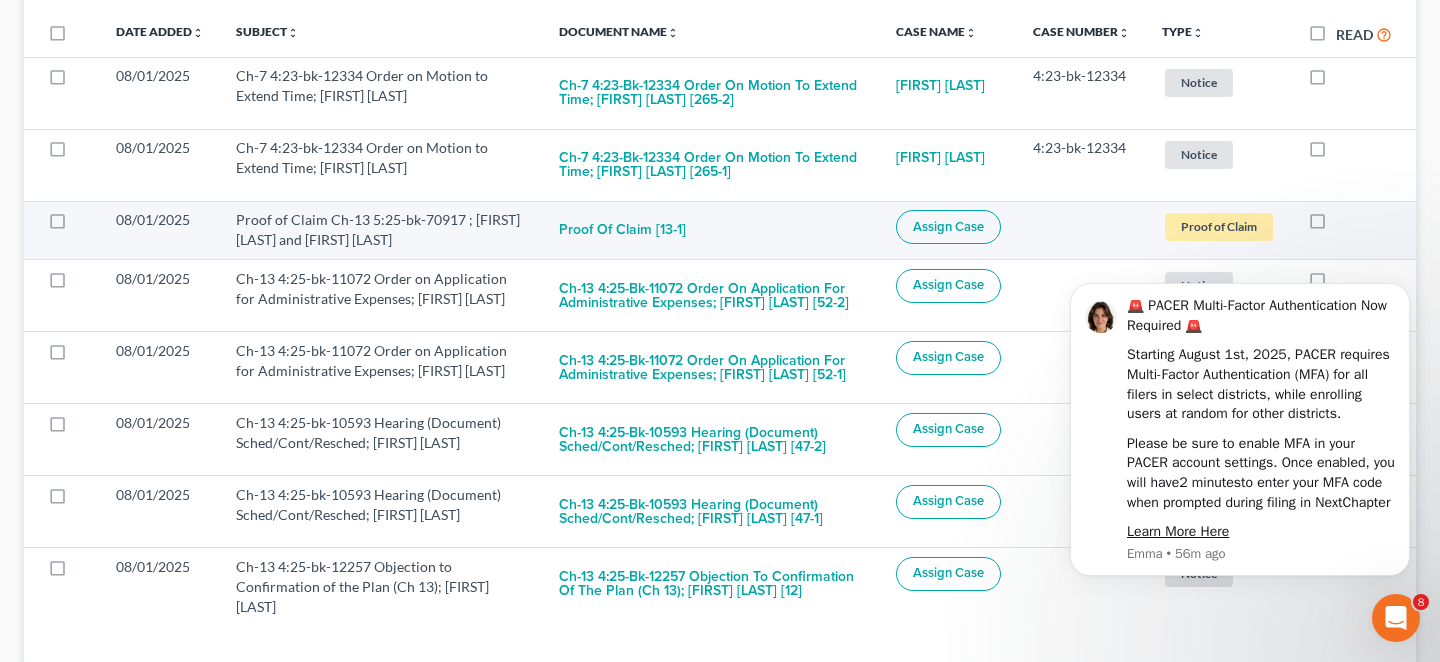 click at bounding box center (1336, 225) 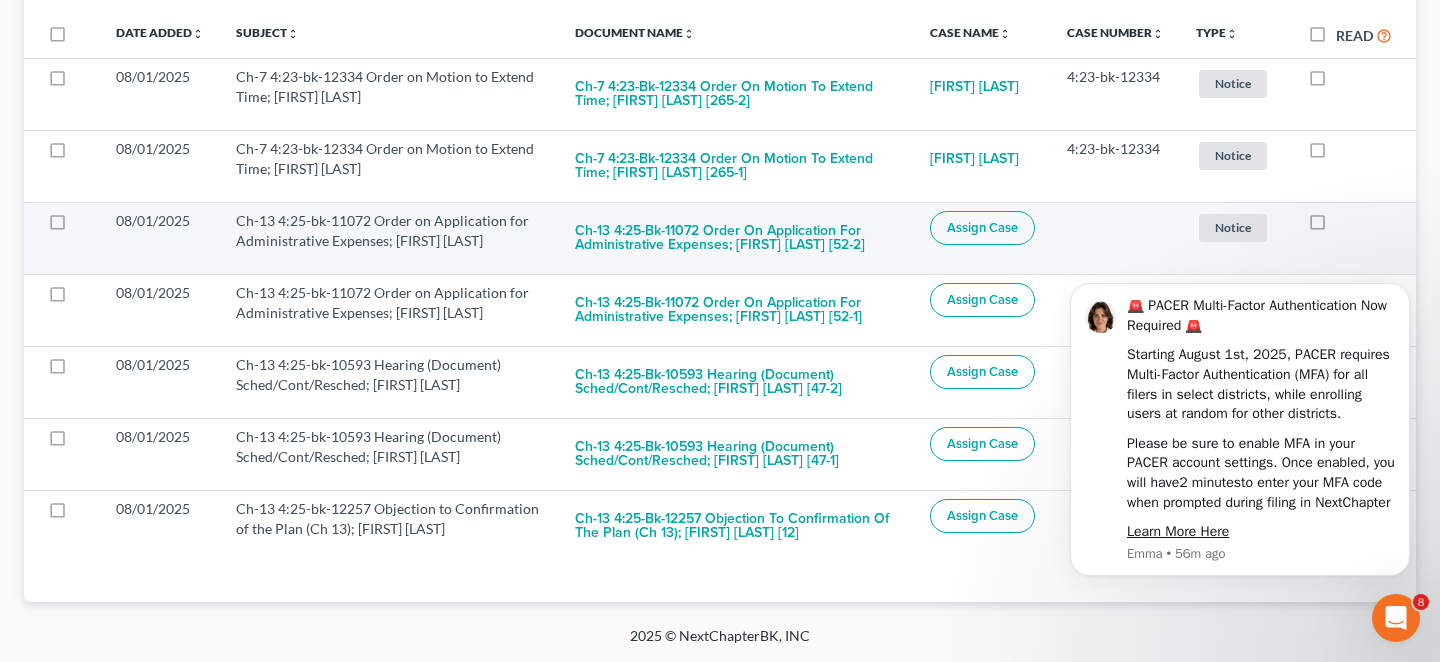 scroll, scrollTop: 337, scrollLeft: 0, axis: vertical 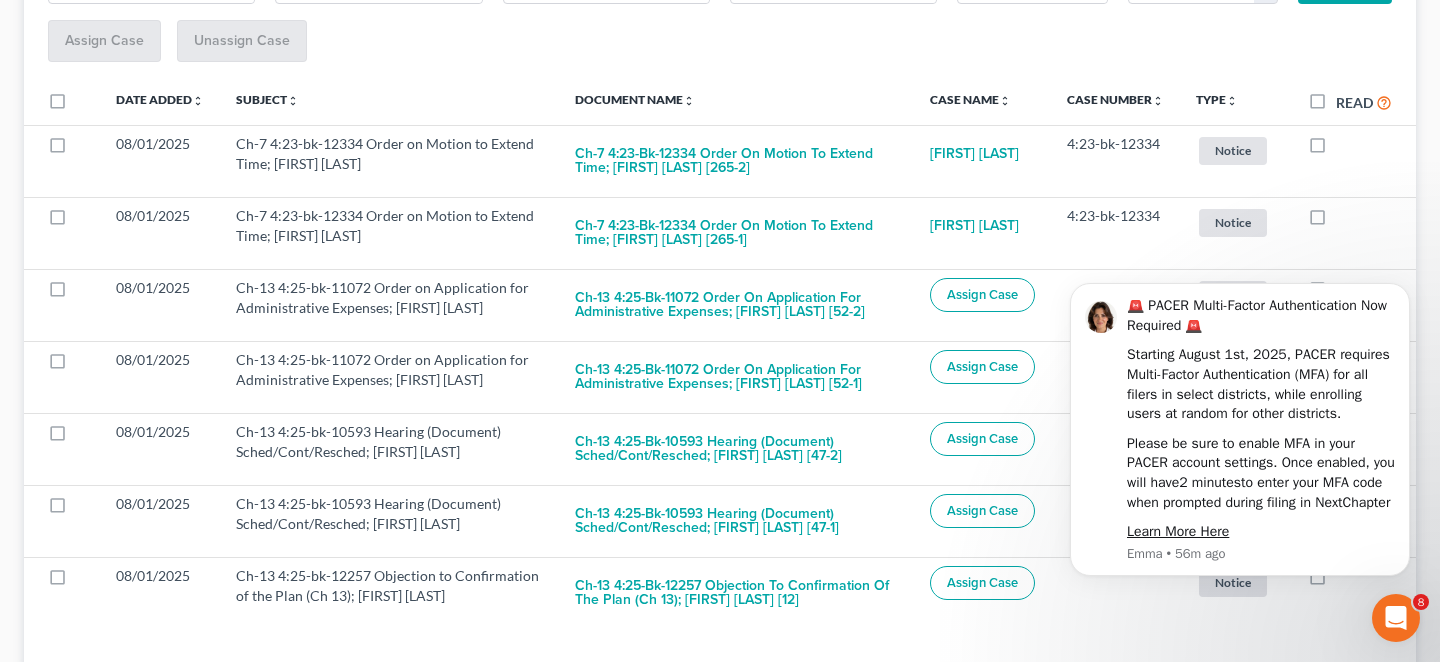 click on "🚨 PACER Multi-Factor Authentication Now Required 🚨   Starting August 1st, 2025, PACER requires Multi-Factor Authentication (MFA) for all filers in select districts, while enrolling users at random for other districts.   Please be sure to enable MFA in your PACER account settings. Once enabled, you will have  2 minutes  to enter your MFA code when prompted during filing in NextChapter   Learn More Here Emma • 56m ago" at bounding box center [1240, 421] 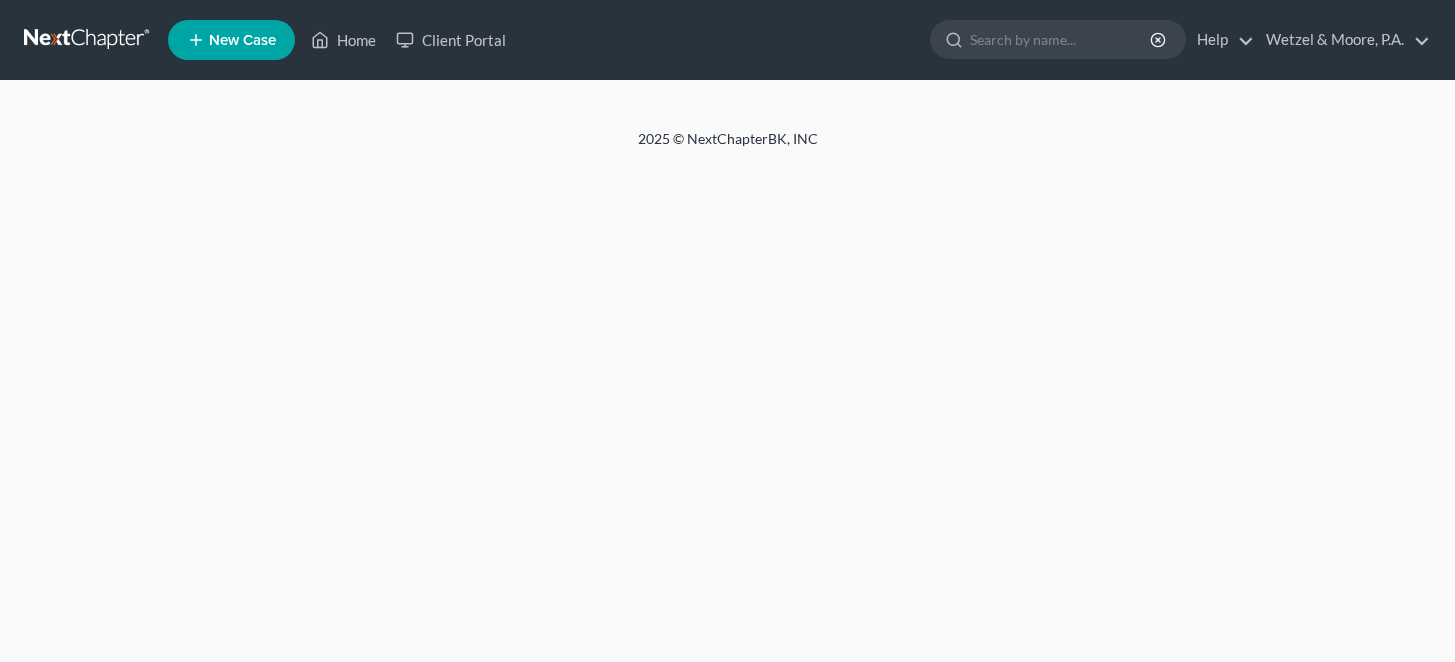 scroll, scrollTop: 0, scrollLeft: 0, axis: both 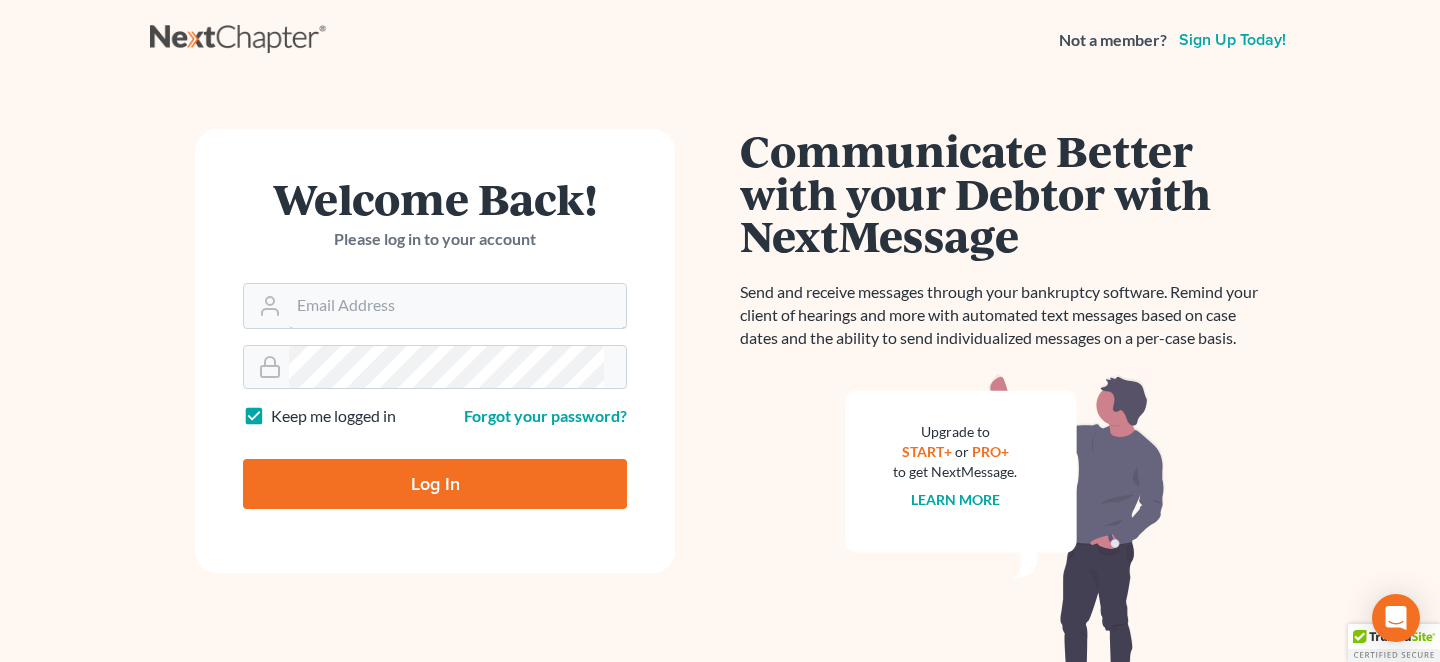 type on "[EMAIL]" 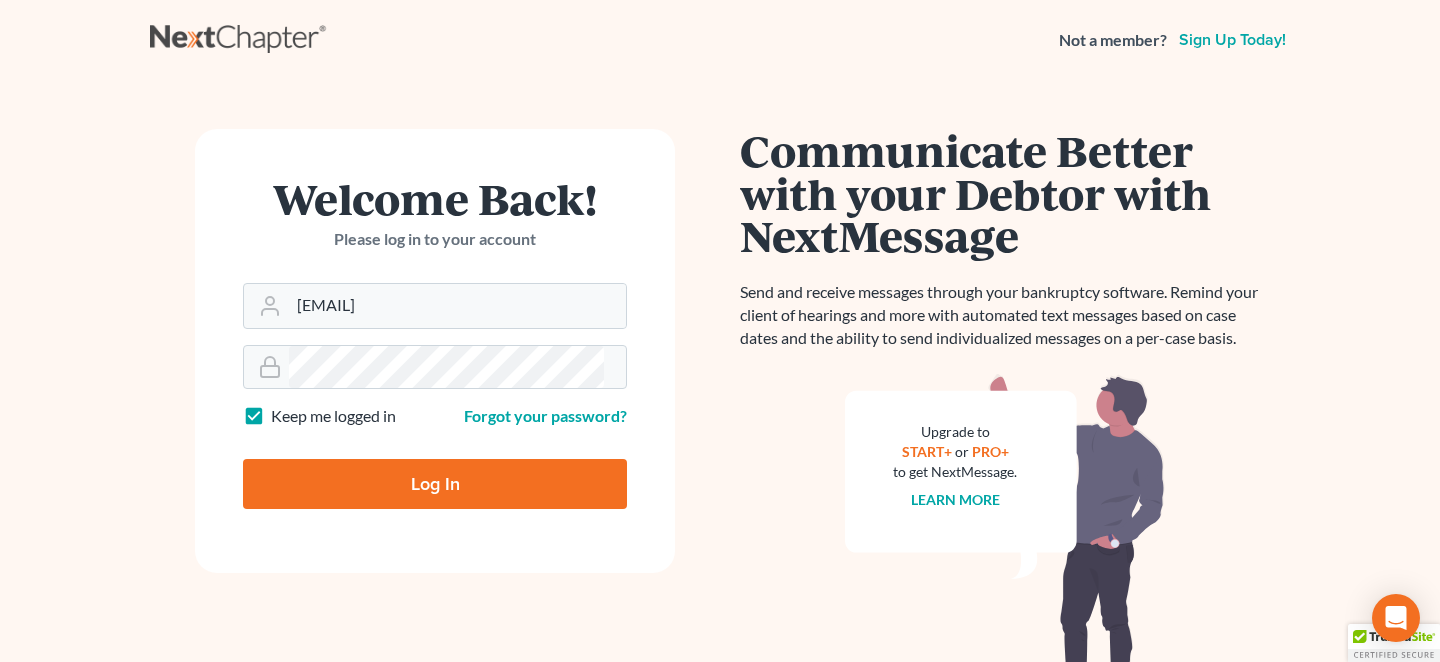 click on "Log In" at bounding box center [435, 484] 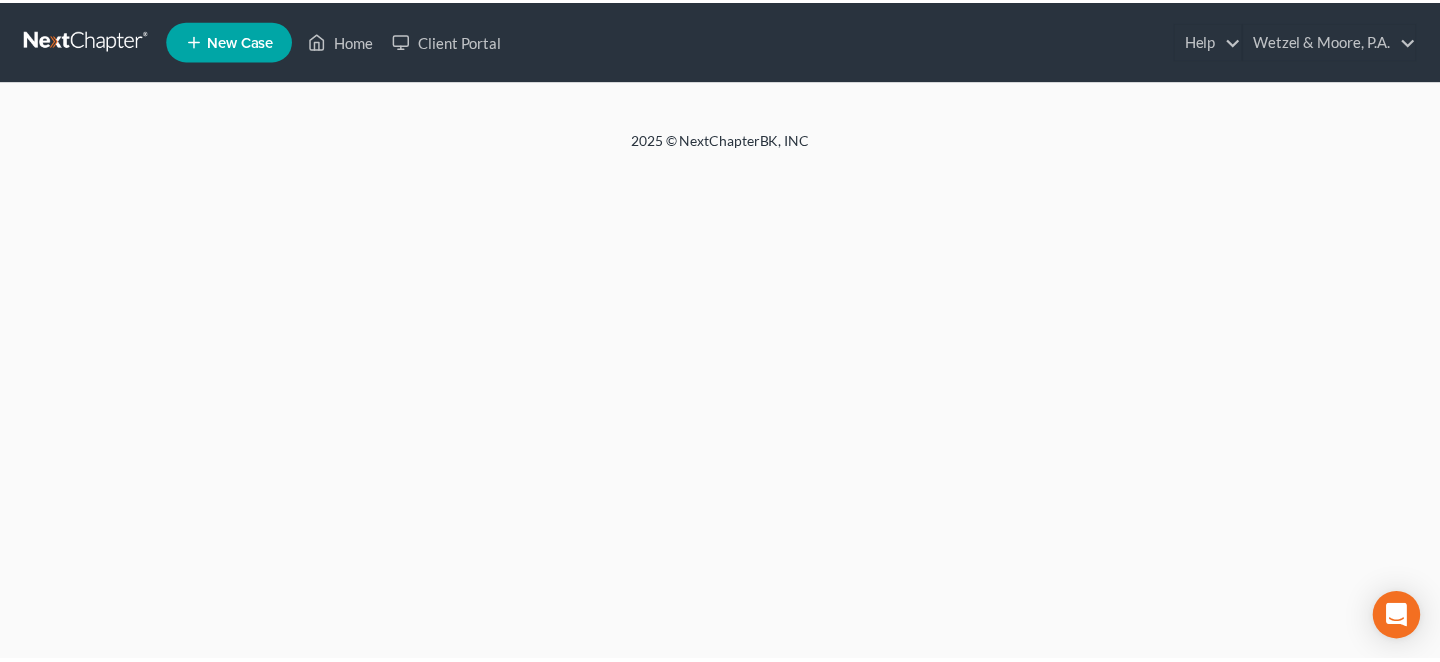 scroll, scrollTop: 0, scrollLeft: 0, axis: both 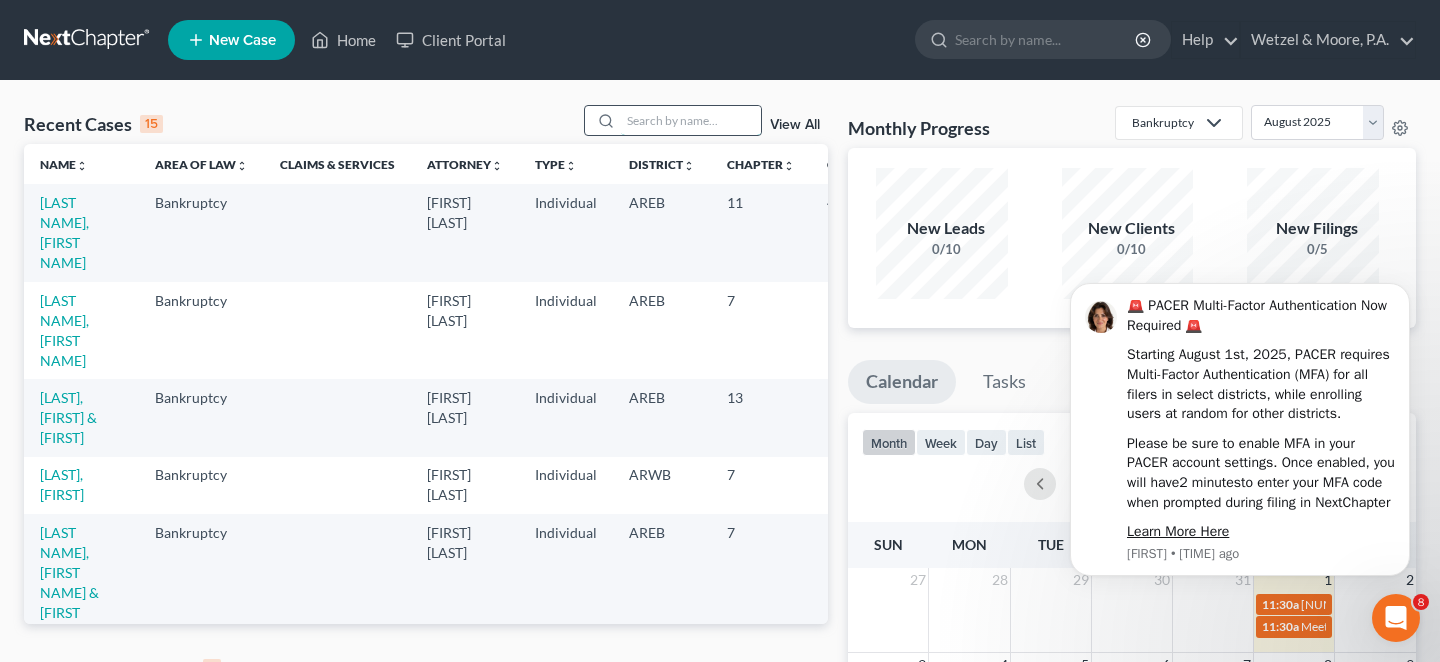 click at bounding box center (691, 120) 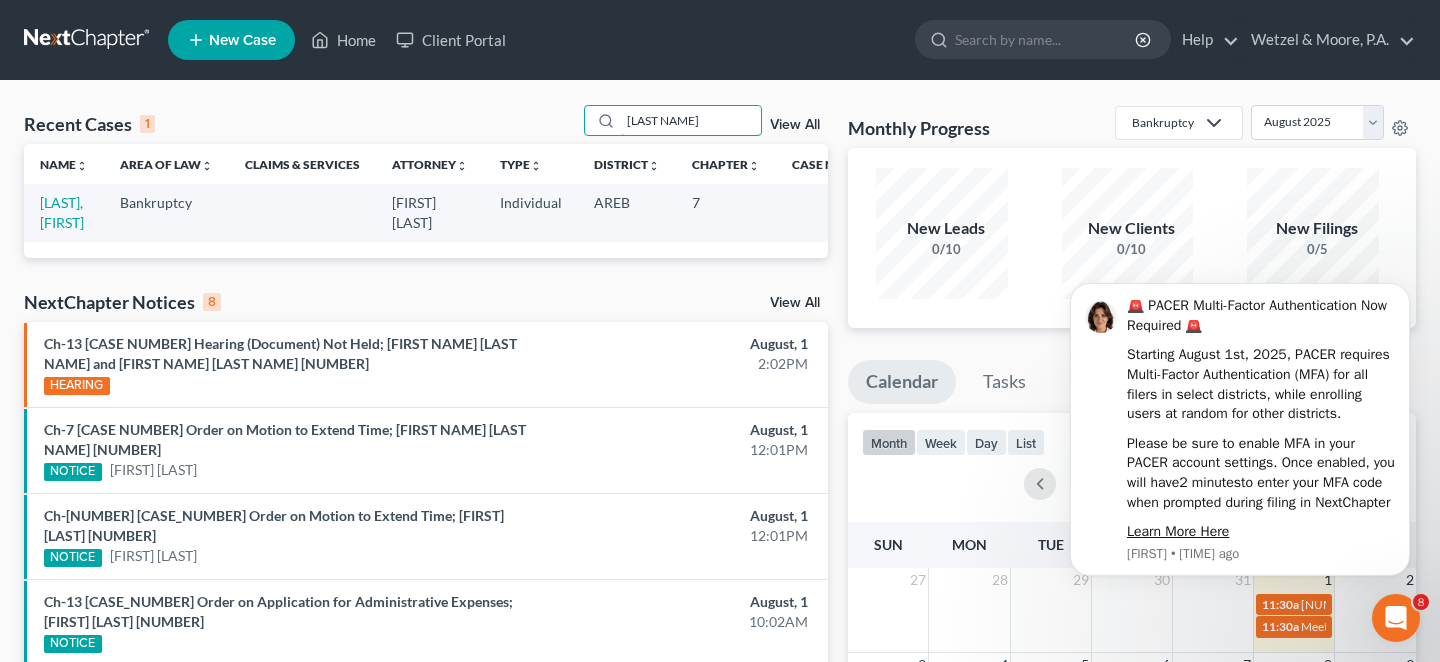 type on "moffatt" 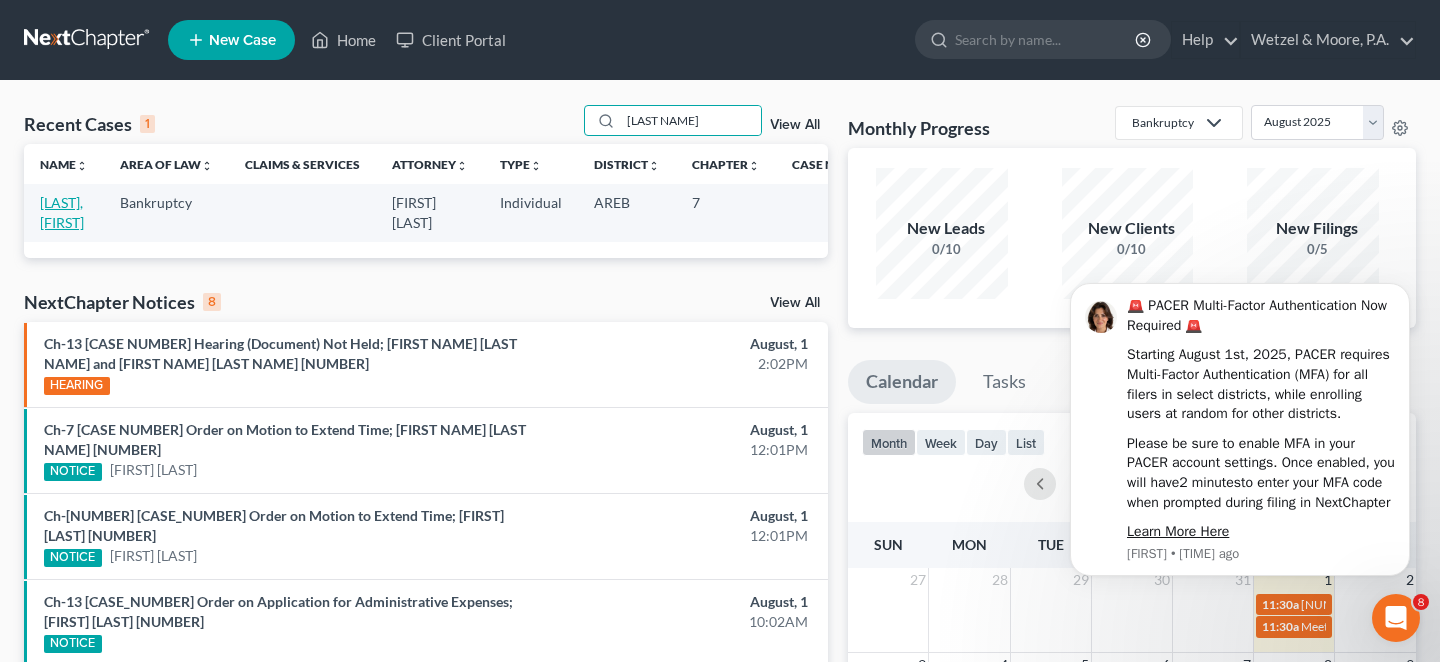 click on "Moffatt, Kevin" at bounding box center (62, 212) 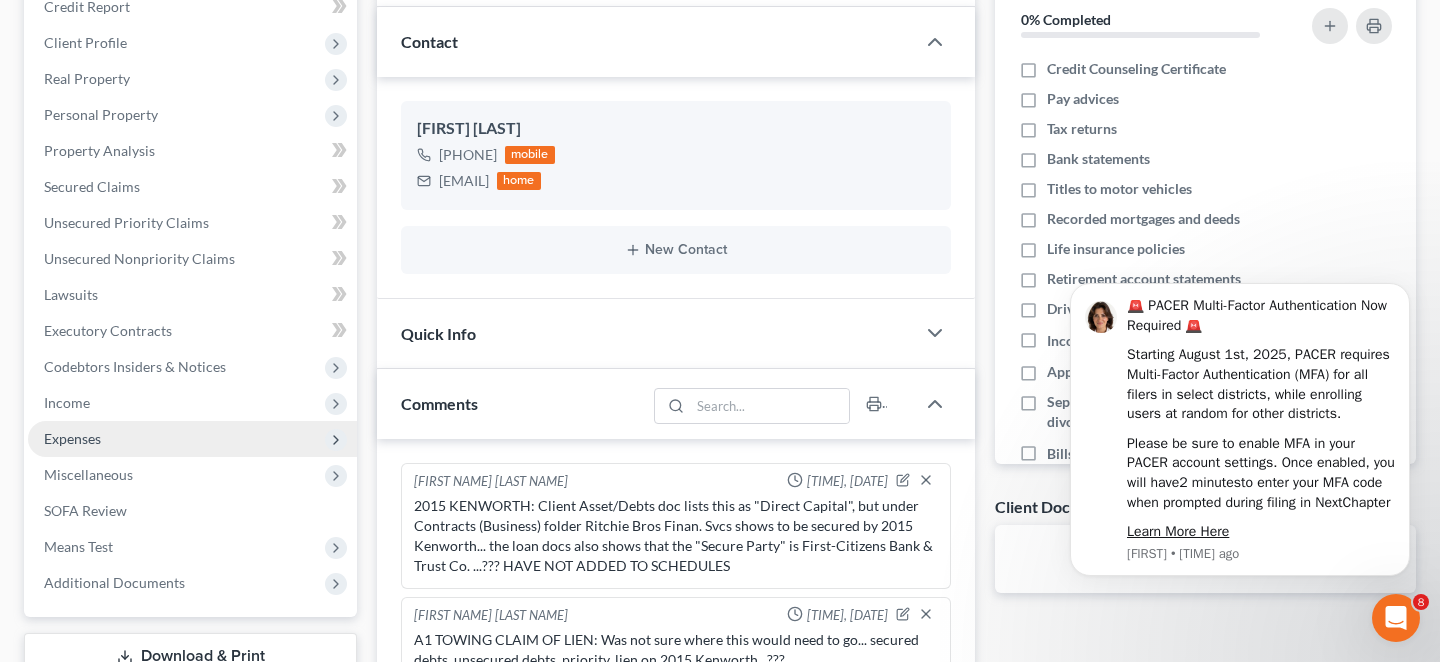 scroll, scrollTop: 232, scrollLeft: 0, axis: vertical 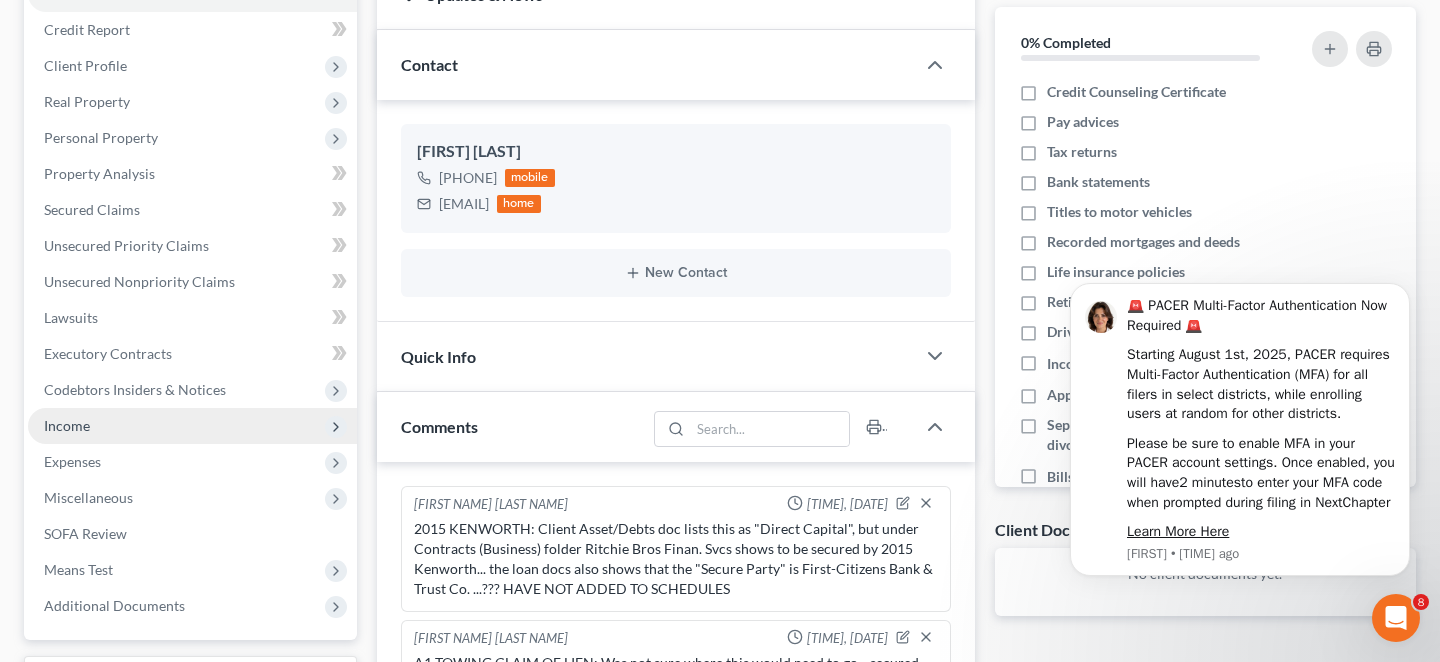 click on "Income" at bounding box center [67, 425] 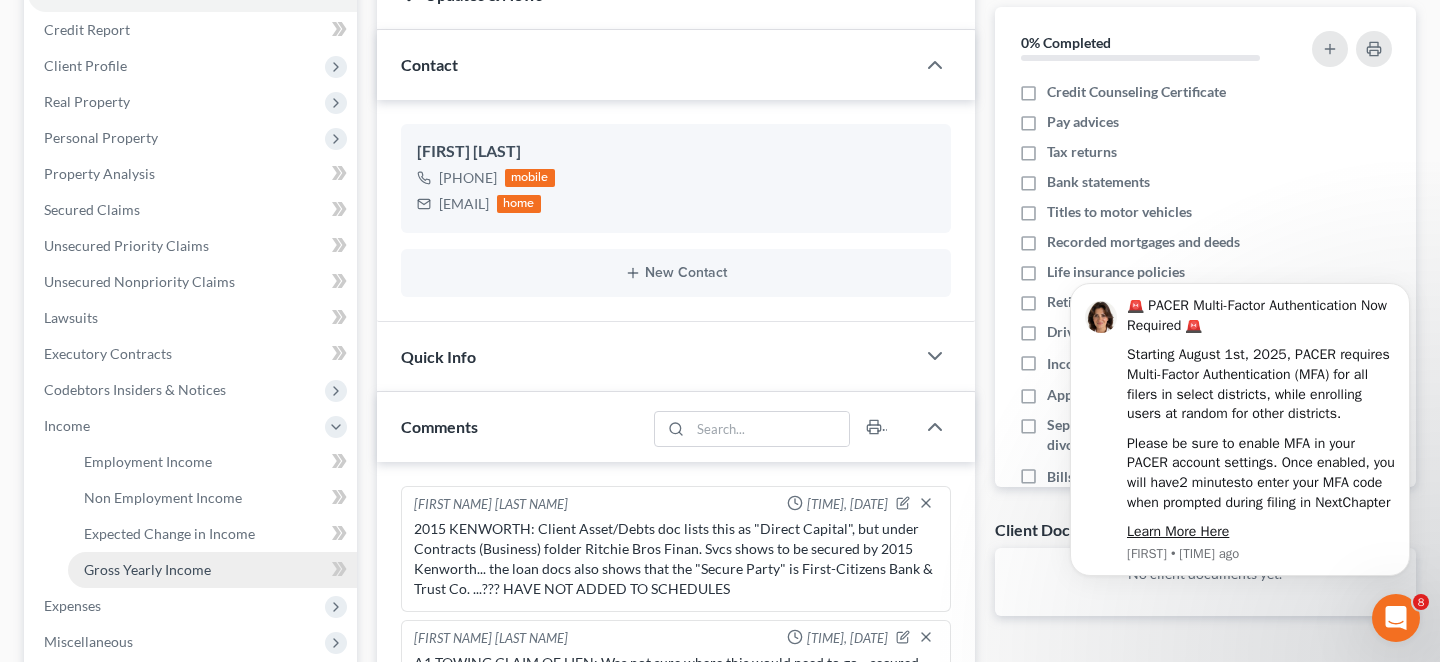 click on "Gross Yearly Income" at bounding box center (147, 569) 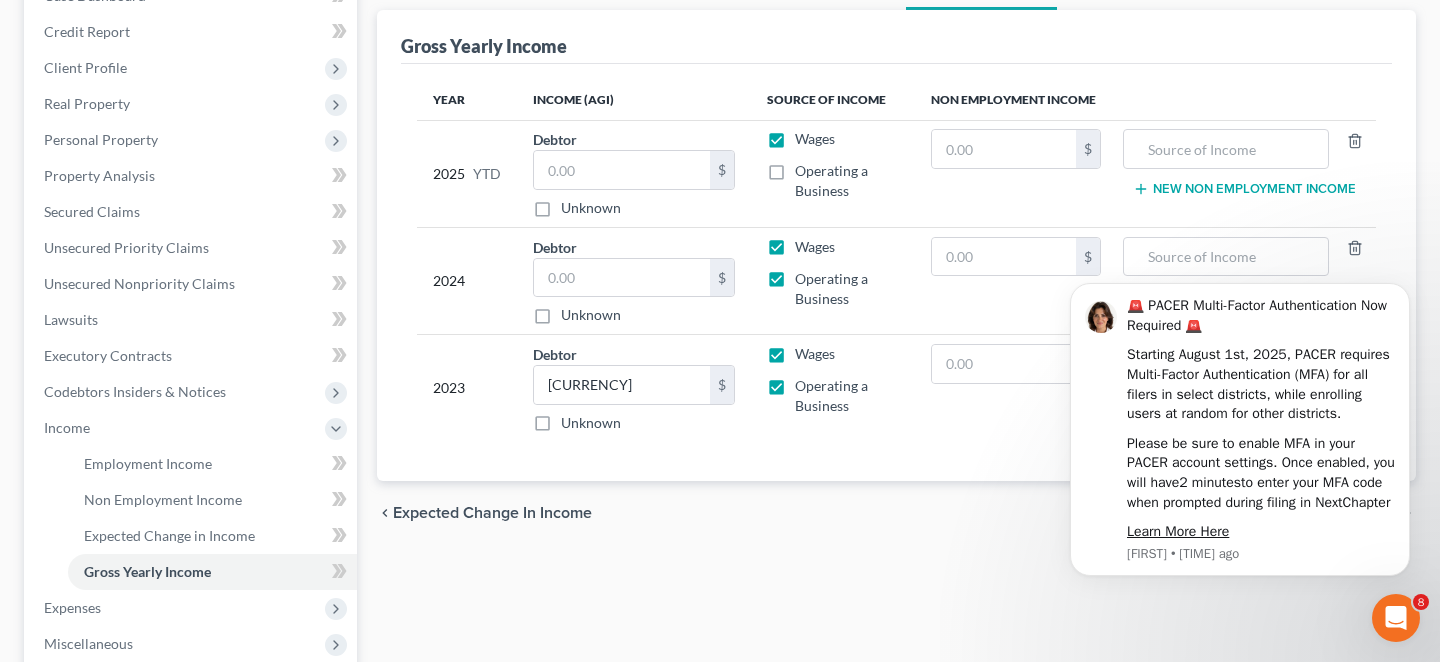 scroll, scrollTop: 0, scrollLeft: 0, axis: both 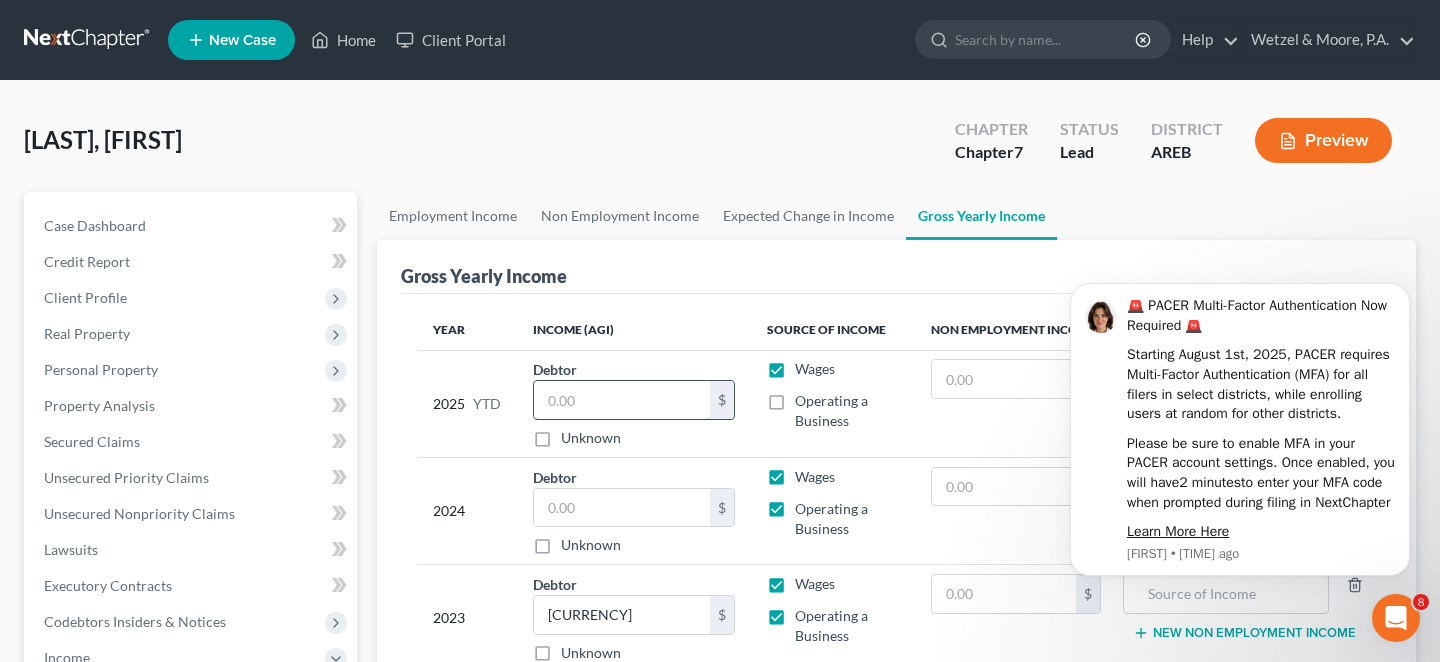 click at bounding box center (622, 400) 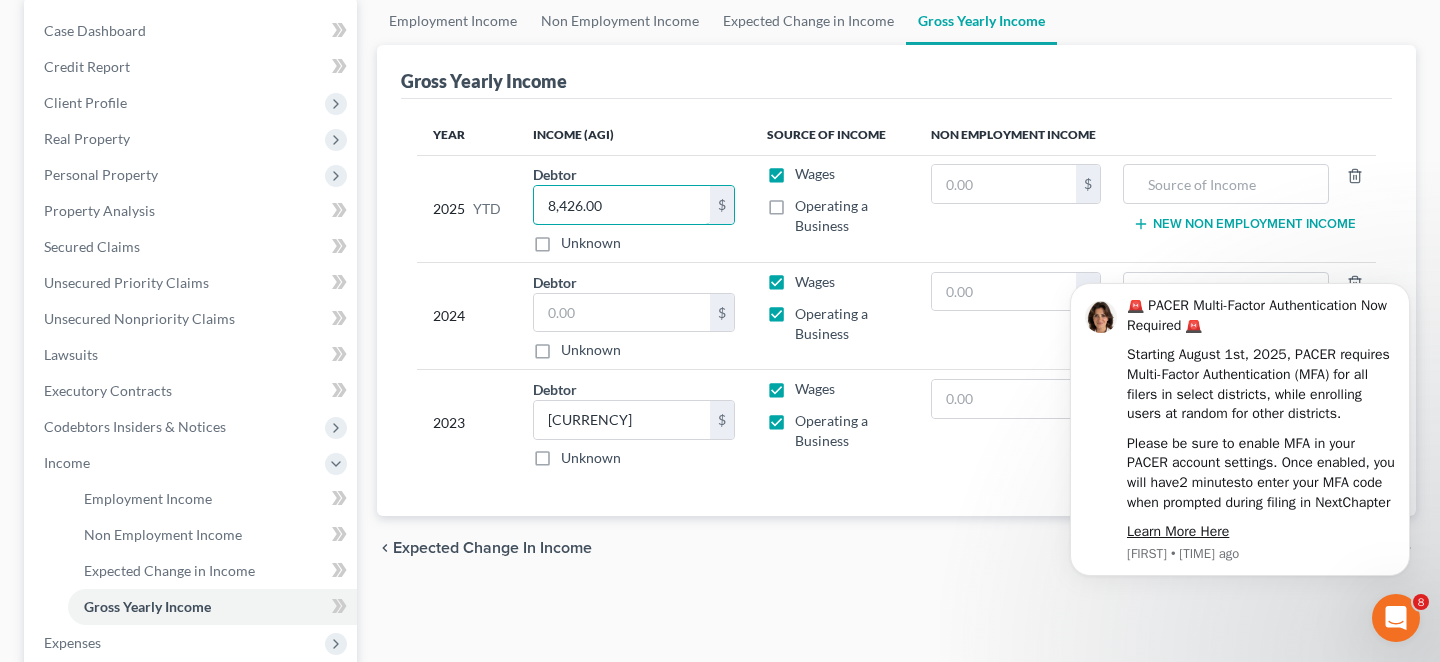 scroll, scrollTop: 233, scrollLeft: 0, axis: vertical 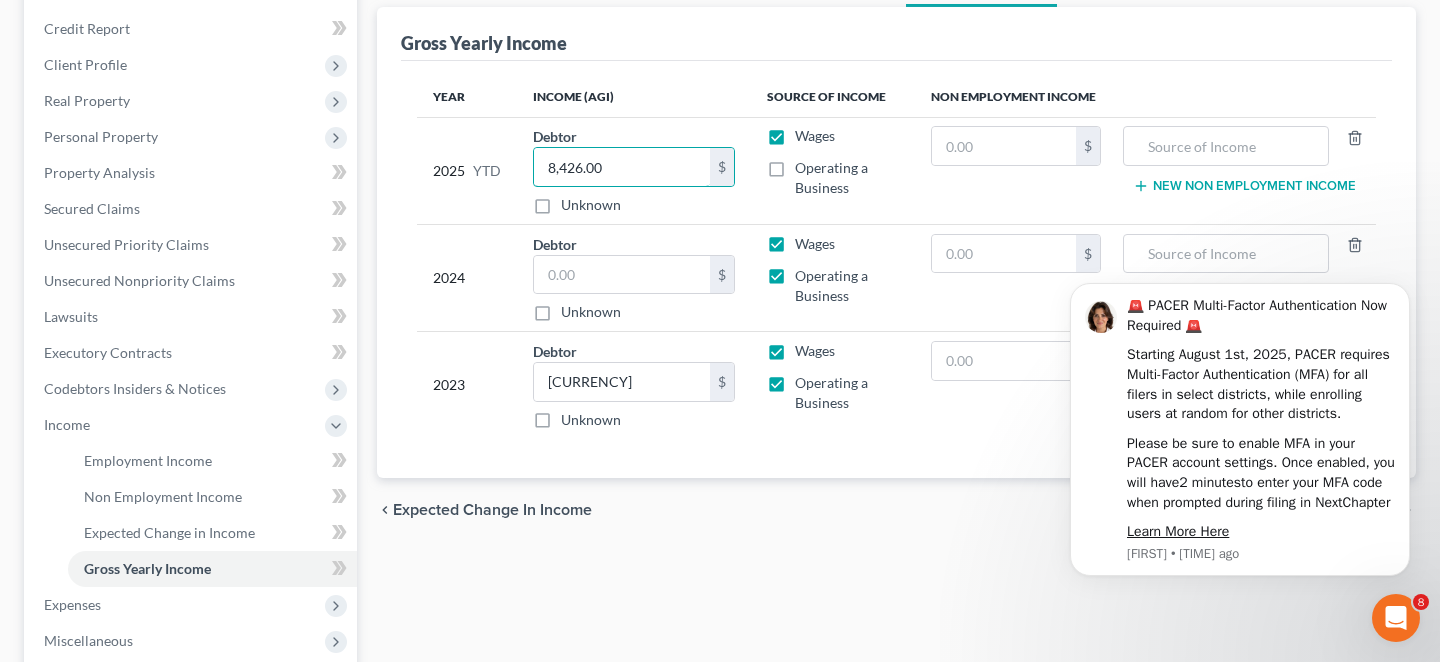 type on "8,426.00" 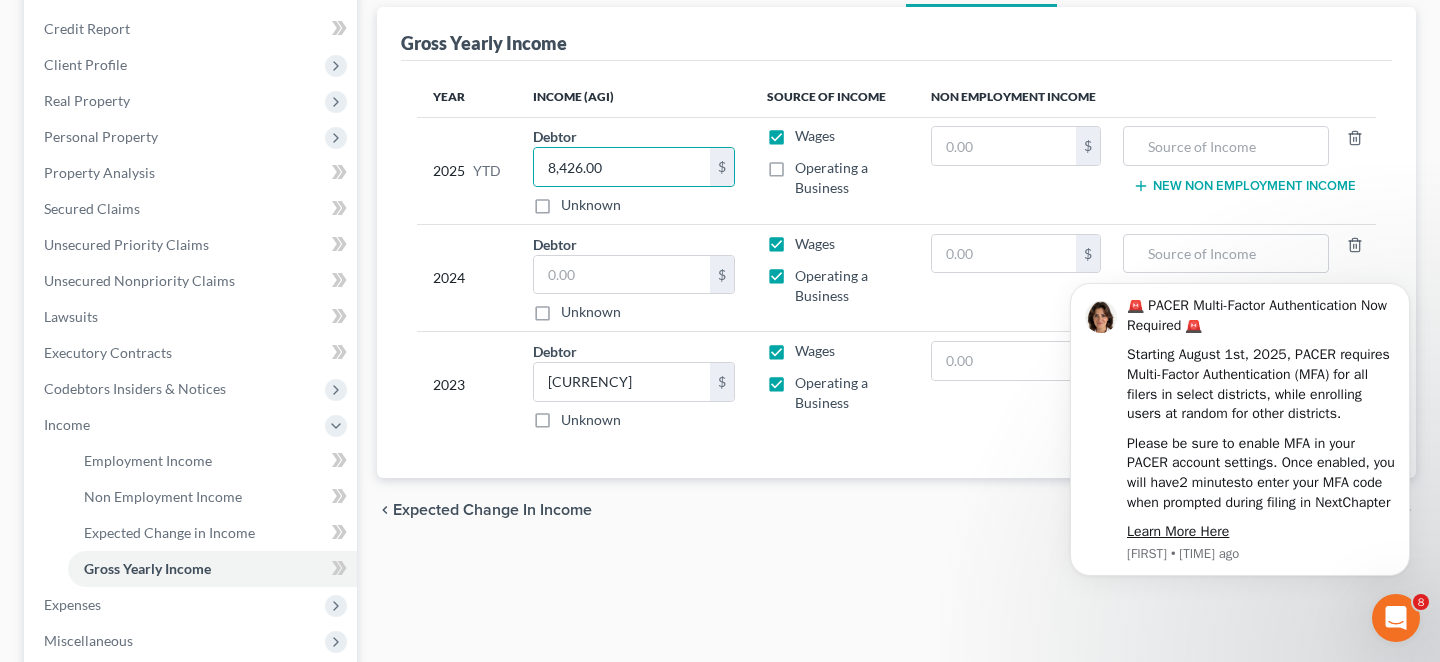 click on "Operating a Business" at bounding box center (847, 178) 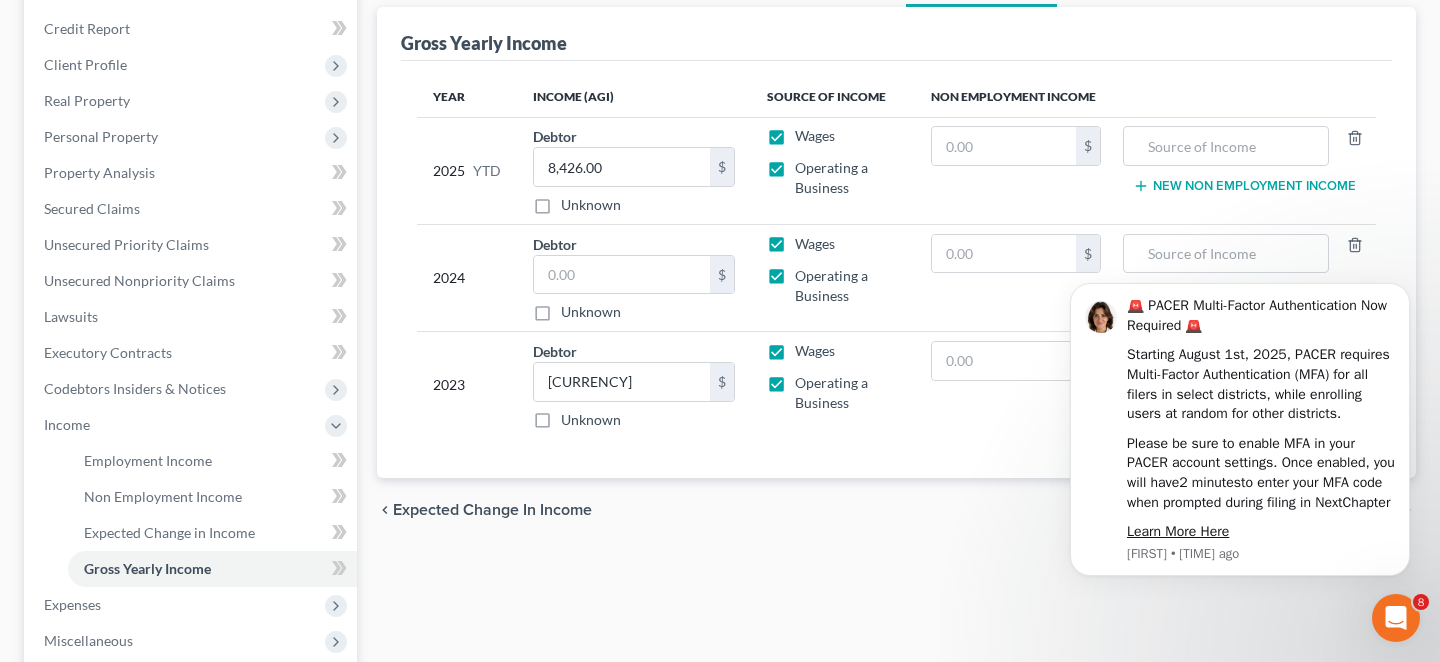 click on "Debtor
$
Unknown
Balance Undetermined
$
Unknown" at bounding box center [634, 278] 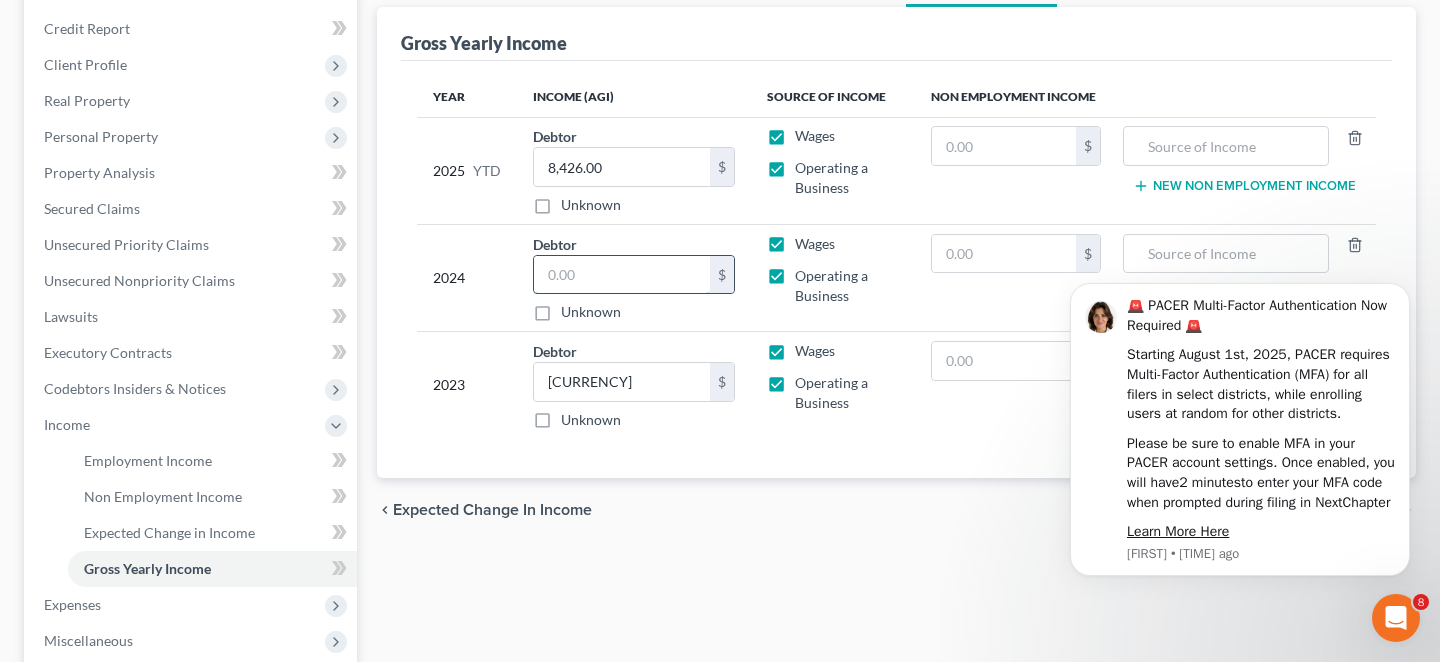click at bounding box center (622, 275) 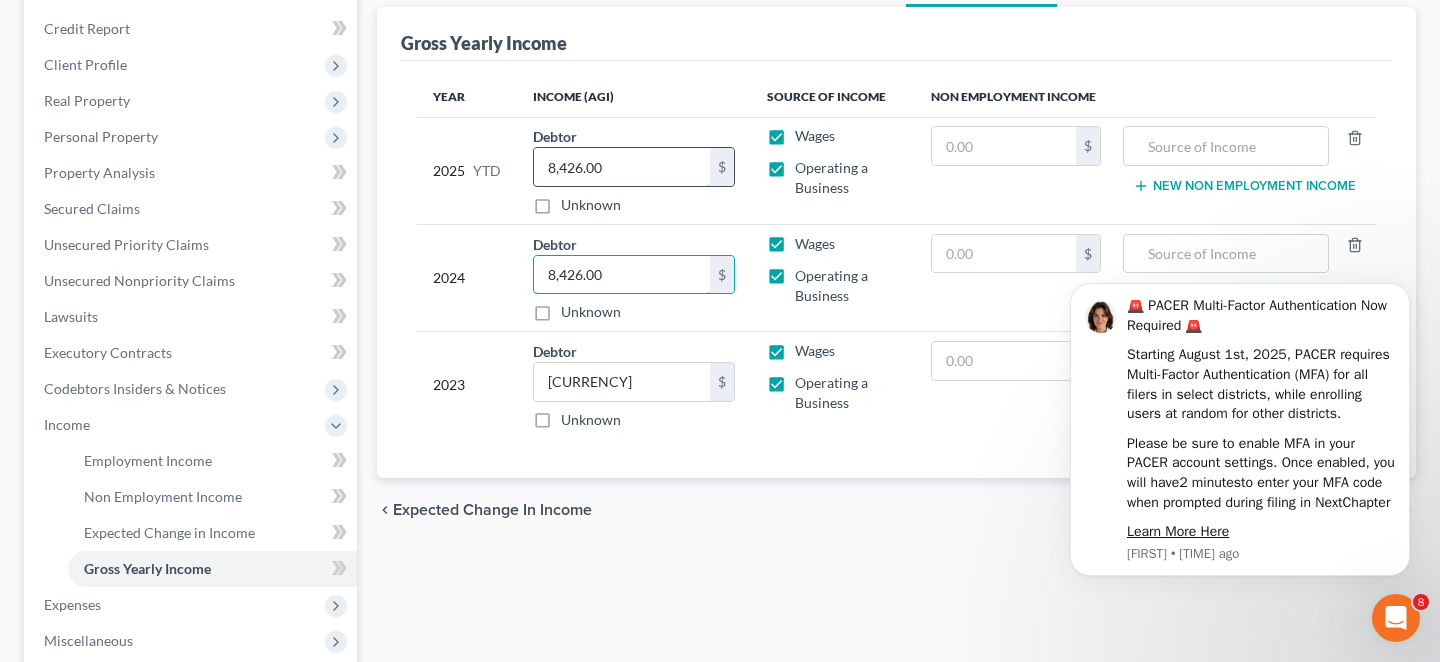 type on "8,426.00" 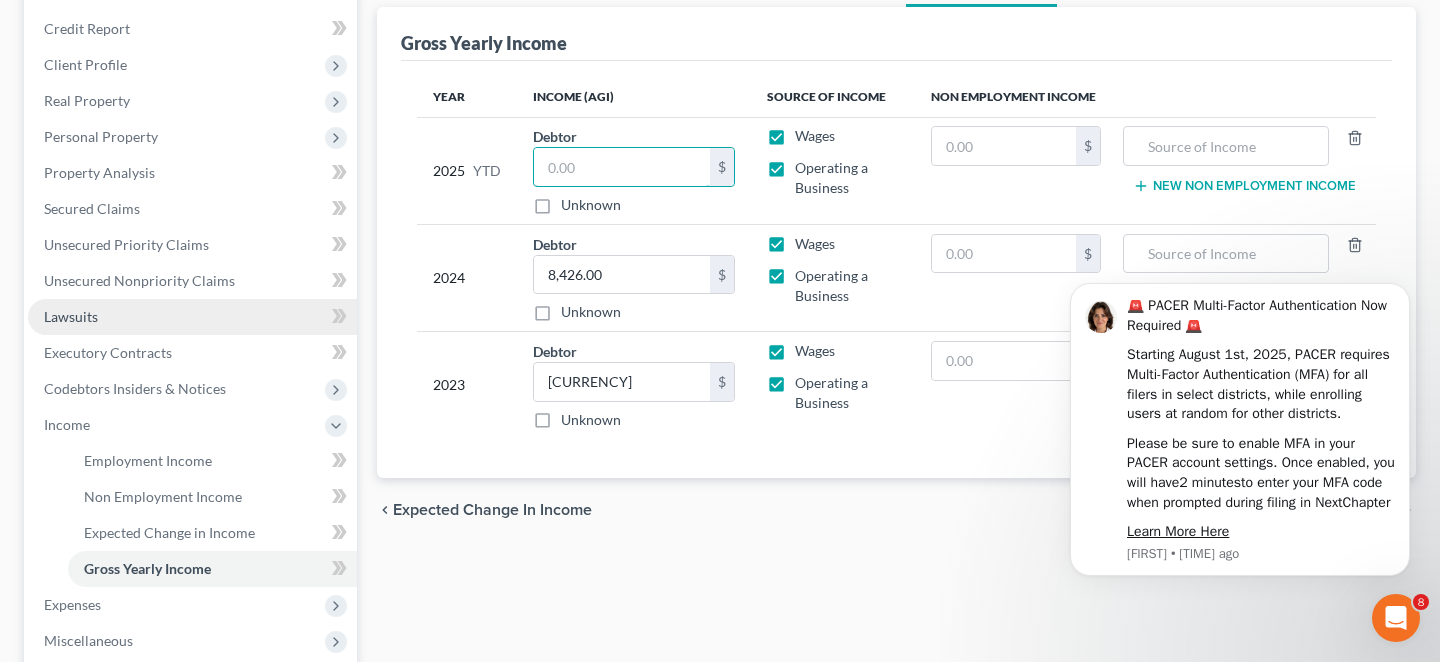 type 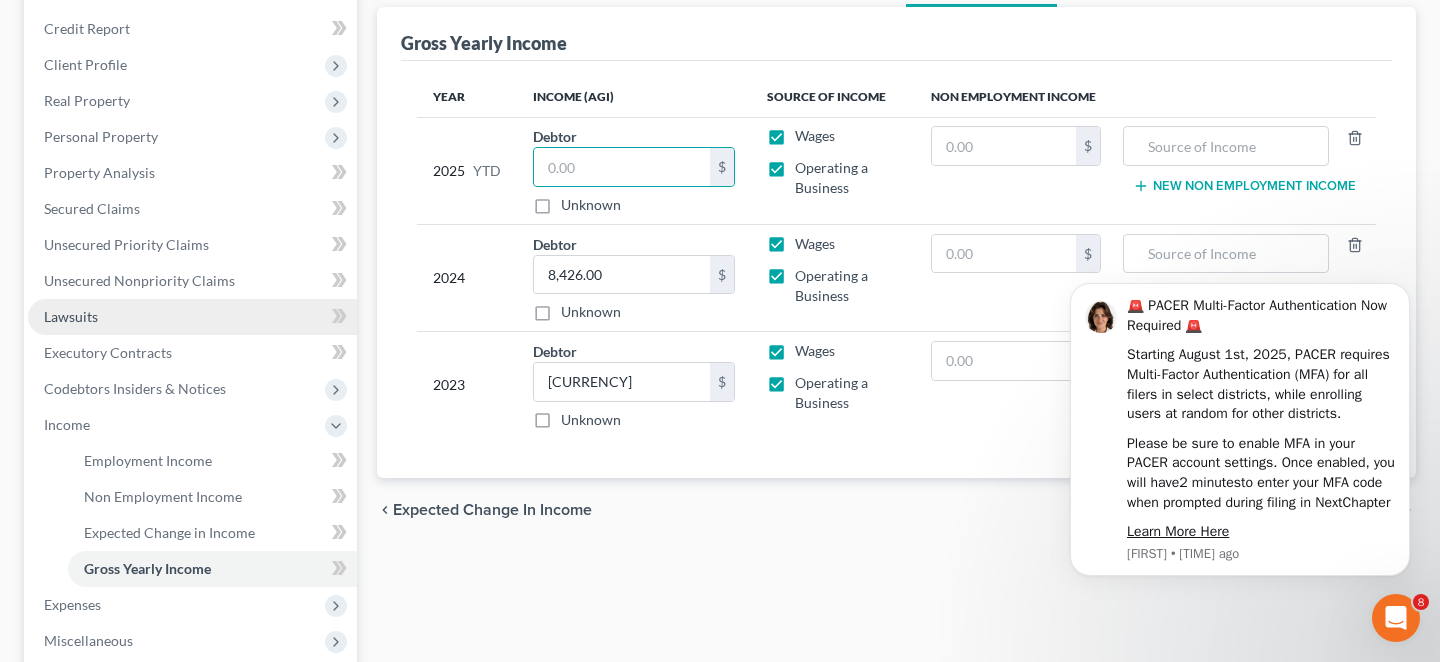 click on "Lawsuits" at bounding box center [71, 316] 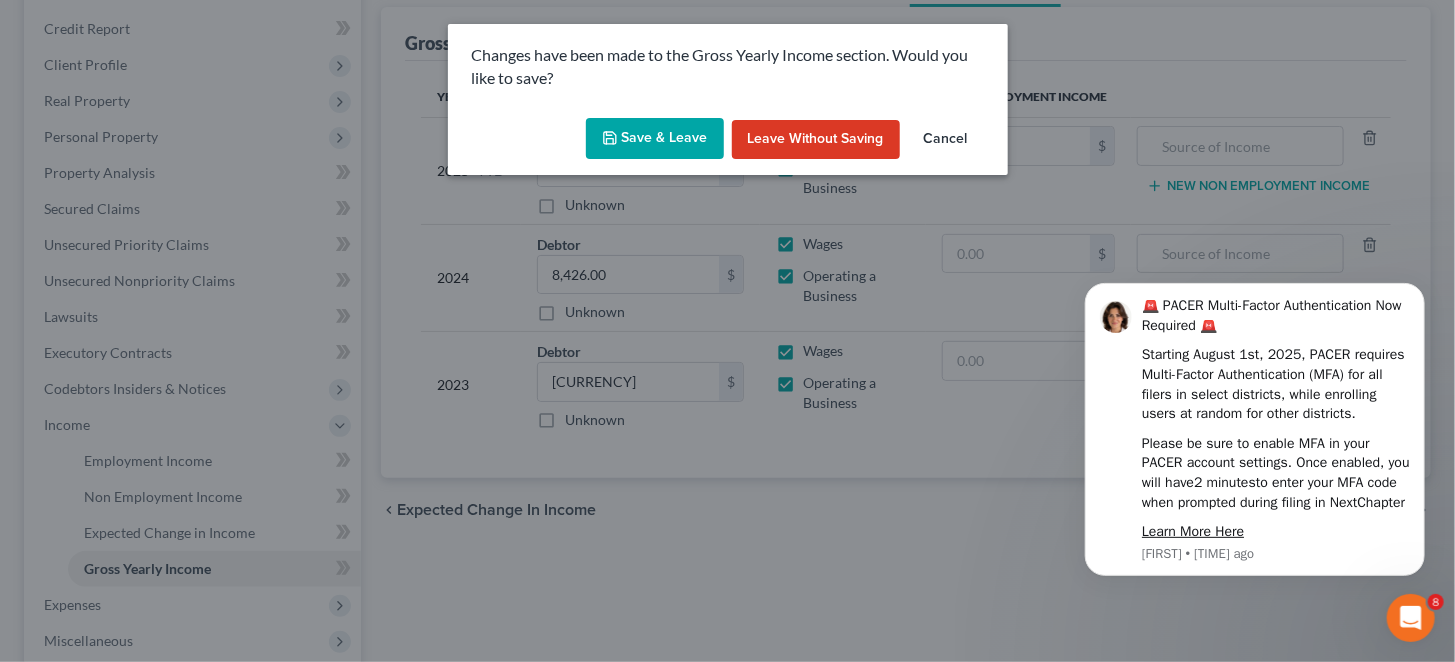 click on "Save & Leave Leave without Saving Cancel" at bounding box center [728, 143] 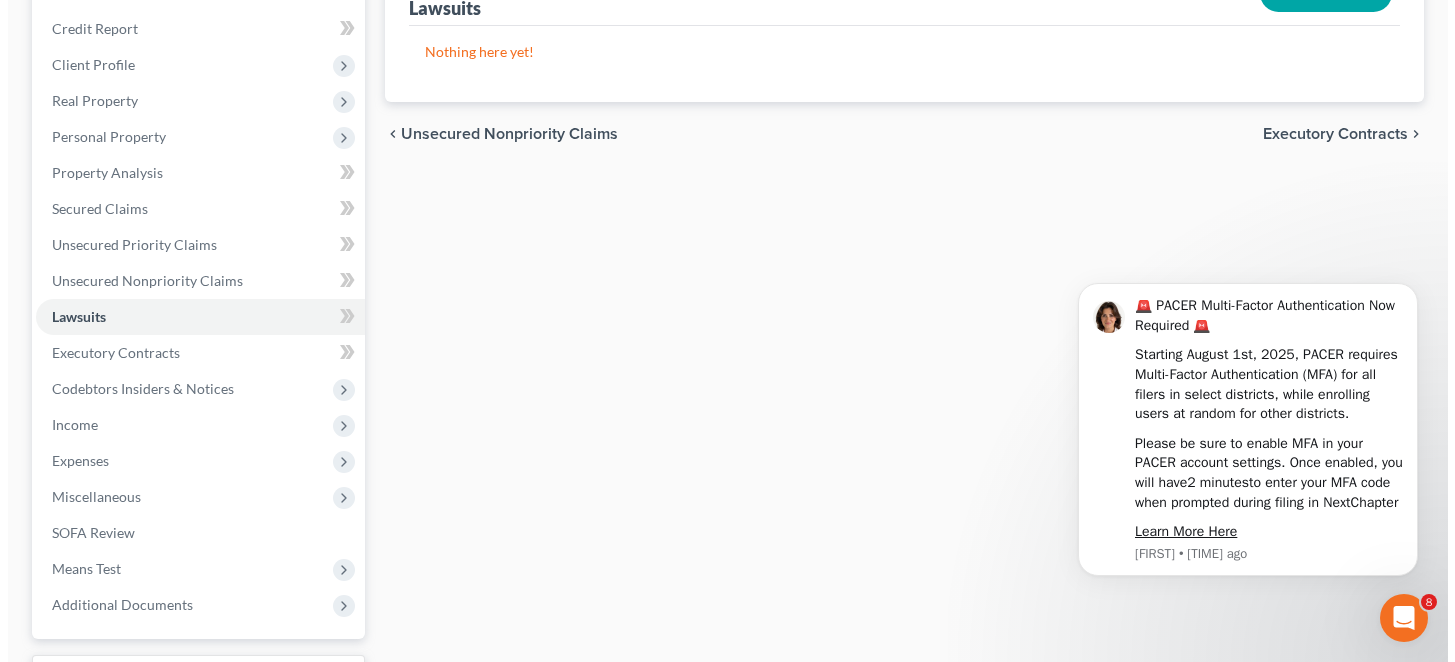 scroll, scrollTop: 0, scrollLeft: 0, axis: both 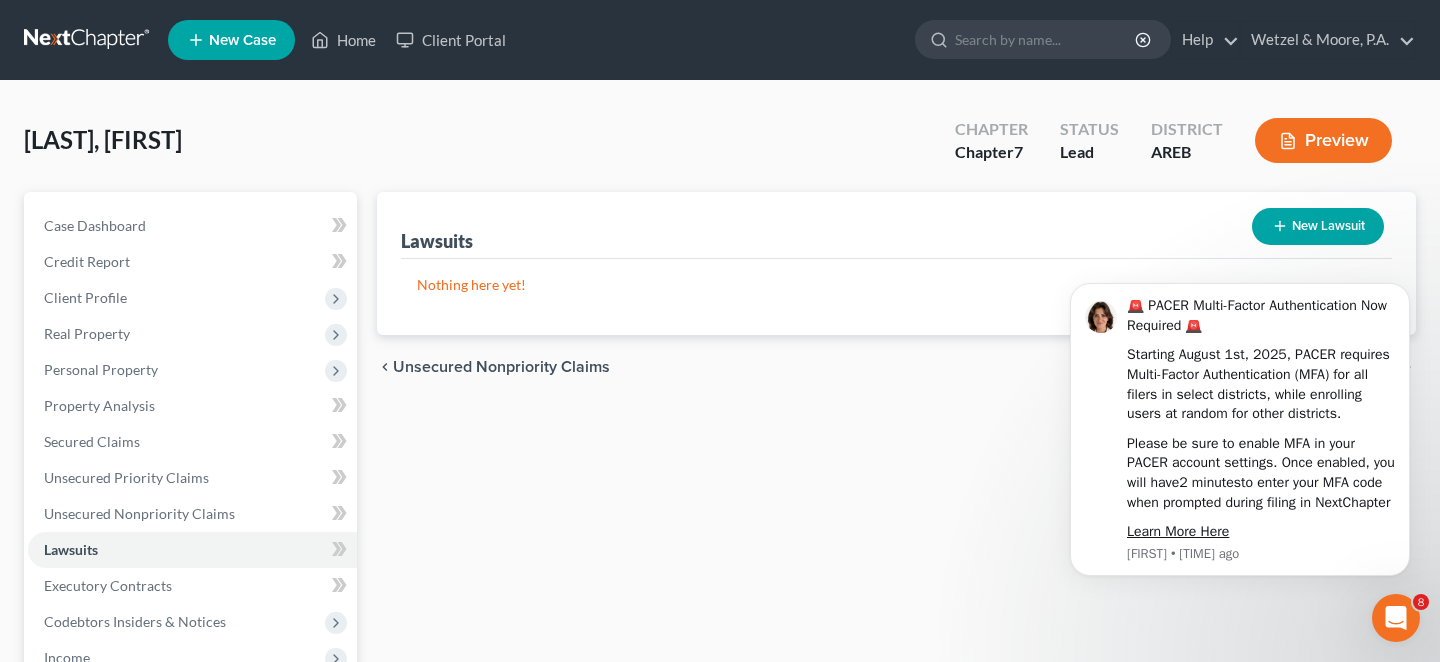 click on "New Lawsuit" at bounding box center [1318, 226] 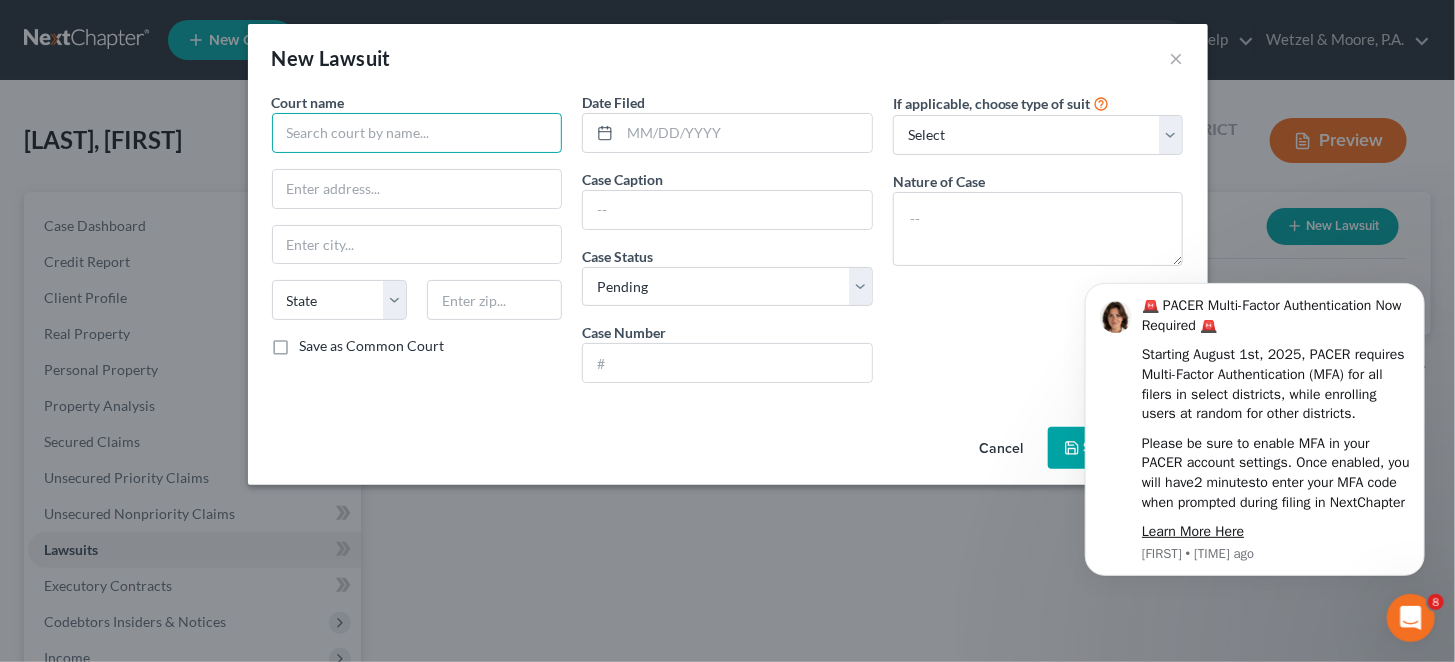 click at bounding box center [417, 133] 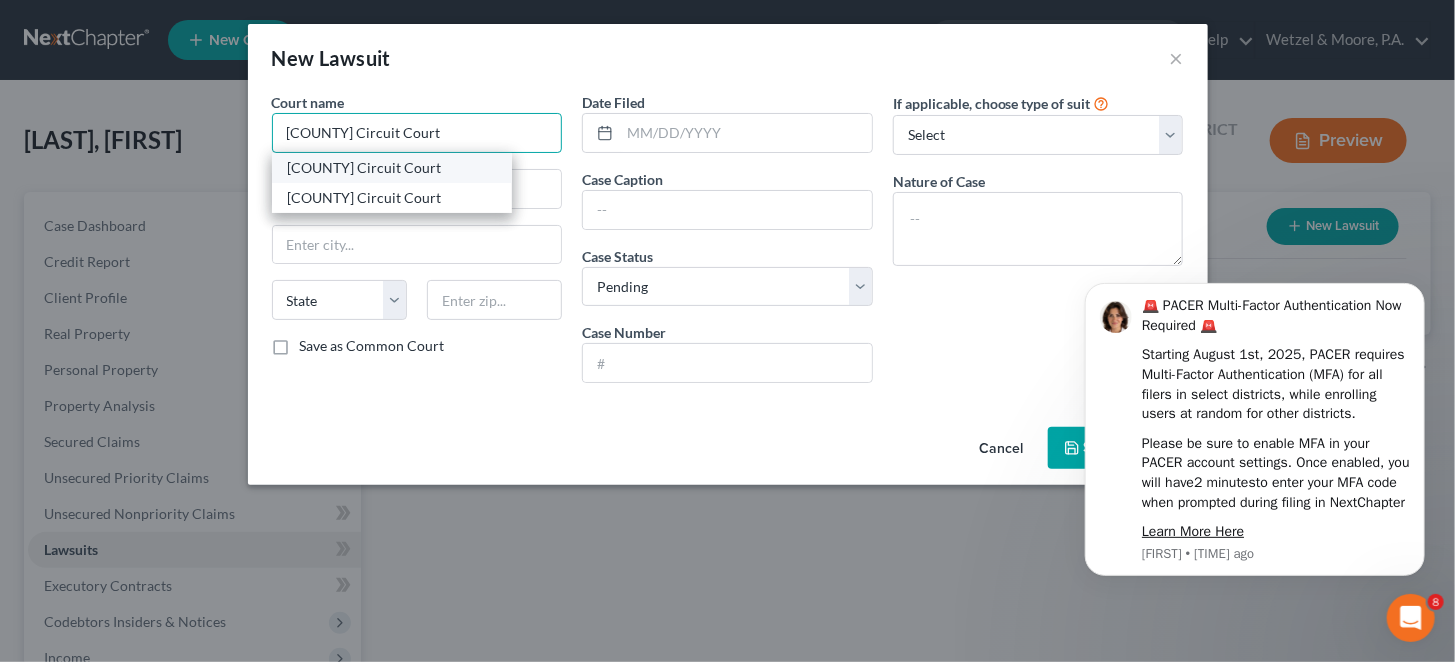 type on "Faulkner County Circuit Court" 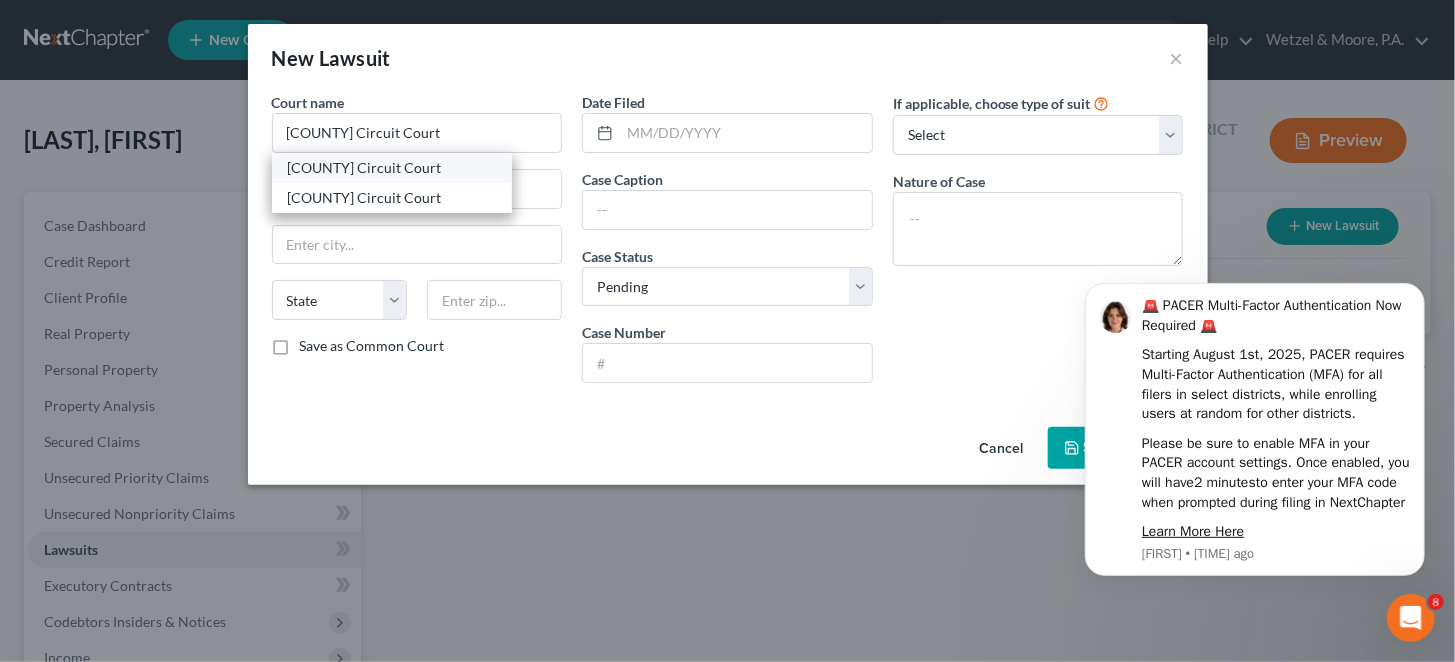 click on "Faulkner County Circuit Court" at bounding box center (392, 168) 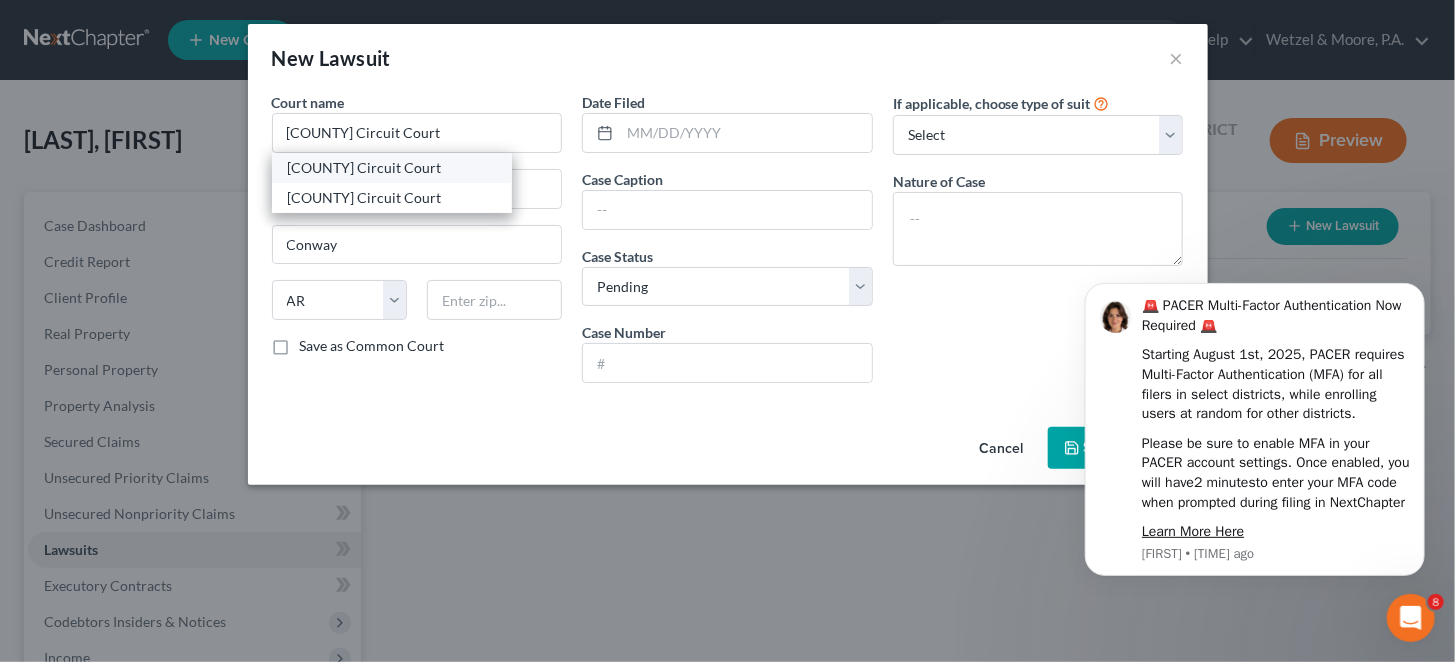 type on "72034" 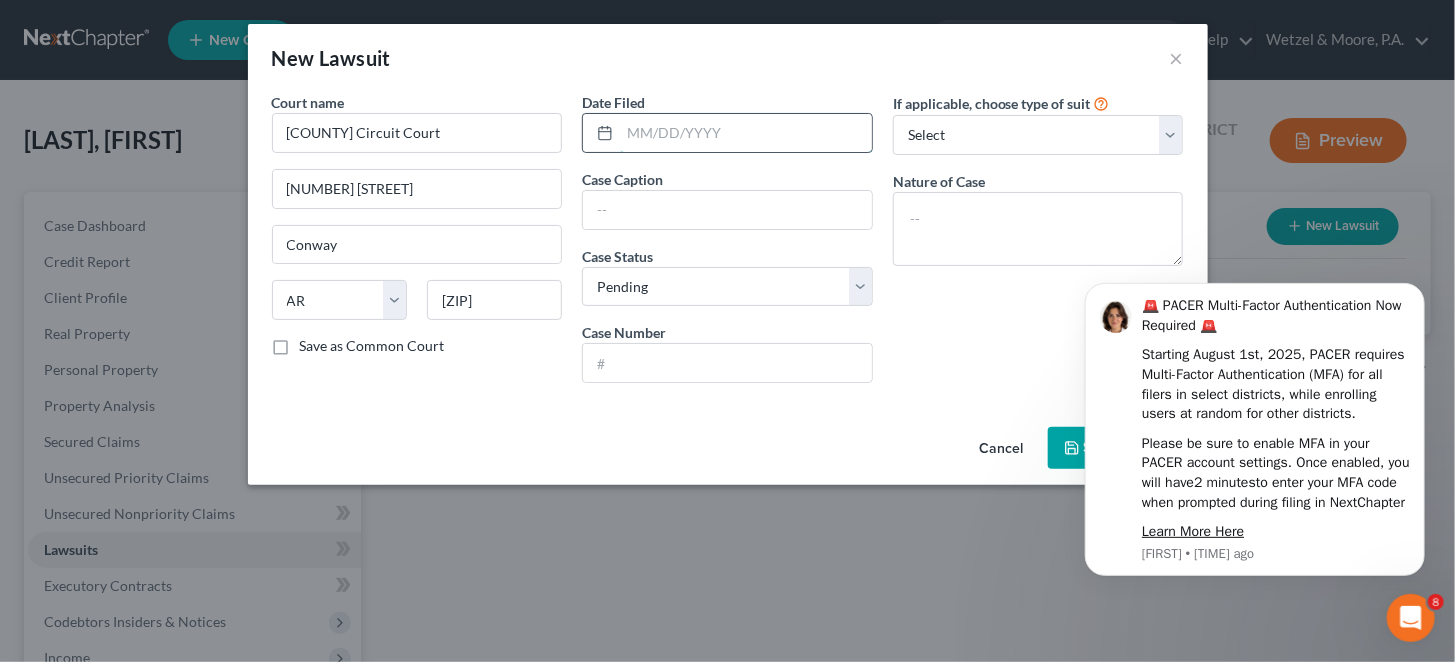 click at bounding box center (746, 133) 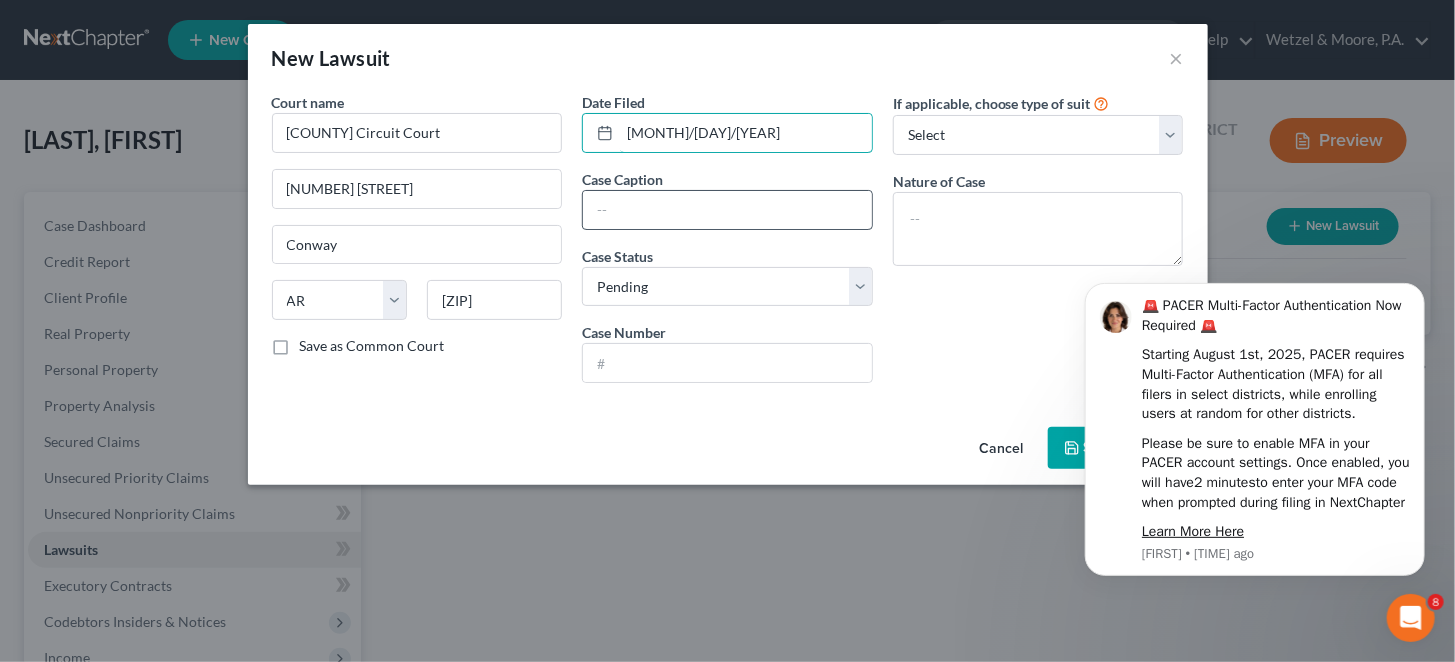 type on "03/03/2025" 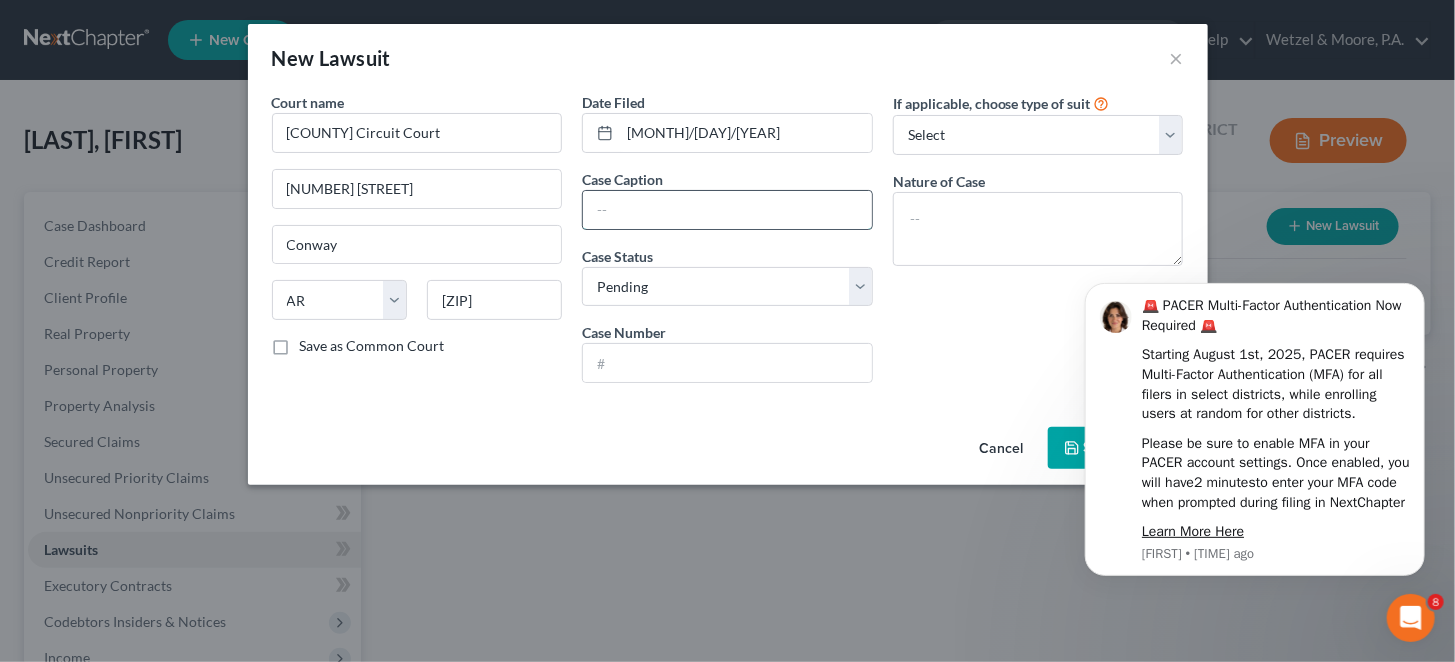 click at bounding box center [727, 210] 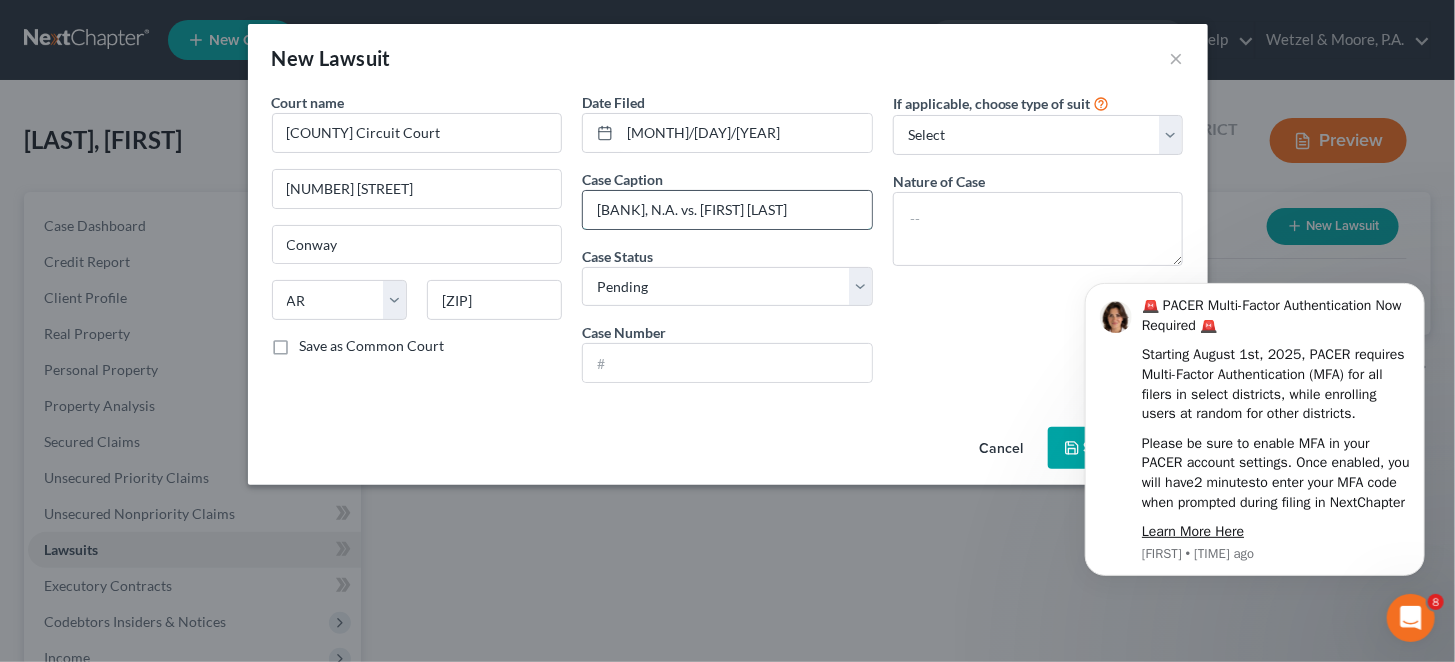 scroll, scrollTop: 0, scrollLeft: 16, axis: horizontal 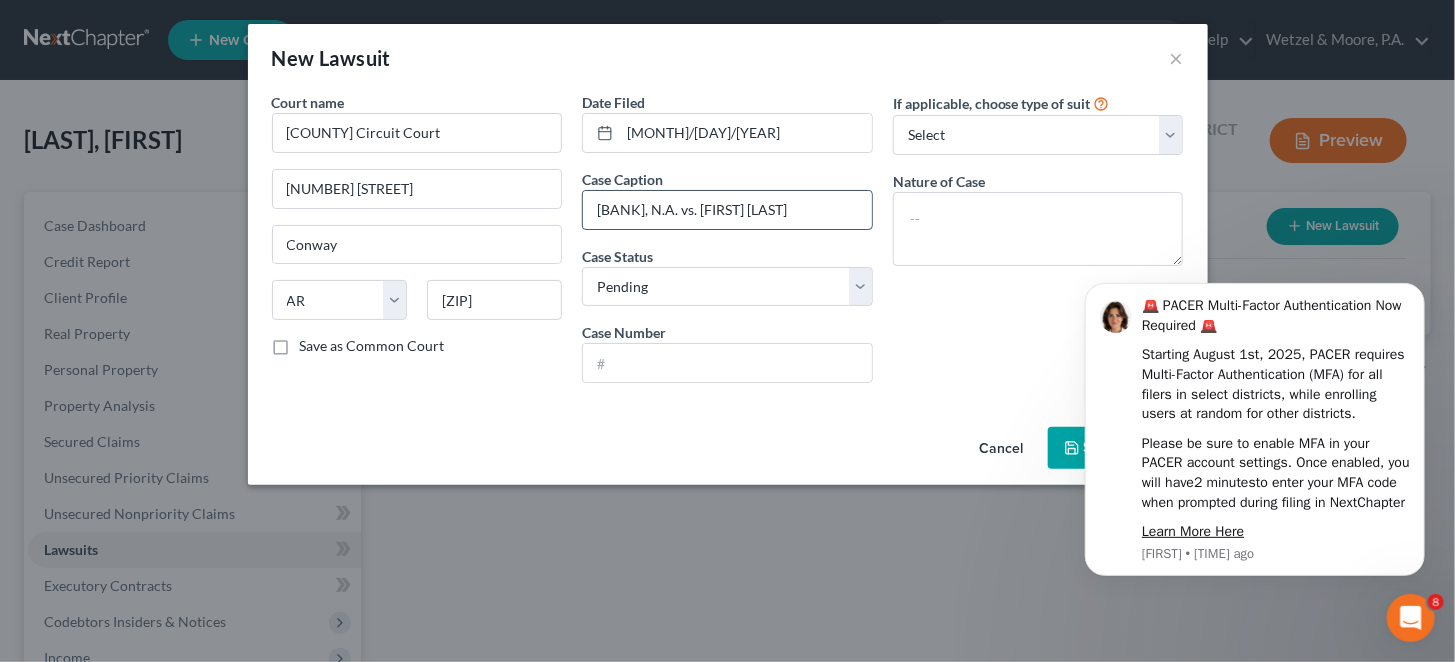 click on "Bank of America, N.A. vs. Kevin Dean MOffatt" at bounding box center (727, 210) 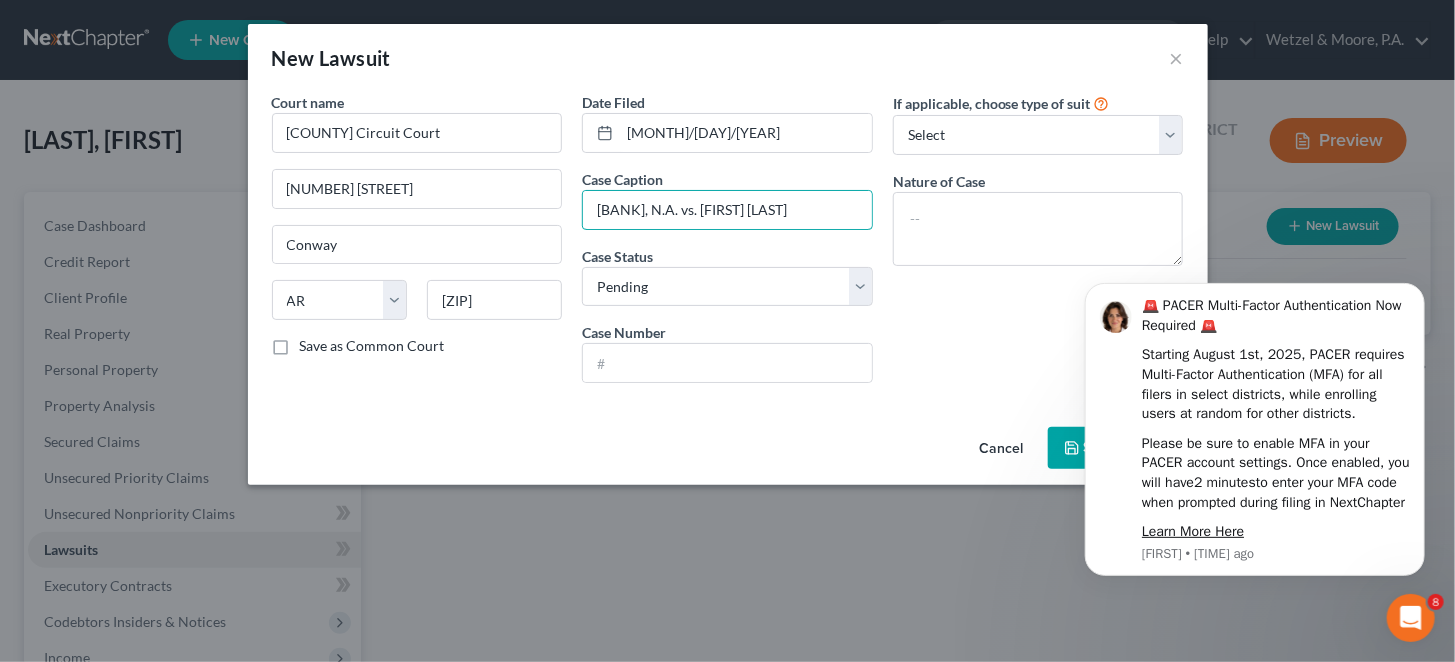 scroll, scrollTop: 0, scrollLeft: 6, axis: horizontal 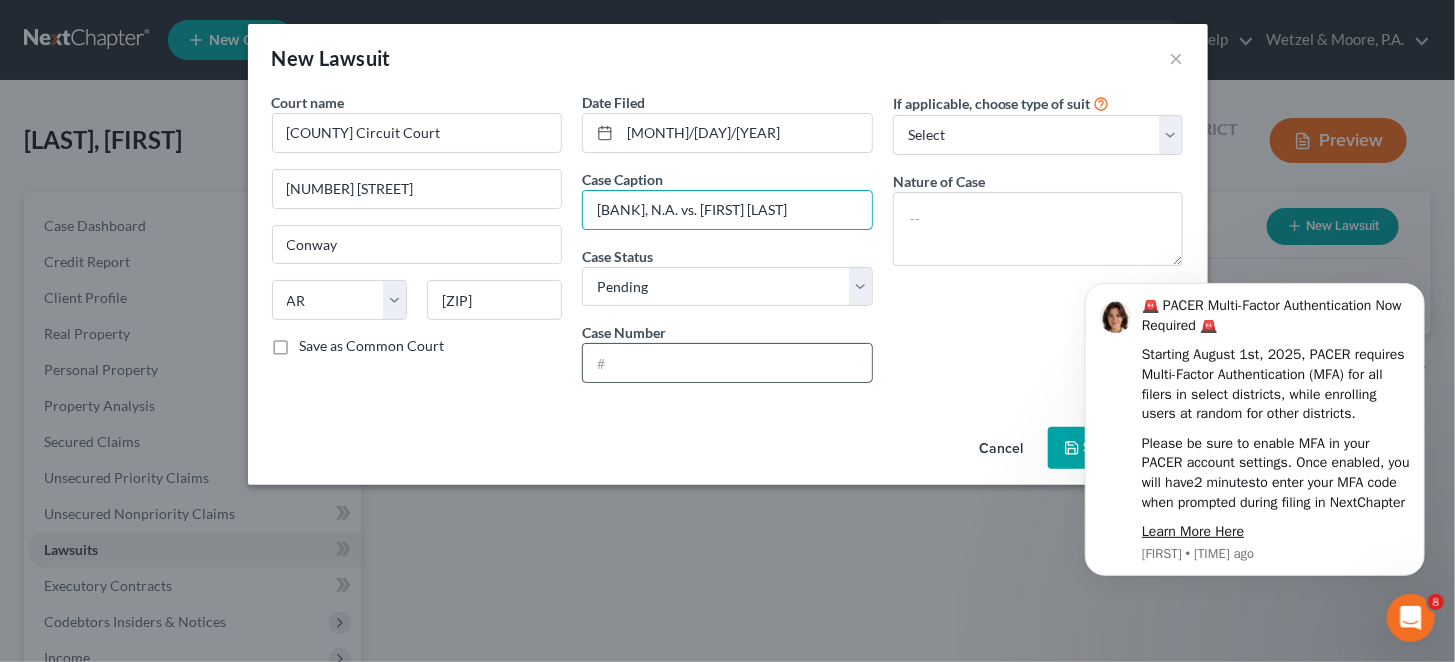 type on "Bank of America, N.A. vs. Kevin Dean Moffatt" 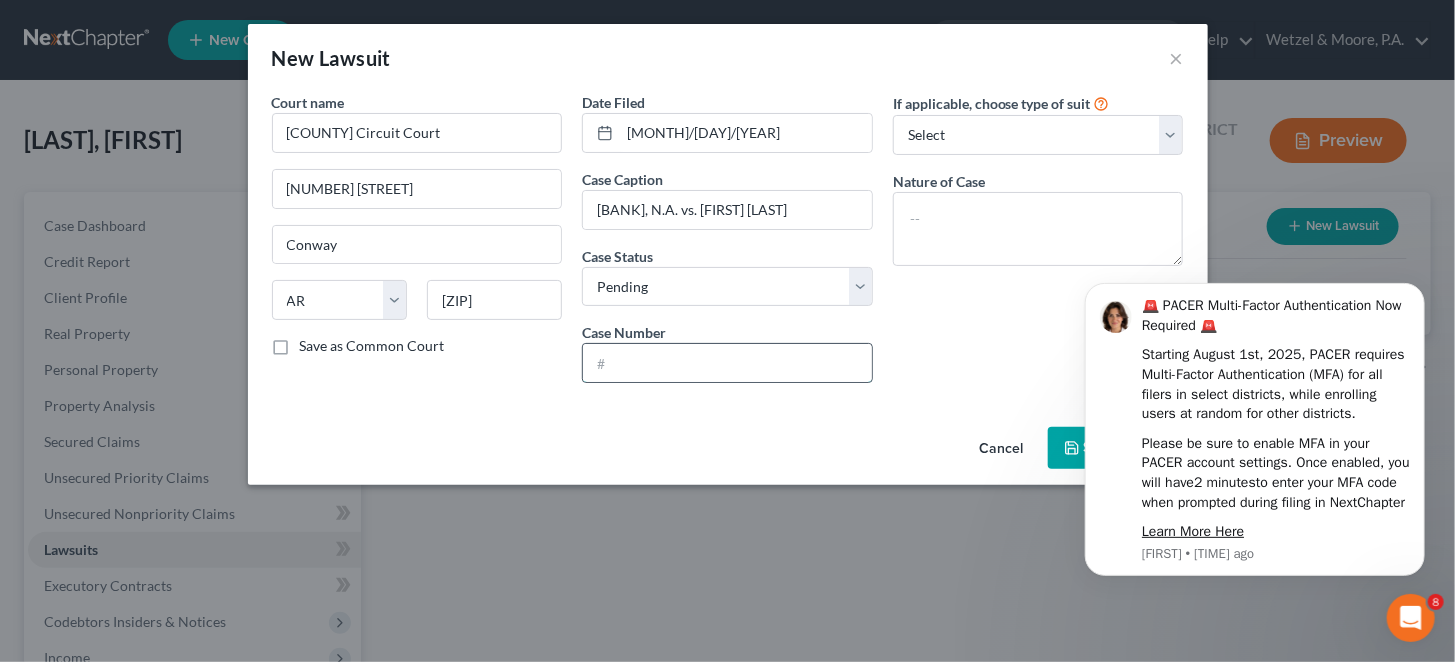 click at bounding box center (727, 363) 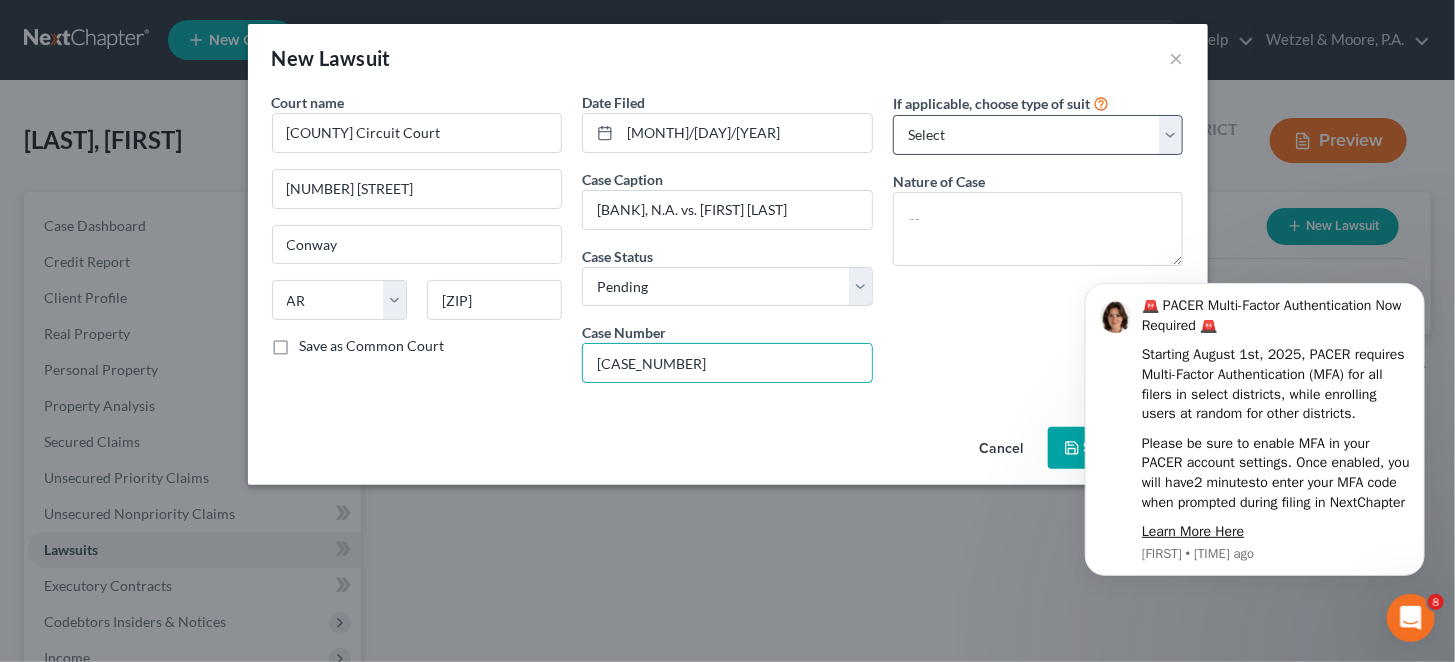 type on "23CV-25-544" 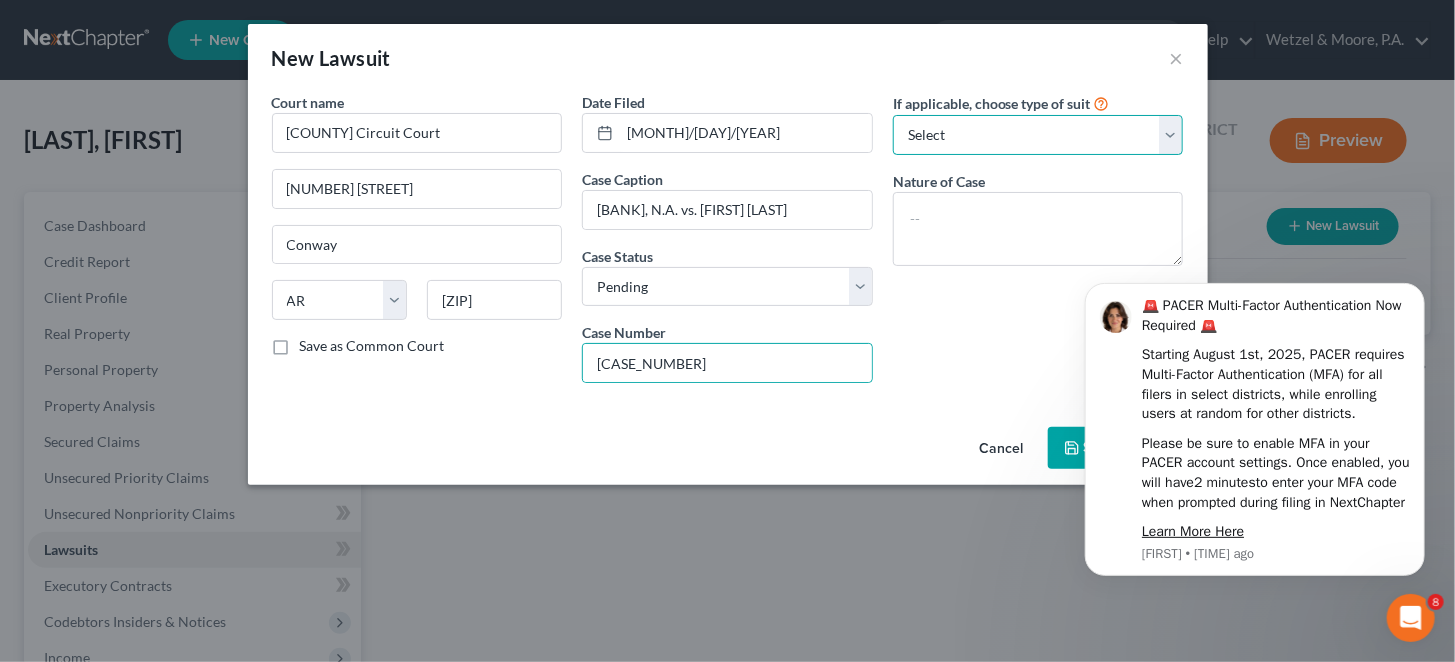 click on "Select Repossession Garnishment Foreclosure Attached, Seized, Or Levied Other" at bounding box center [1038, 135] 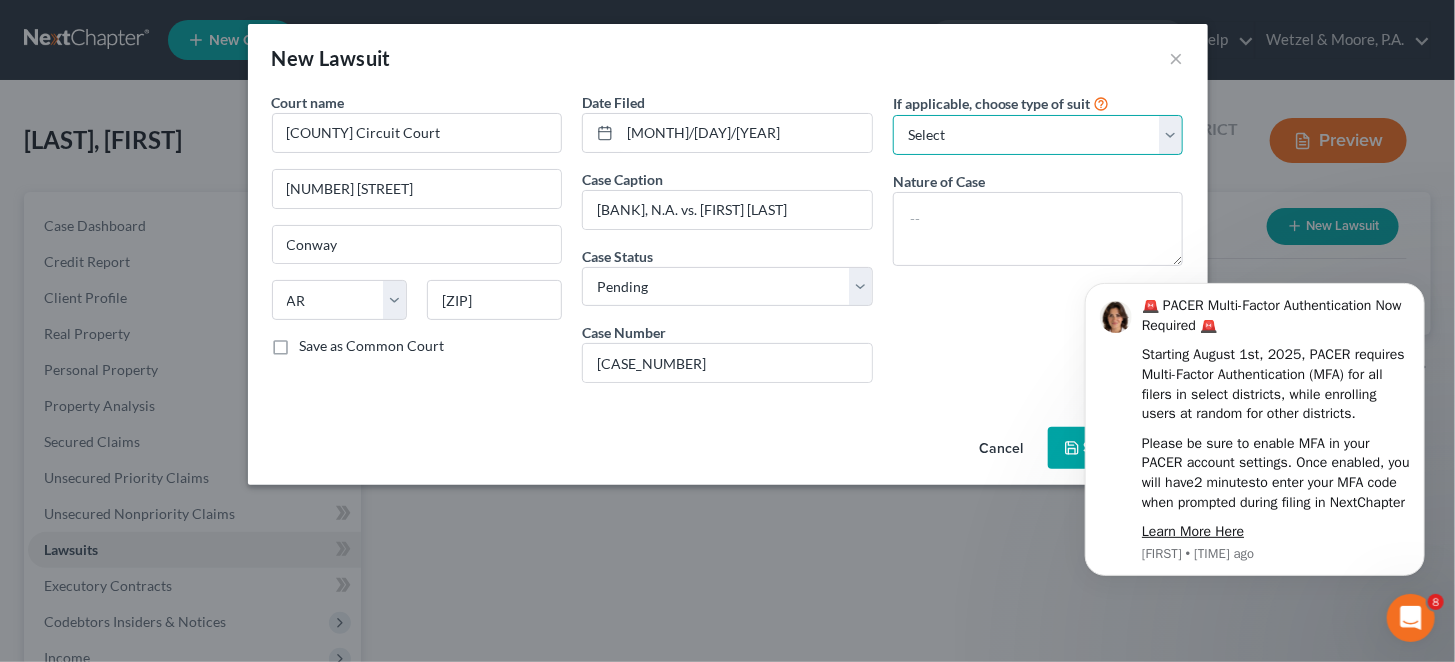 select on "4" 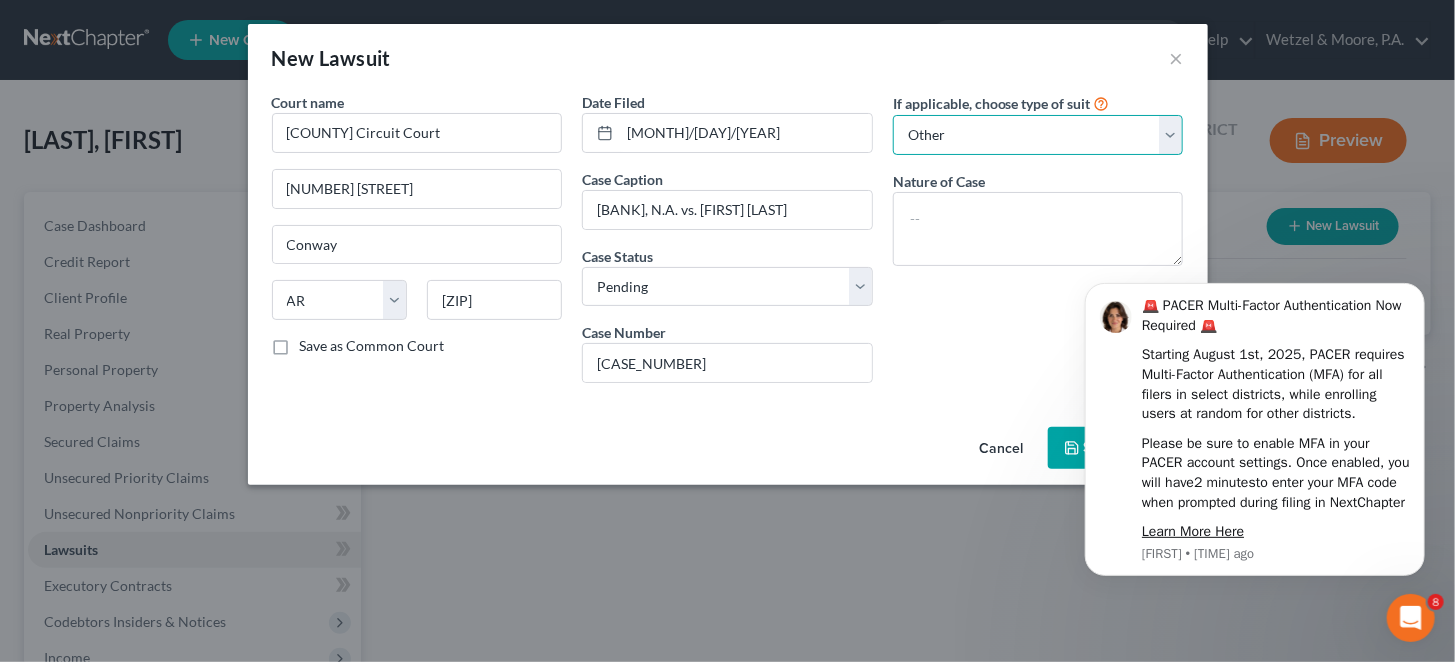 click on "Select Repossession Garnishment Foreclosure Attached, Seized, Or Levied Other" at bounding box center (1038, 135) 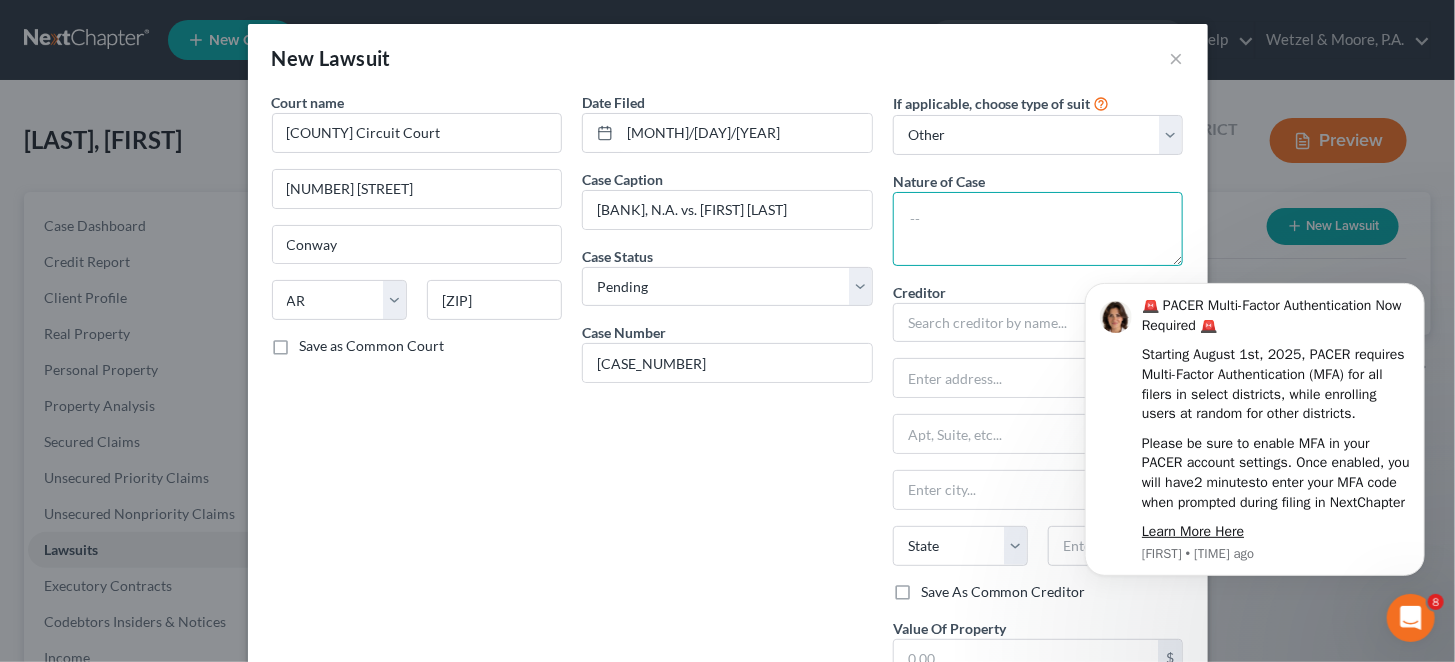 click at bounding box center [1038, 229] 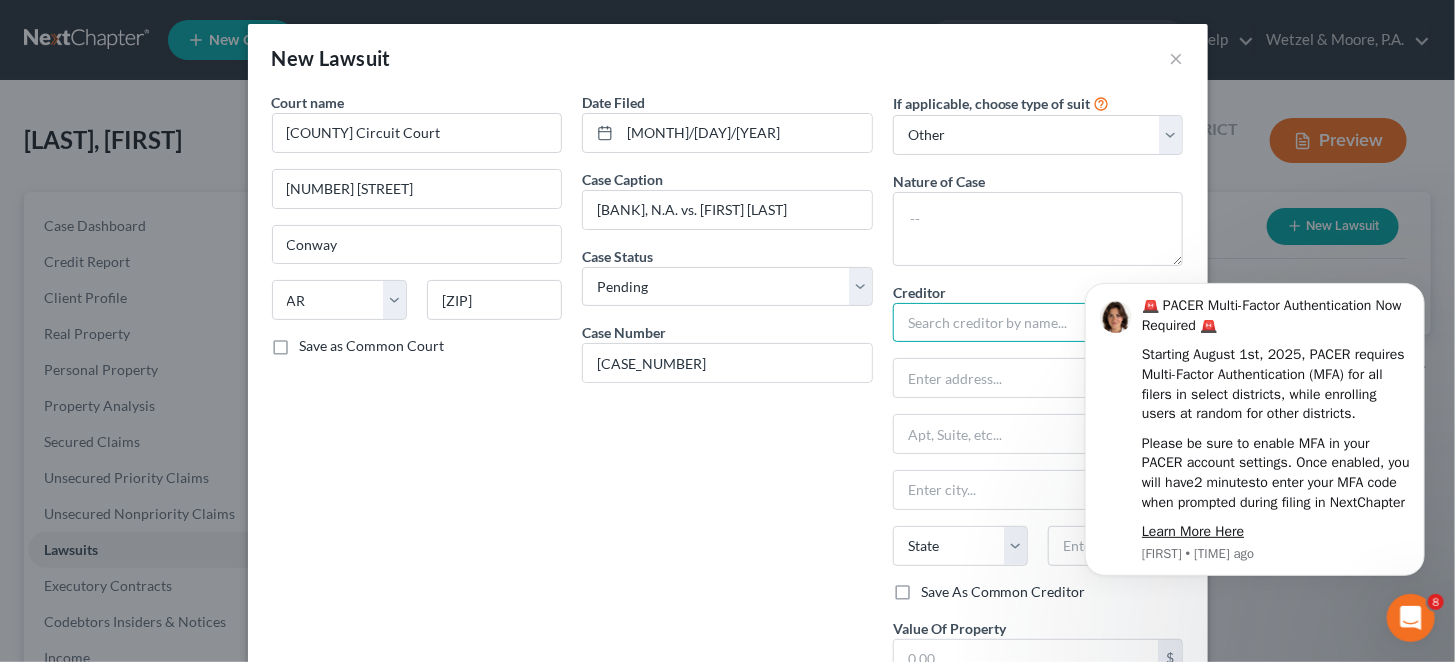 click at bounding box center (1038, 323) 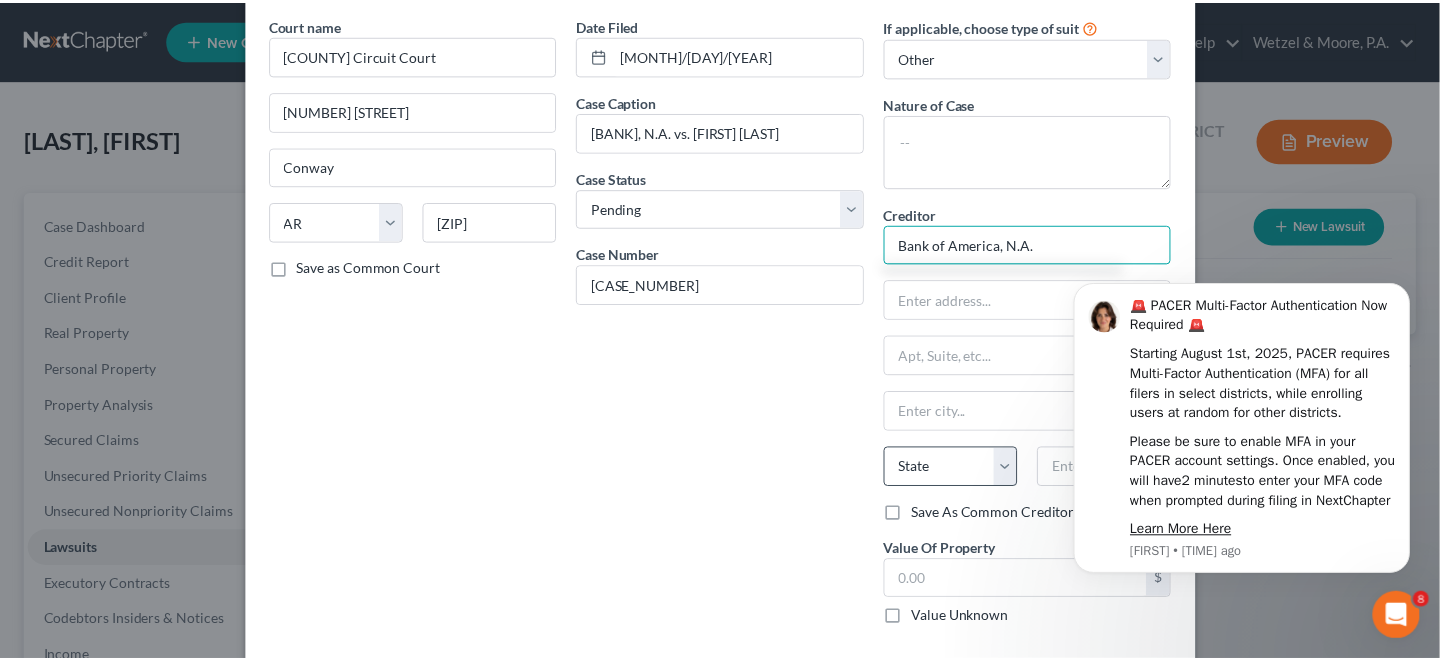 scroll, scrollTop: 118, scrollLeft: 0, axis: vertical 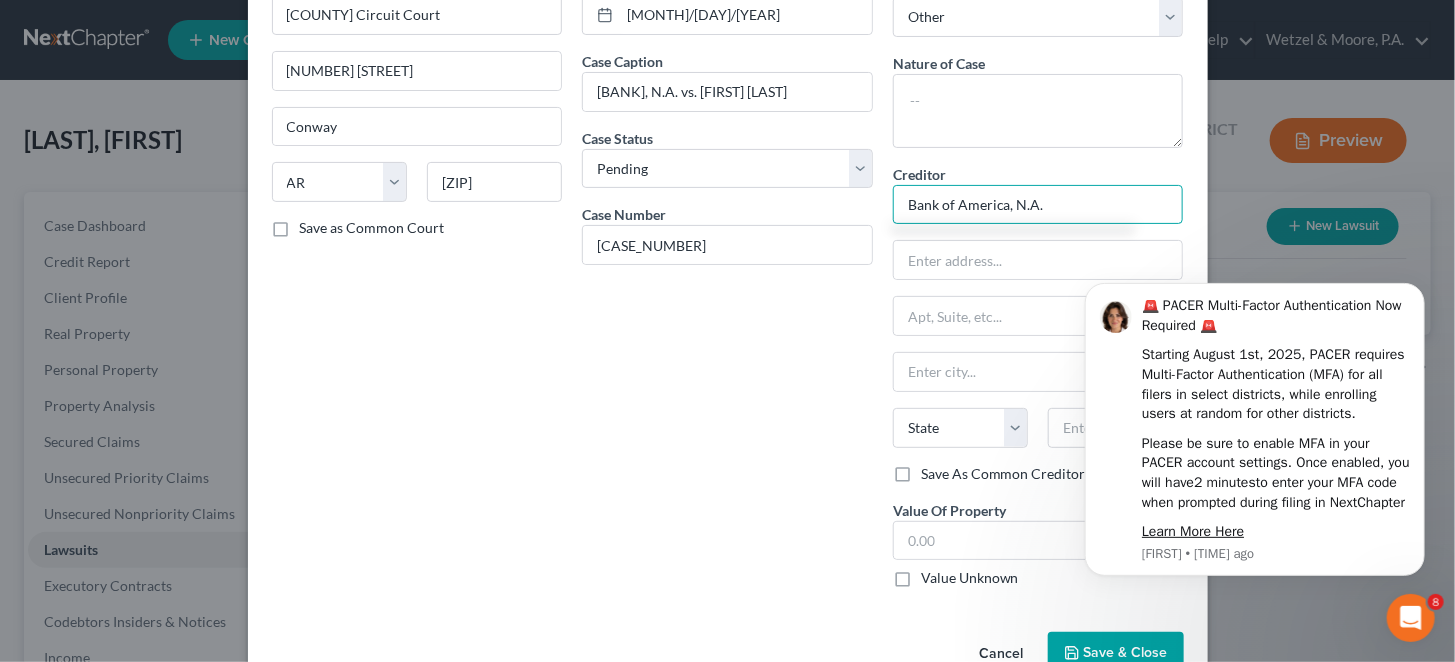 type on "Bank of America, N.A." 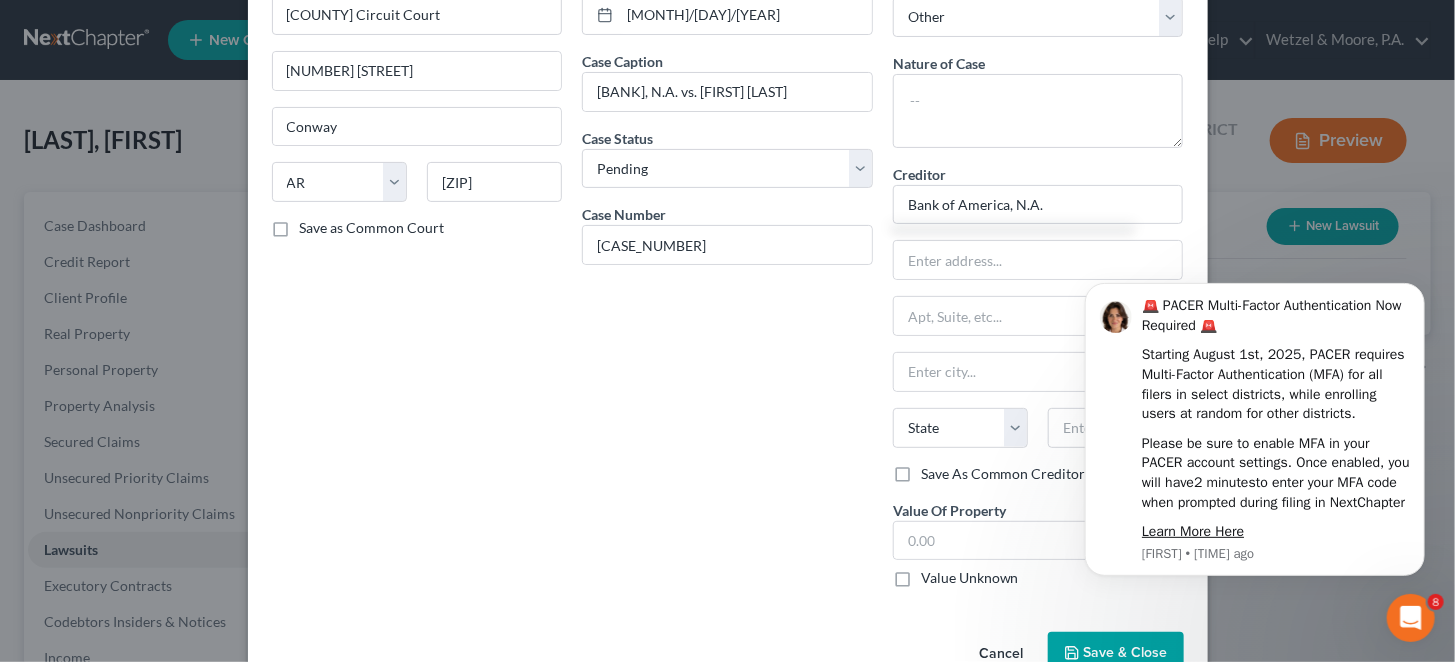 click on "🚨 PACER Multi-Factor Authentication Now Required 🚨   Starting August 1st, 2025, PACER requires Multi-Factor Authentication (MFA) for all filers in select districts, while enrolling users at random for other districts.   Please be sure to enable MFA in your PACER account settings. Once enabled, you will have  2 minutes  to enter your MFA code when prompted during filing in NextChapter   Learn More Here Emma • 1h ago" at bounding box center [1254, 420] 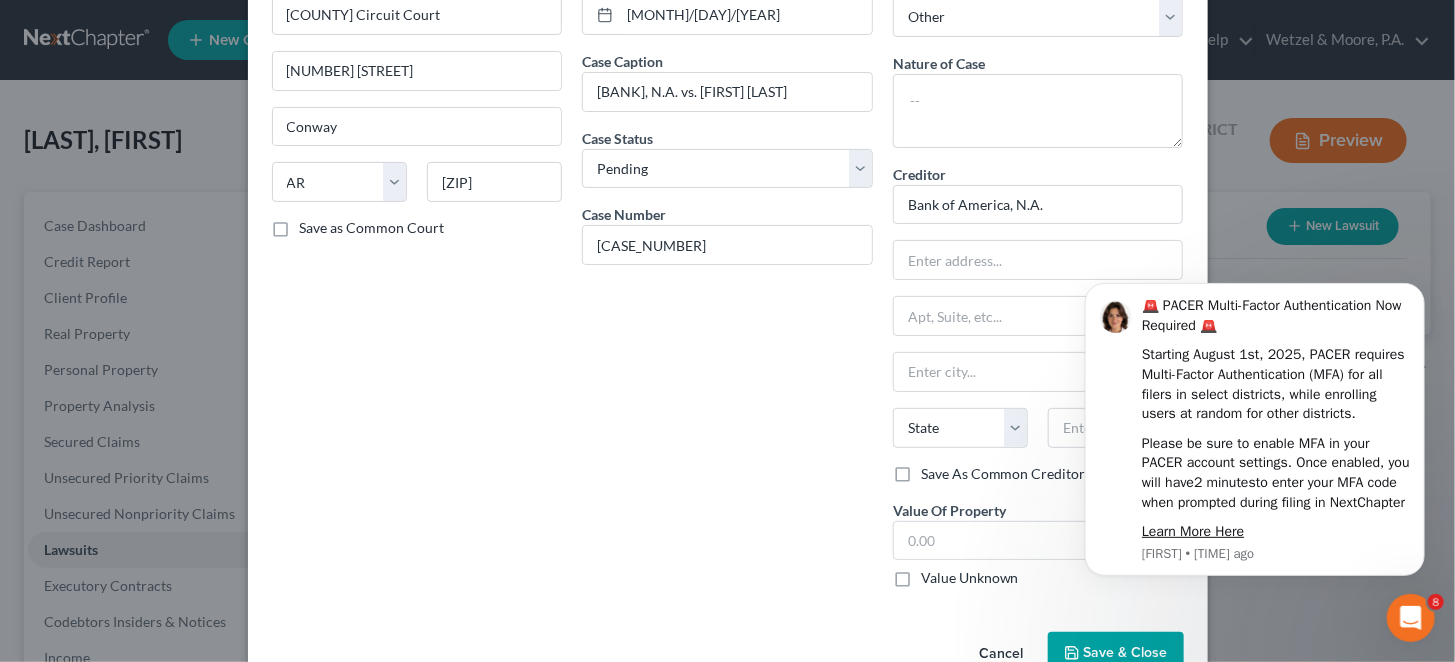 click on "Save & Close" at bounding box center (1126, 652) 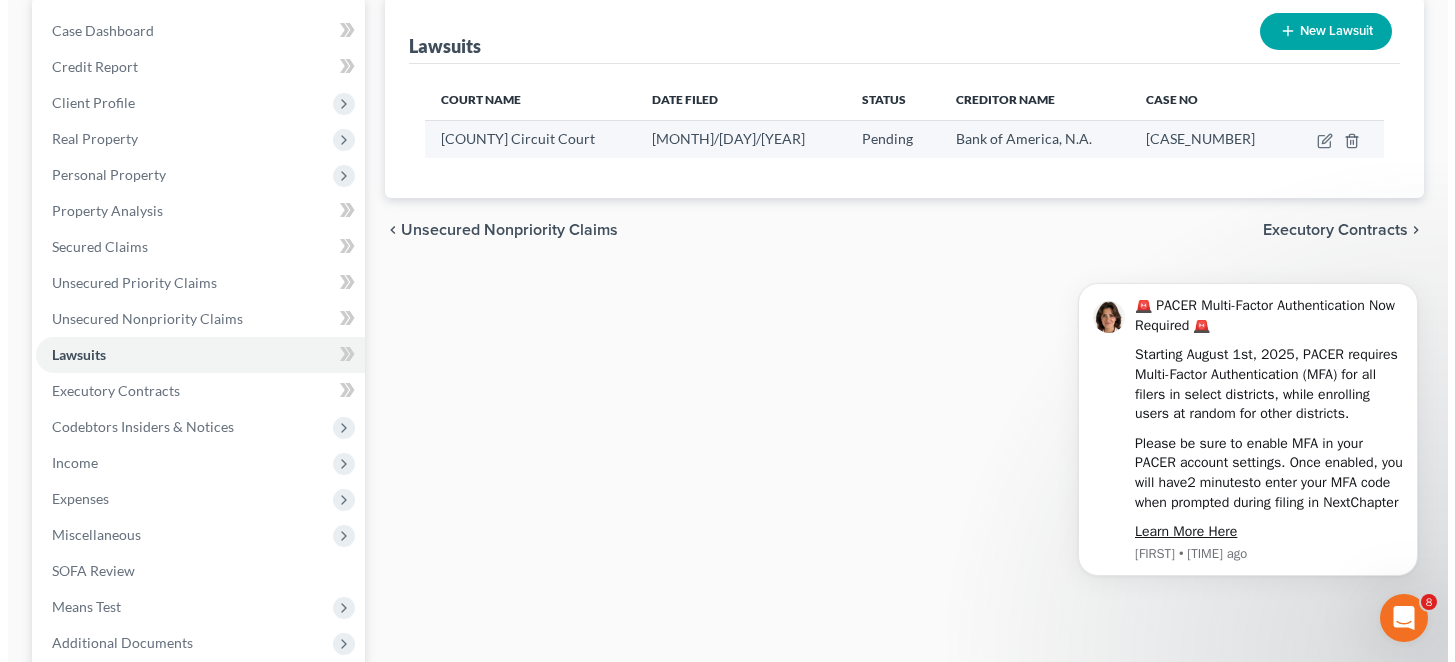 scroll, scrollTop: 233, scrollLeft: 0, axis: vertical 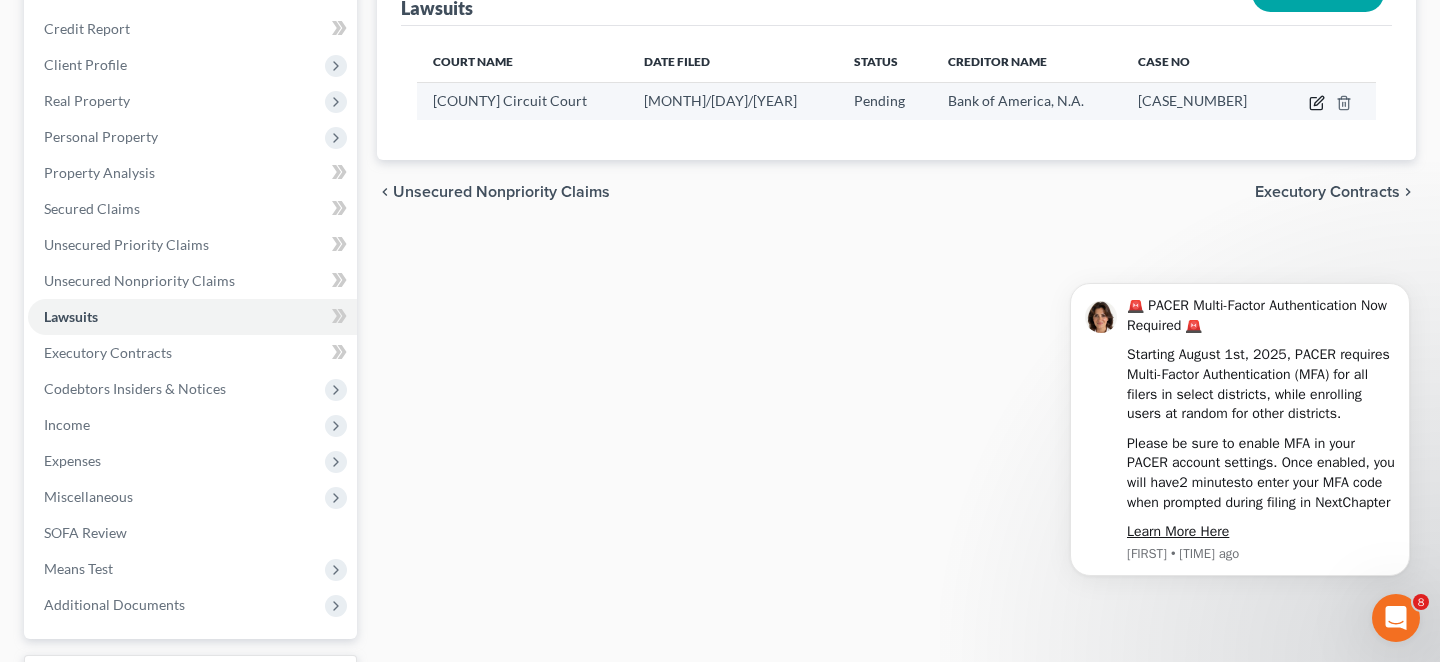 click 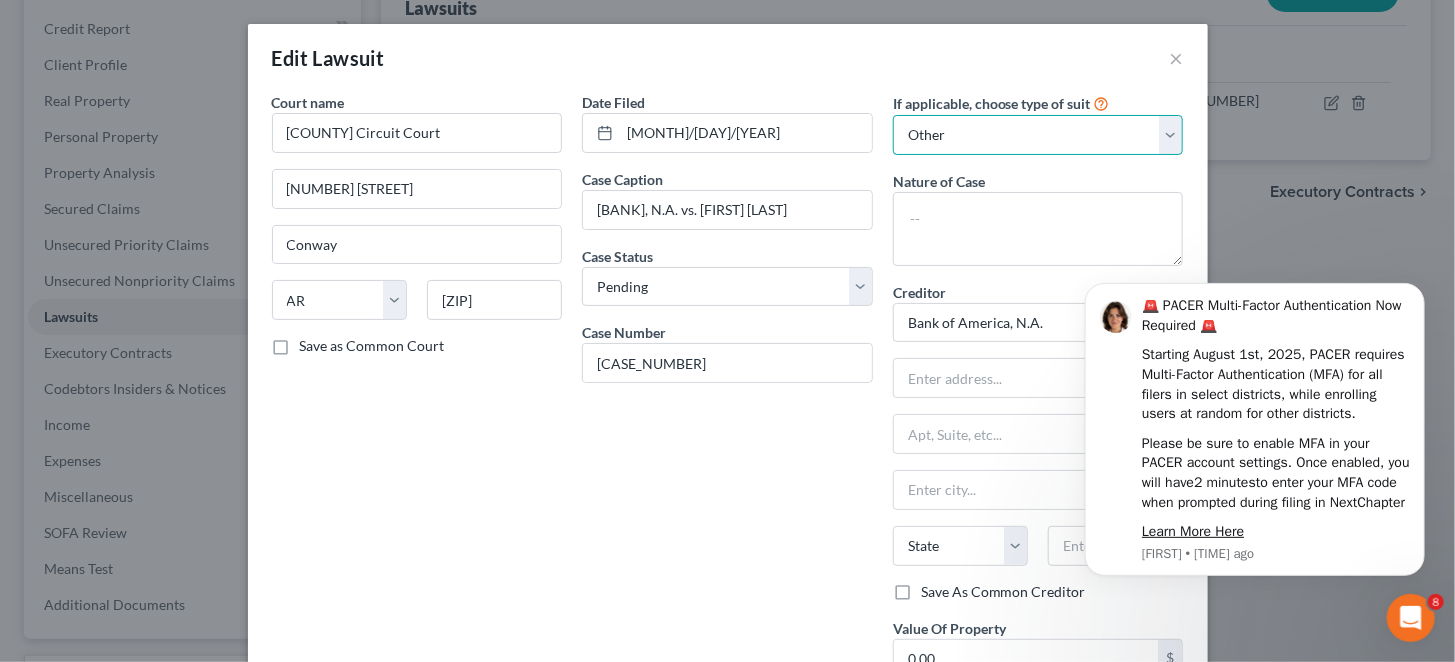 click on "Select Repossession Garnishment Foreclosure Attached, Seized, Or Levied Other" at bounding box center (1038, 135) 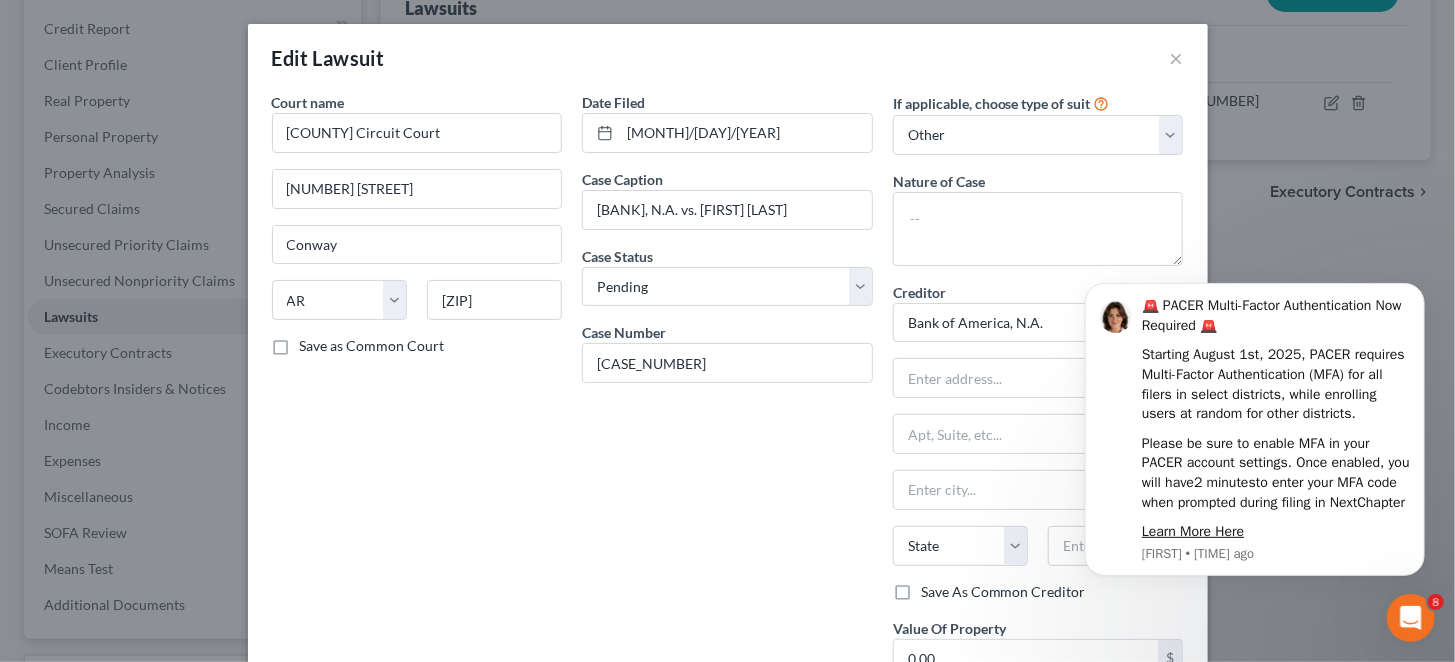 click on "Date Filed         03/03/2025 Case Caption Bank of America, N.A. vs. Kevin Dean Moffatt
Case Status
*
Select Pending On Appeal Concluded Case Number 23CV-25-544" at bounding box center [727, 407] 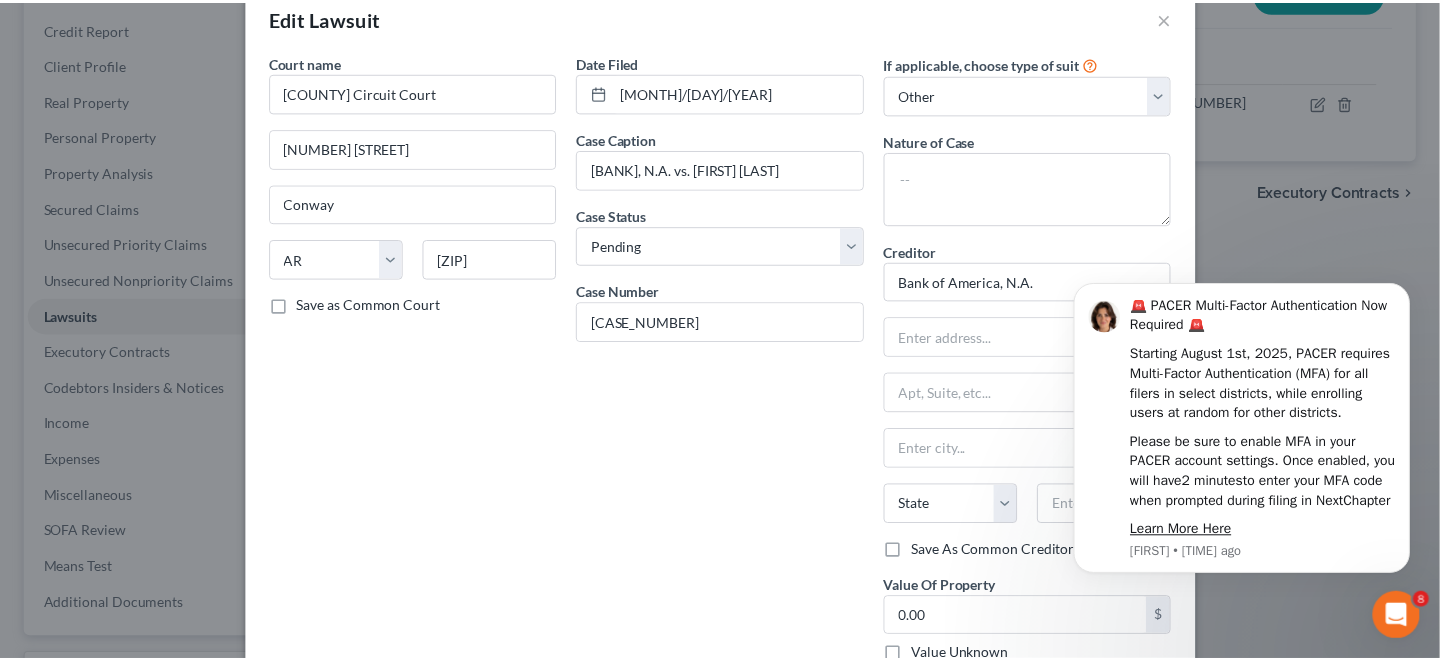 scroll, scrollTop: 0, scrollLeft: 0, axis: both 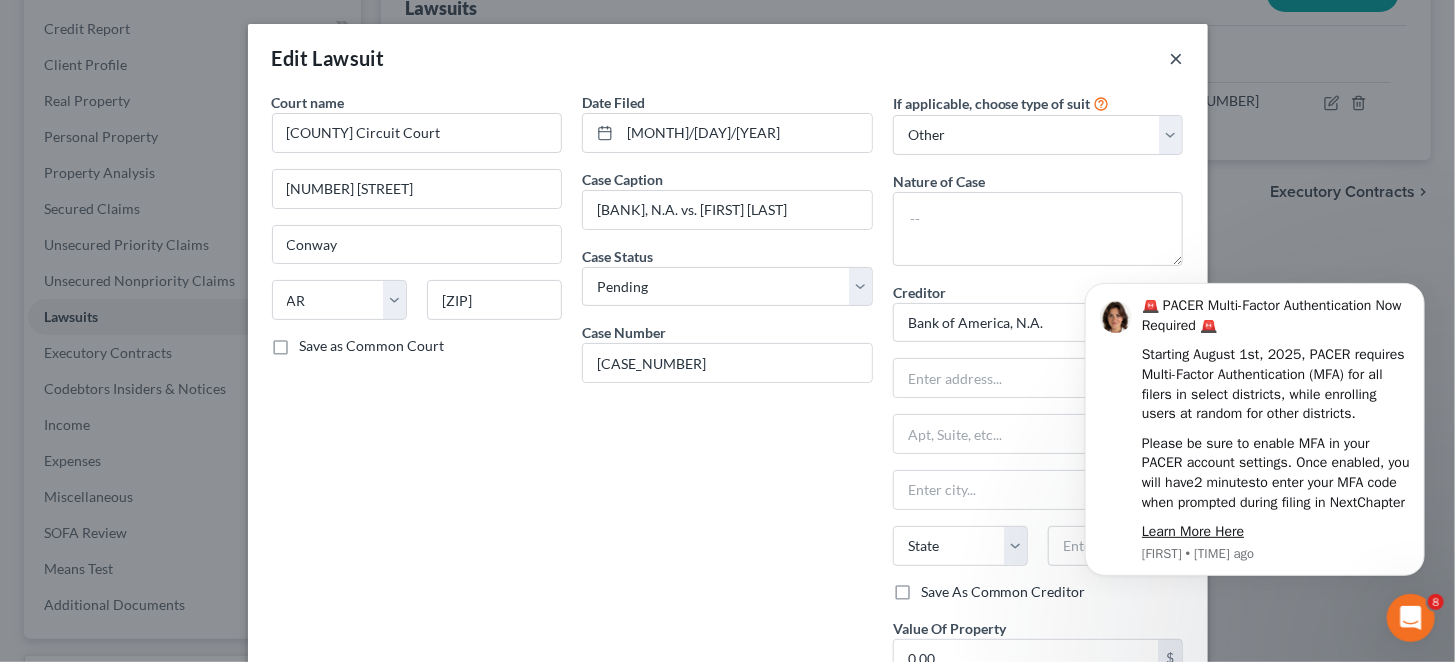 click on "×" at bounding box center (1177, 58) 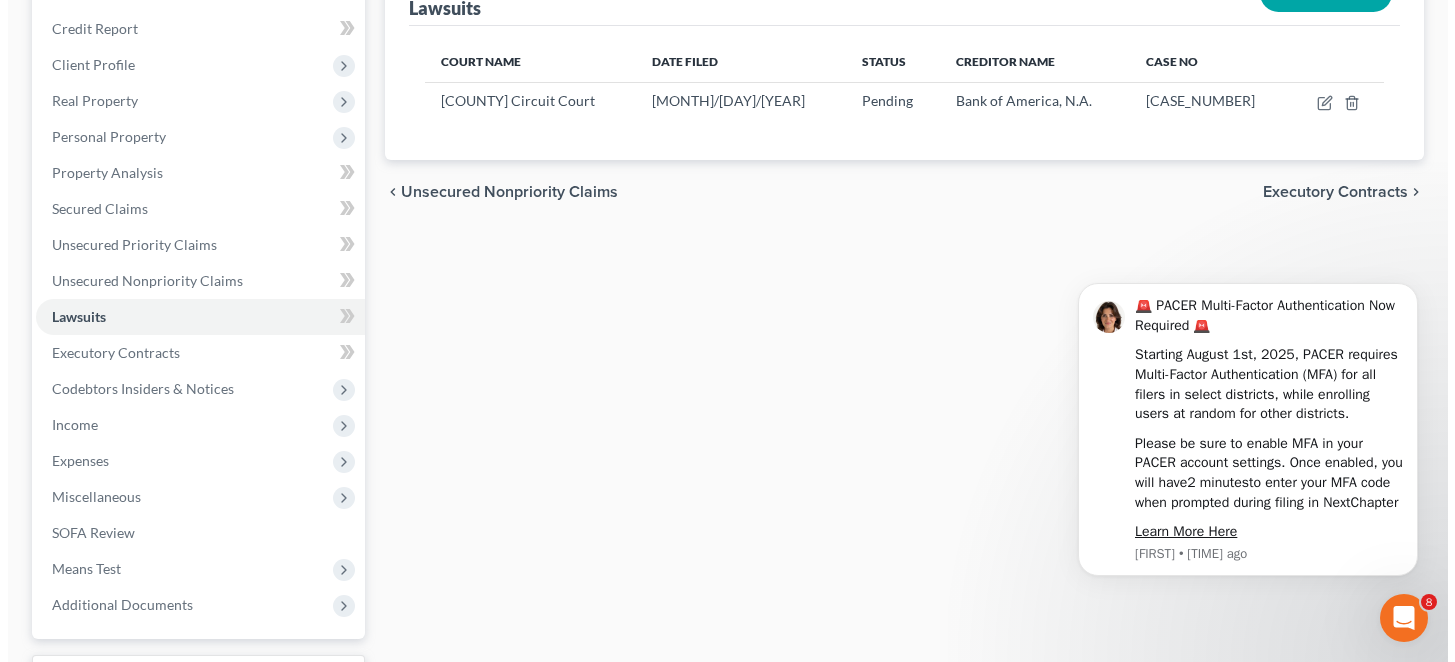 scroll, scrollTop: 0, scrollLeft: 0, axis: both 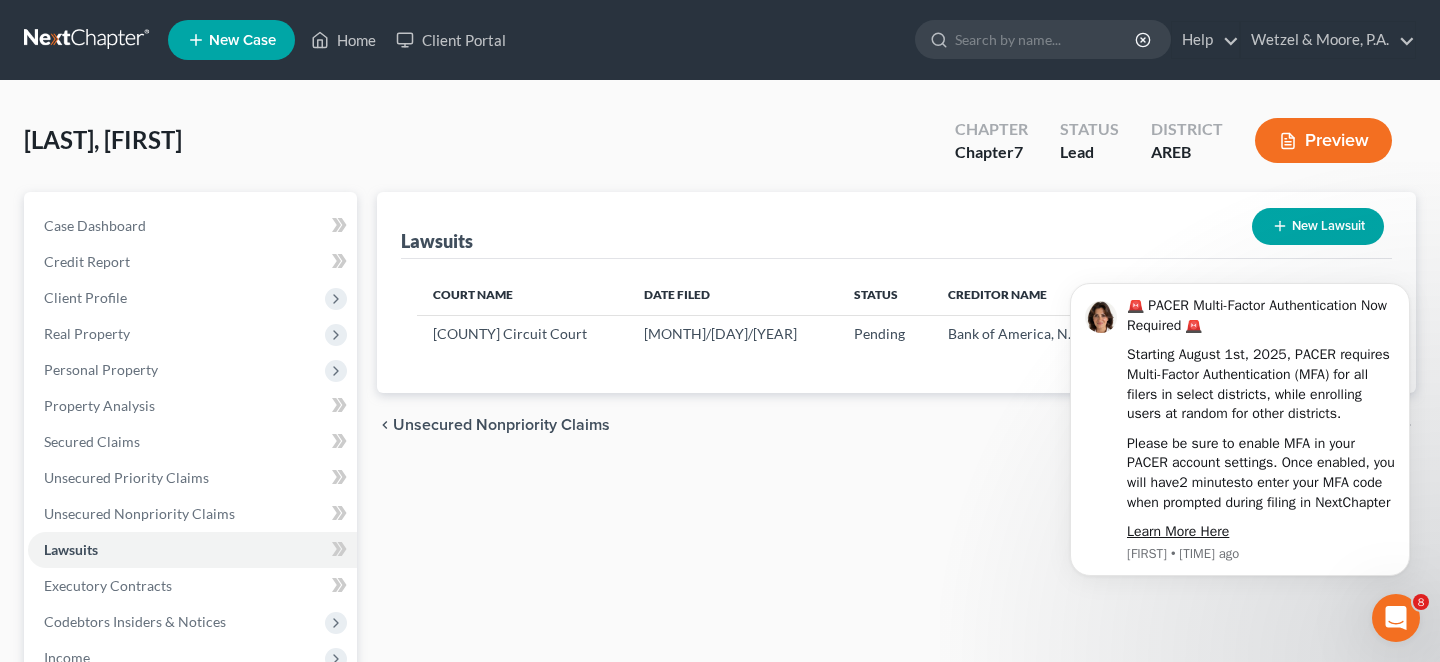 click on "New Lawsuit" at bounding box center [1318, 226] 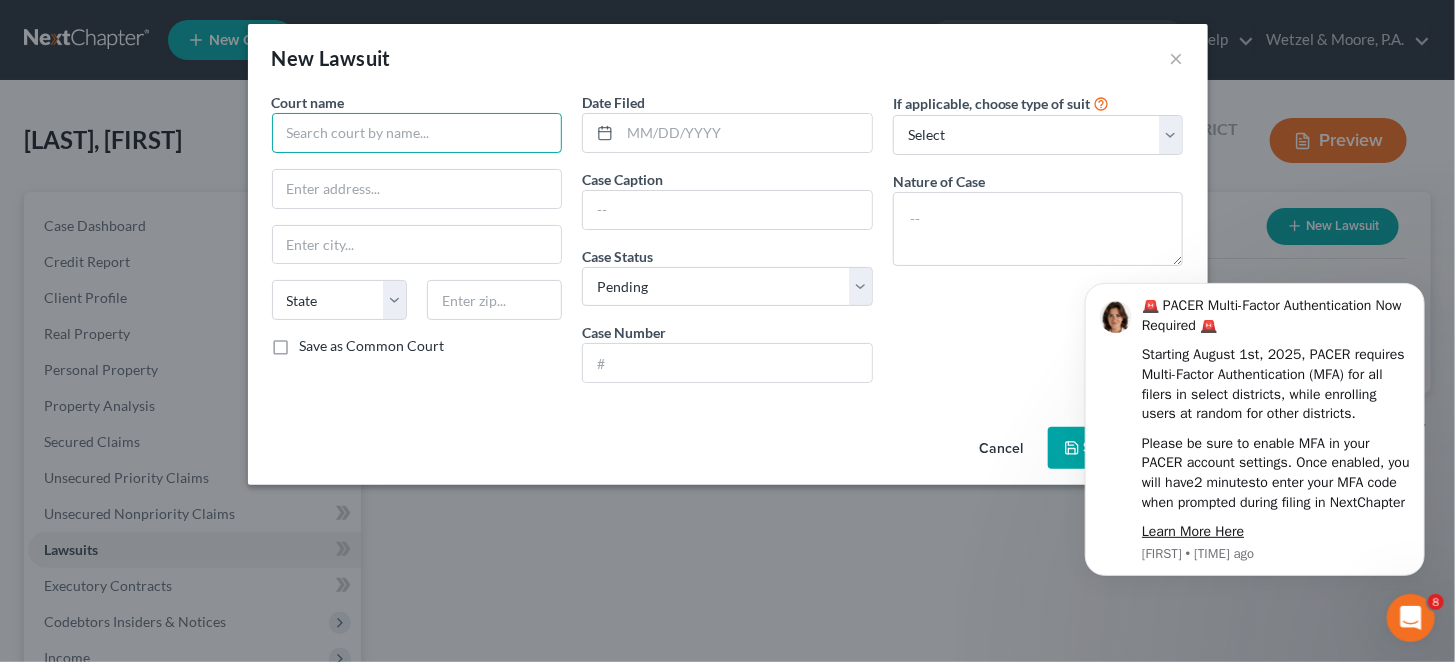 click at bounding box center (417, 133) 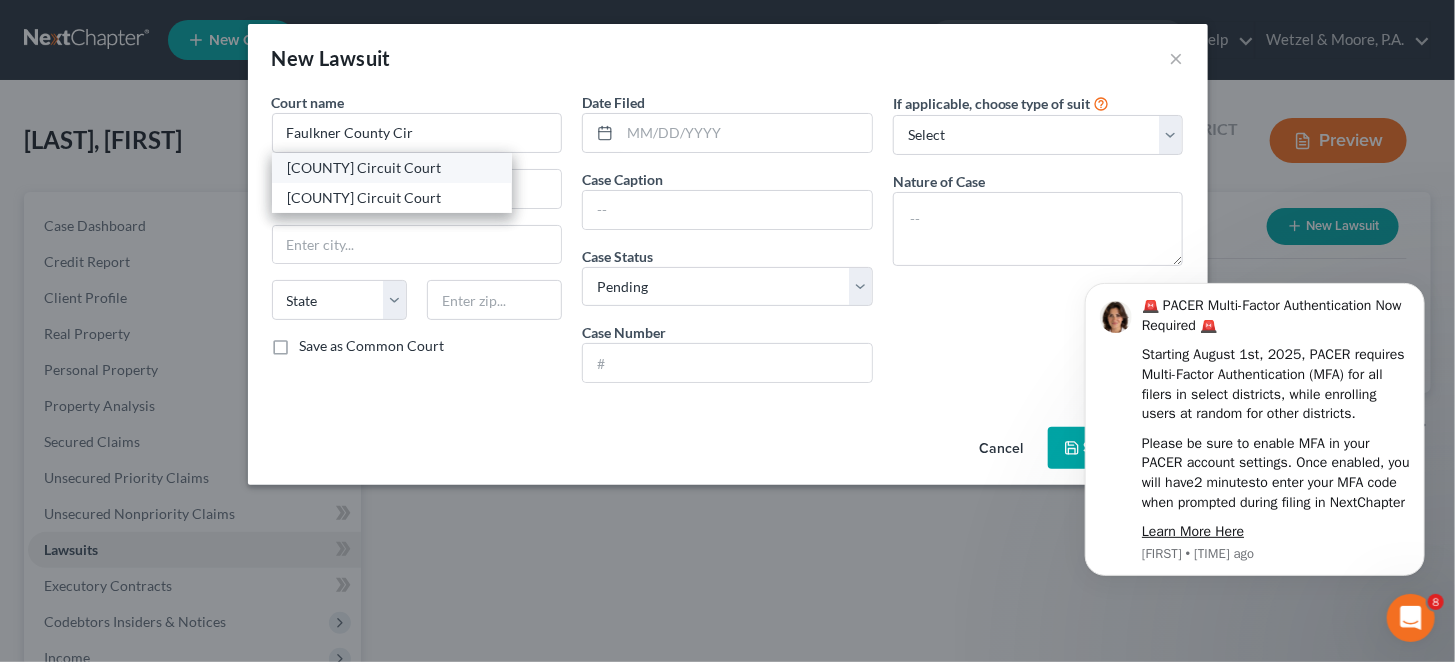 click on "Faulkner County Circuit Court" at bounding box center (392, 168) 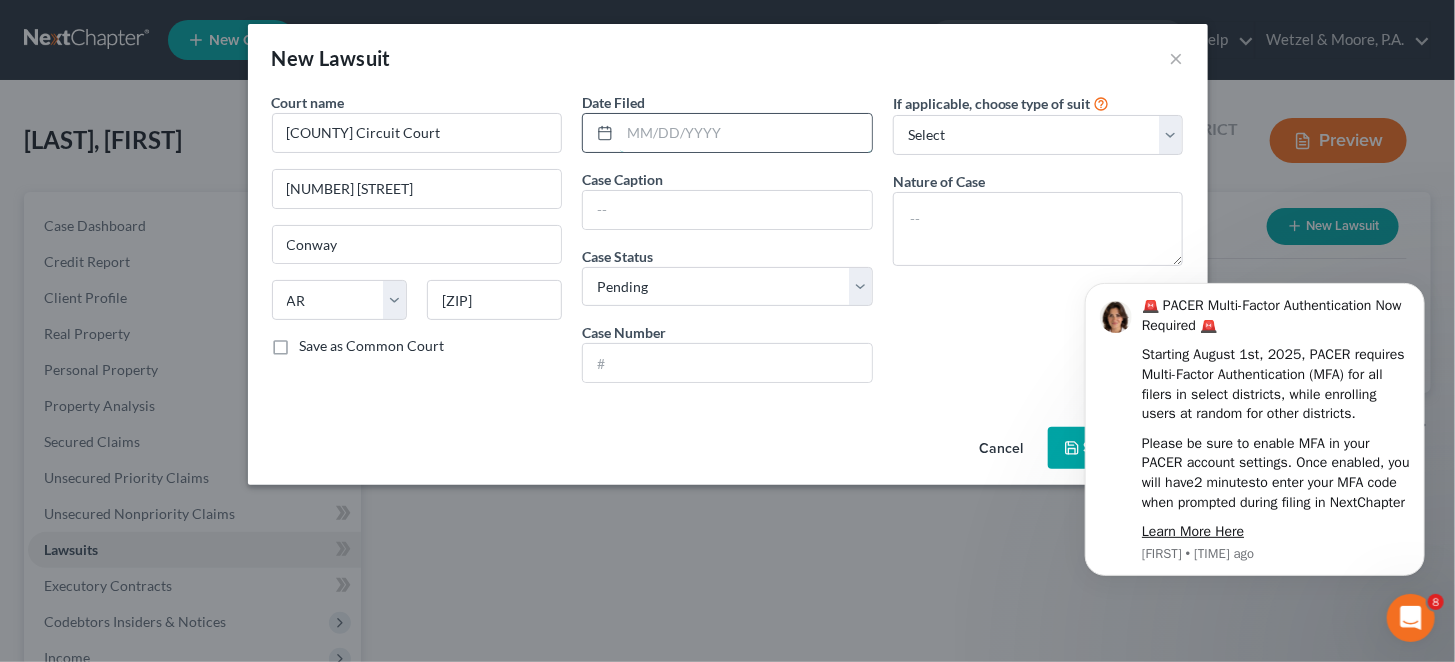 click at bounding box center [746, 133] 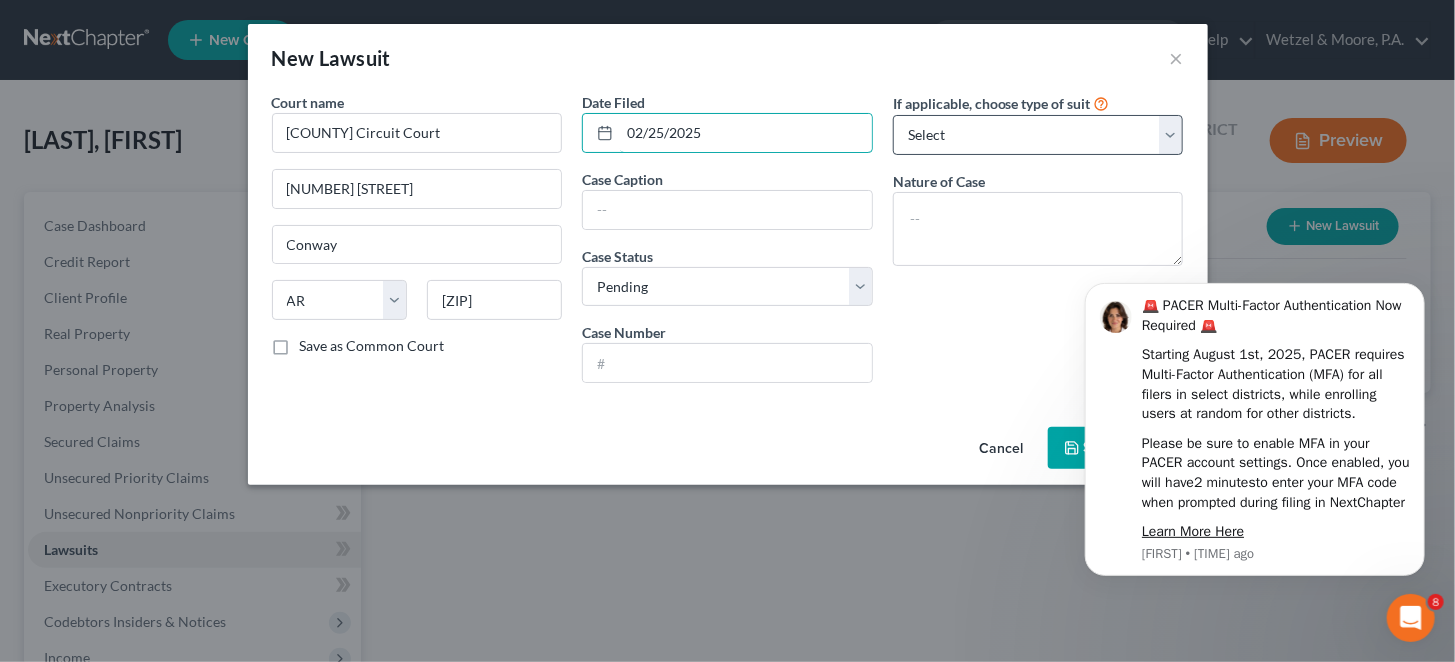 type on "02/25/2025" 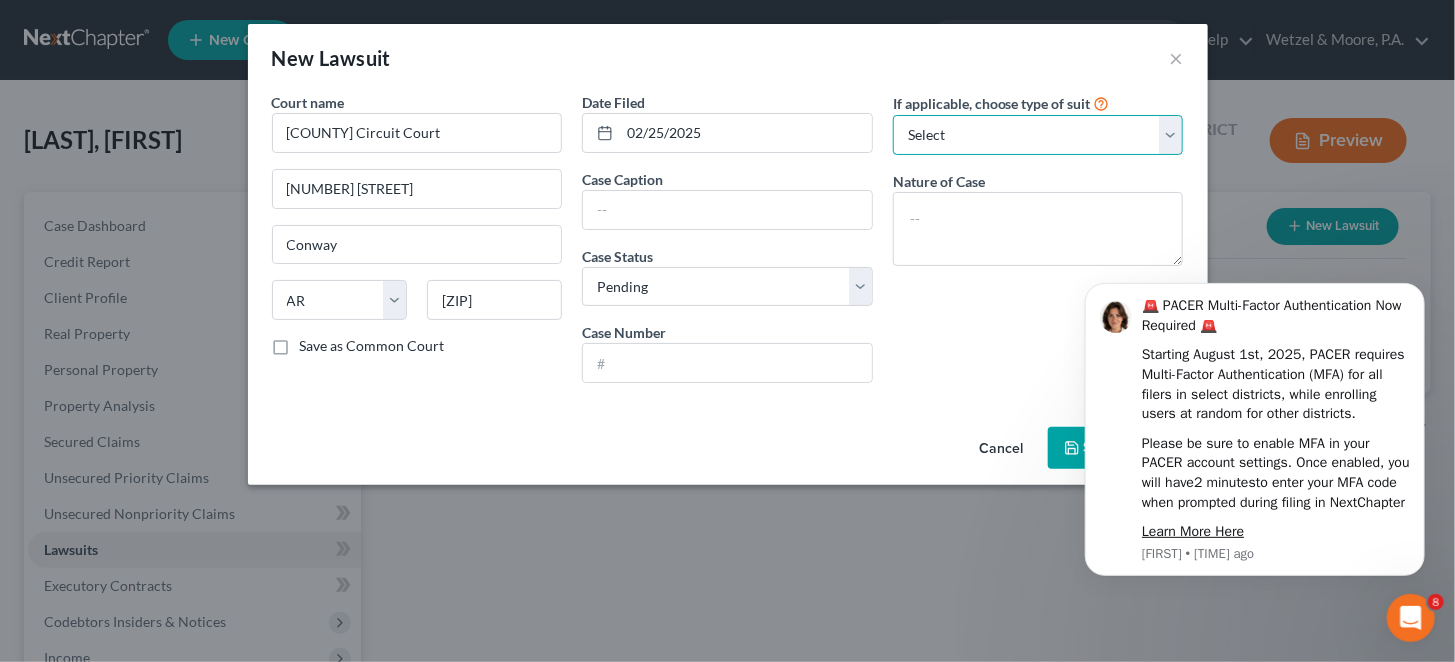 click on "Select Repossession Garnishment Foreclosure Attached, Seized, Or Levied Other" at bounding box center (1038, 135) 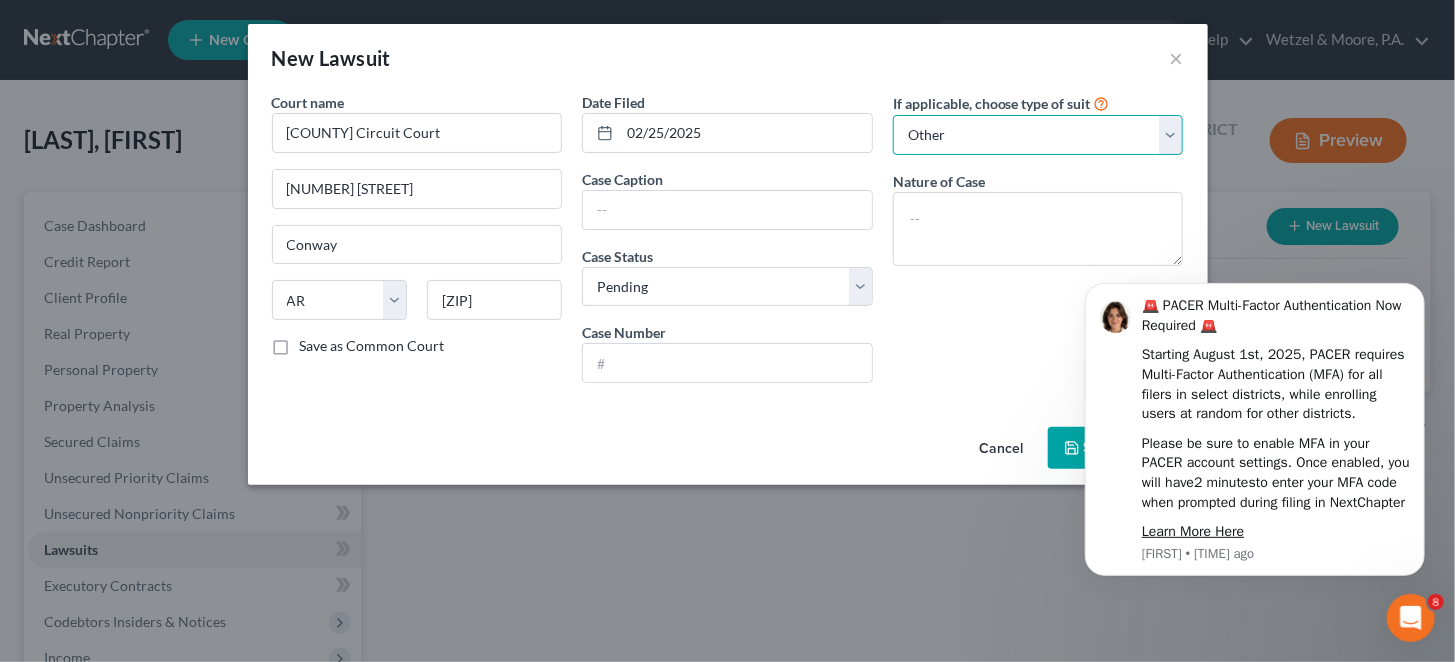 click on "Select Repossession Garnishment Foreclosure Attached, Seized, Or Levied Other" at bounding box center (1038, 135) 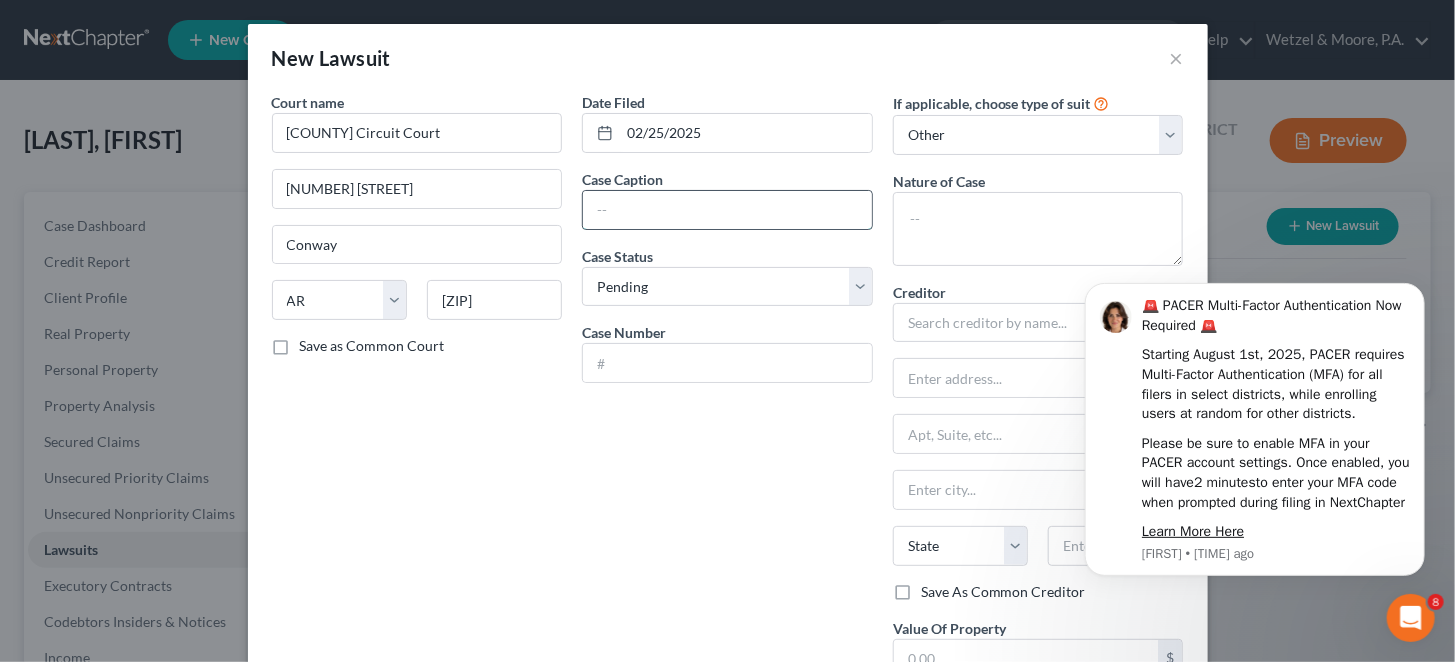 click at bounding box center (727, 210) 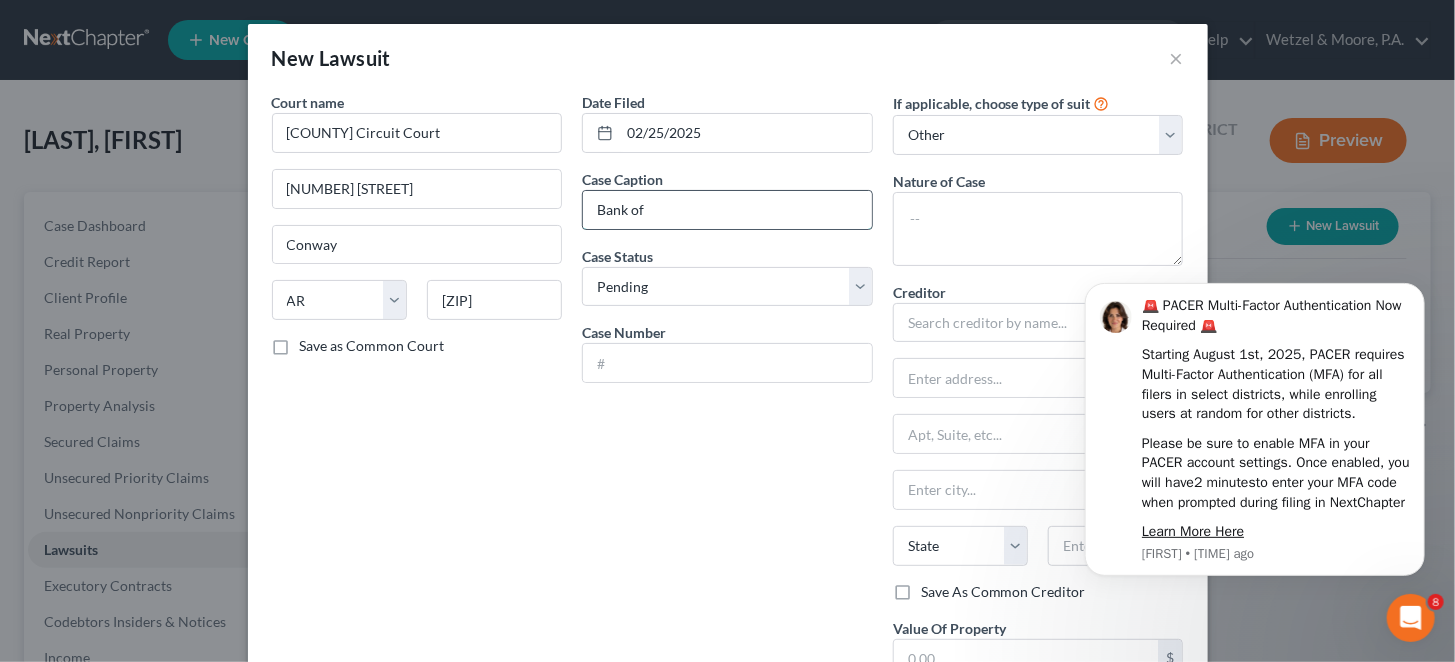 type on "Bank of America, N.A. vs. Kevin Dean Moffatt" 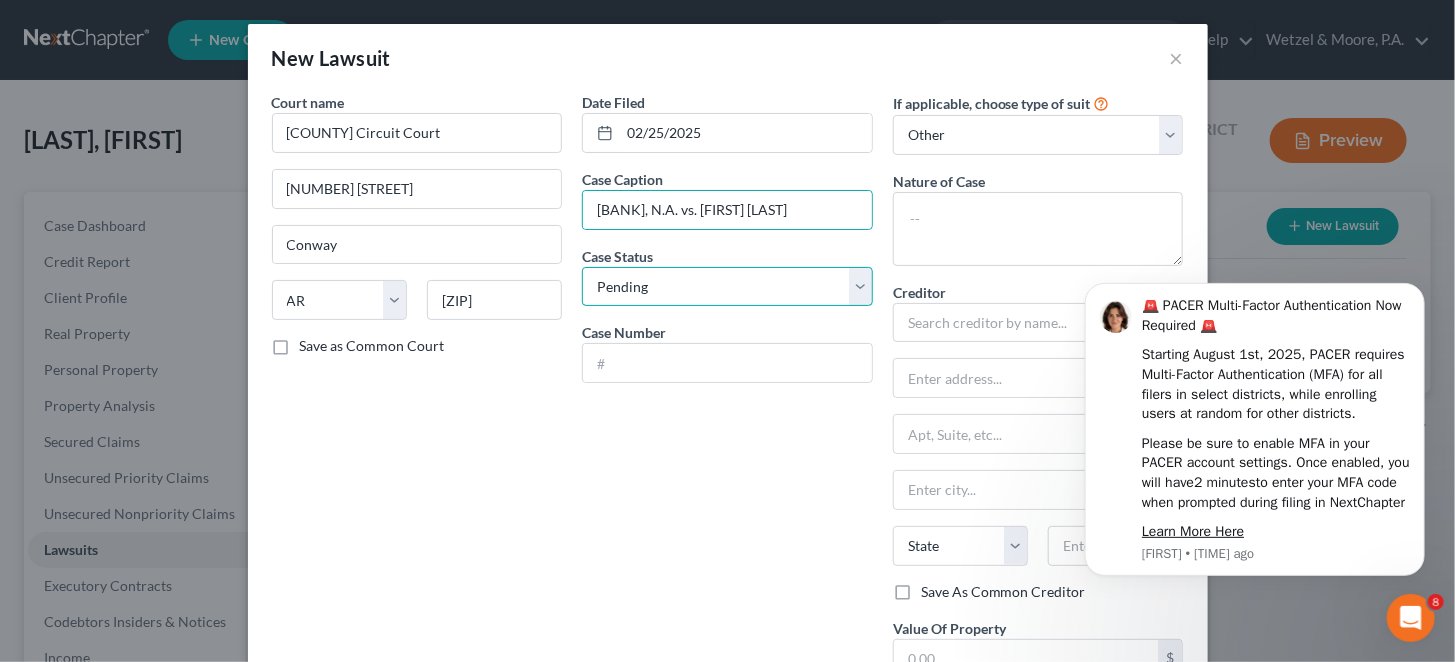 click on "Select Pending On Appeal Concluded" at bounding box center (727, 287) 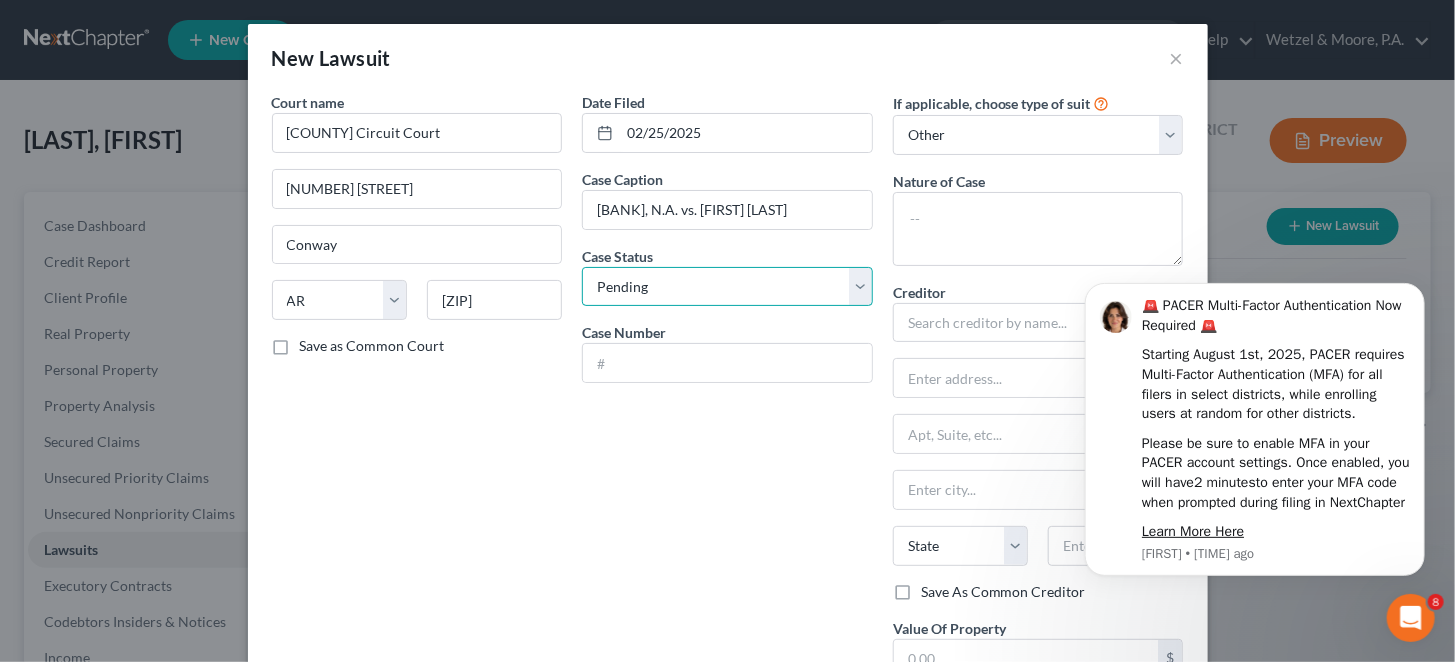 click on "Select Pending On Appeal Concluded" at bounding box center [727, 287] 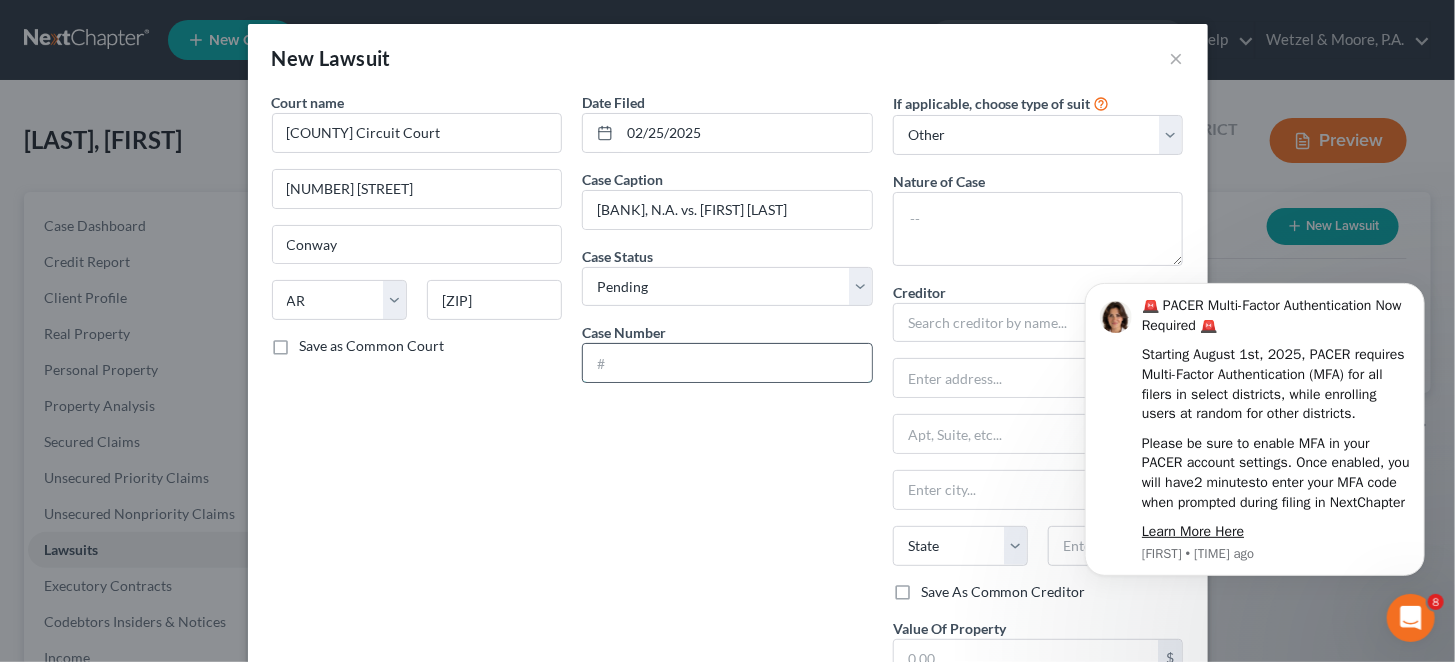 click at bounding box center [727, 363] 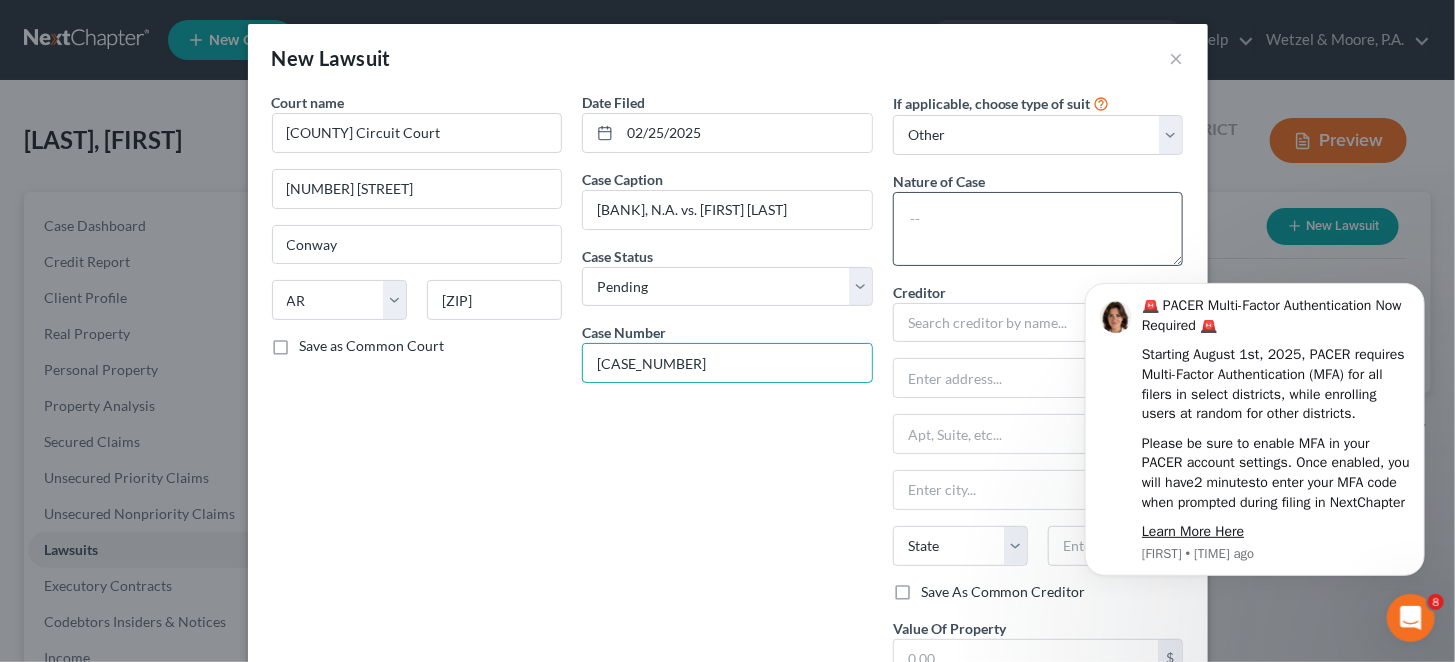type on "23CV-25-493" 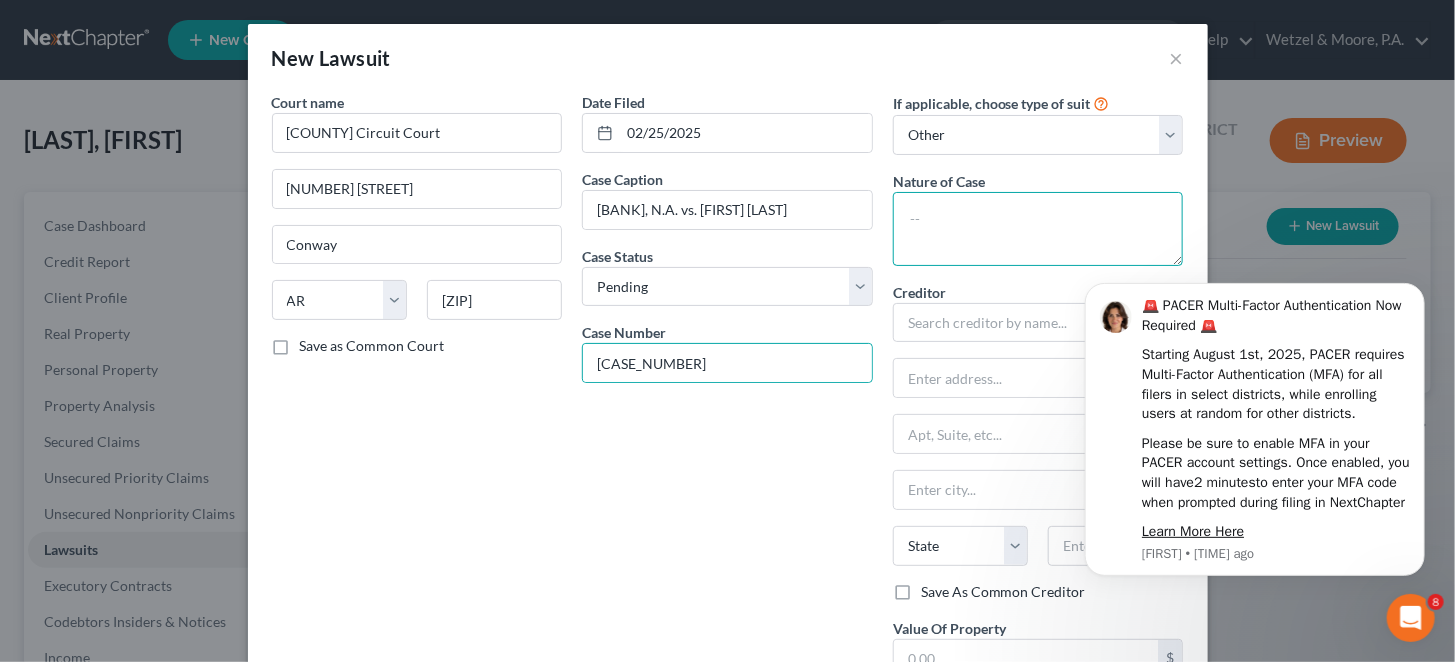 click at bounding box center (1038, 229) 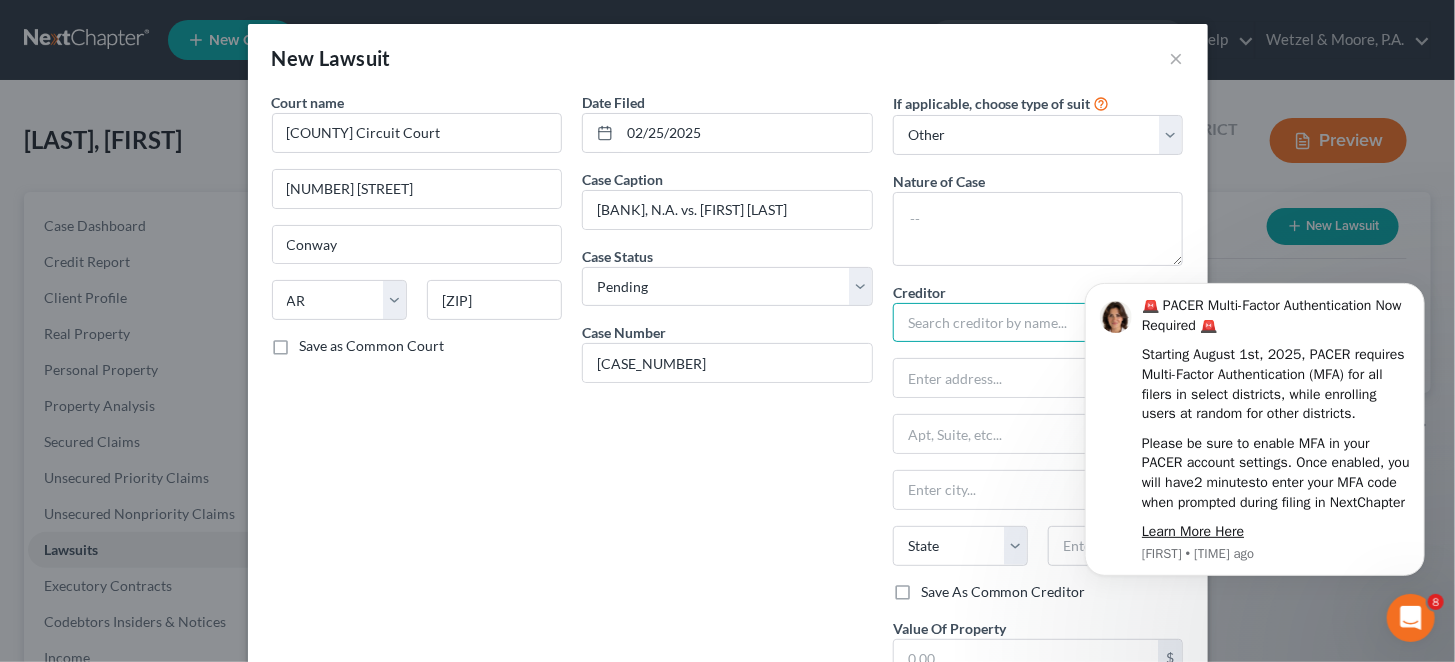 click at bounding box center (1038, 323) 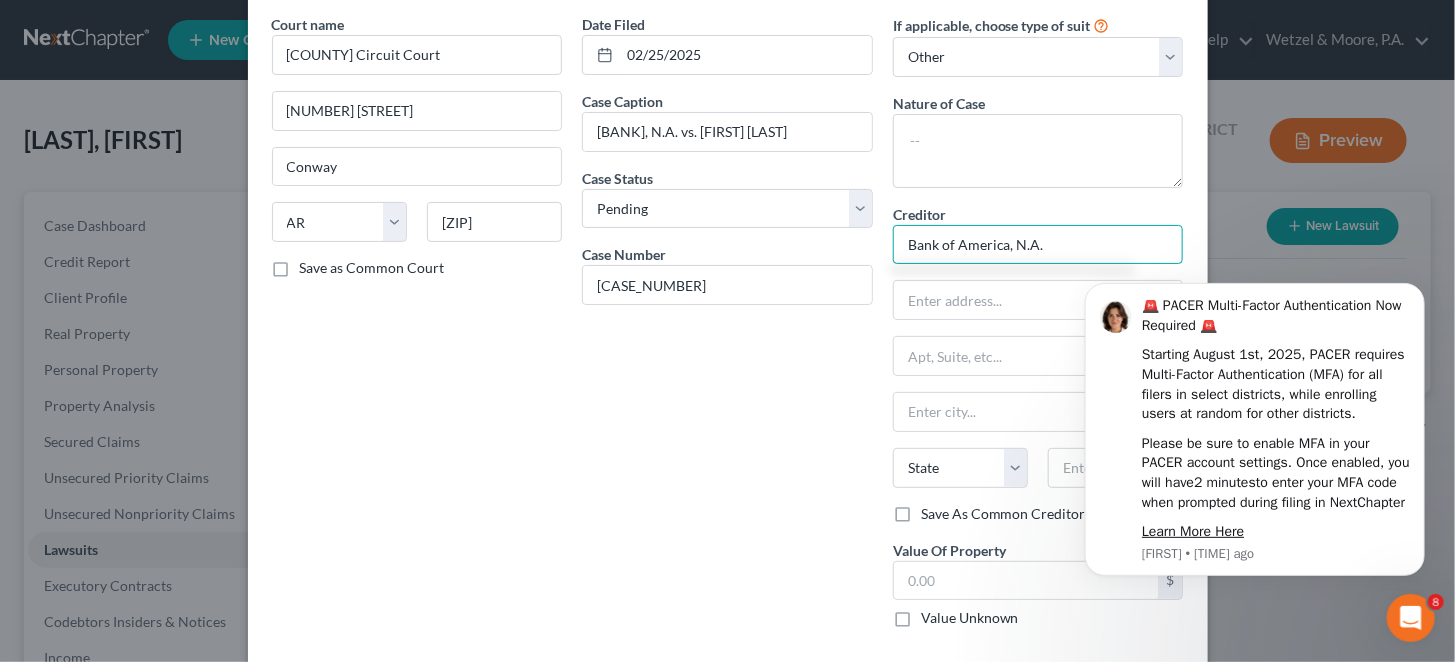 scroll, scrollTop: 118, scrollLeft: 0, axis: vertical 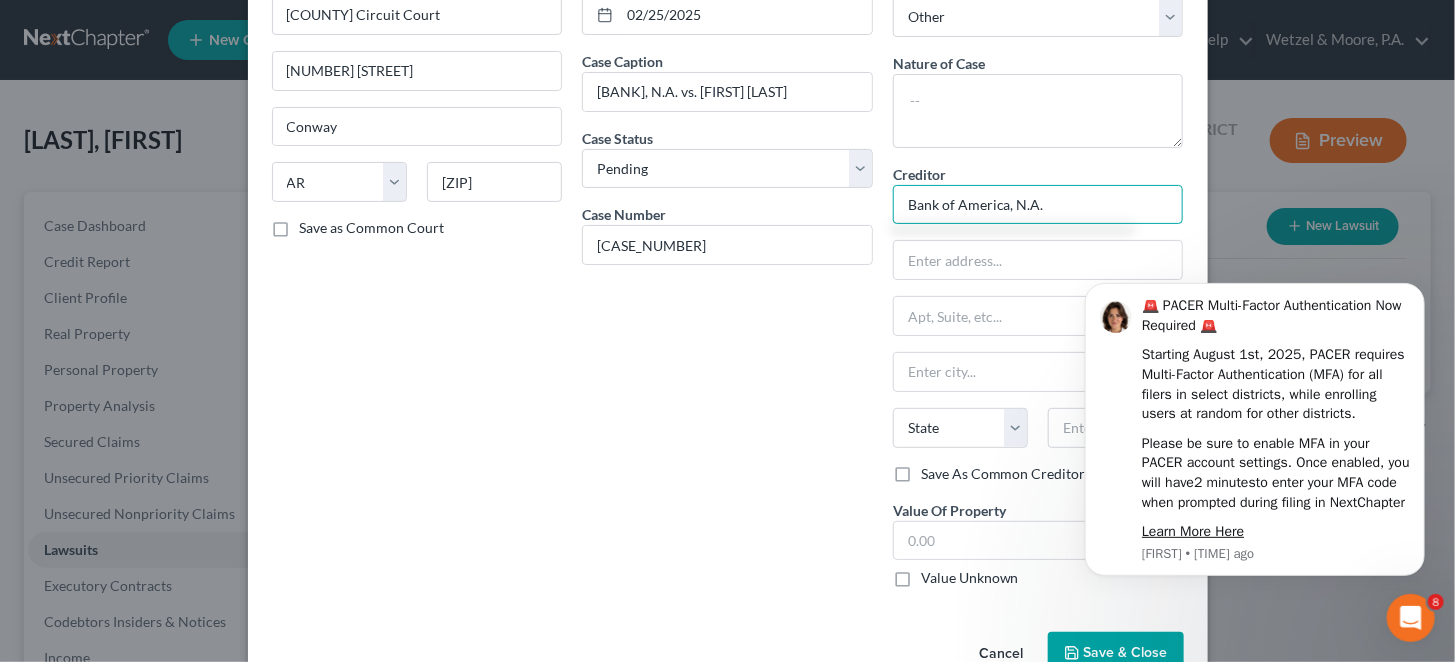 type on "Bank of America, N.A." 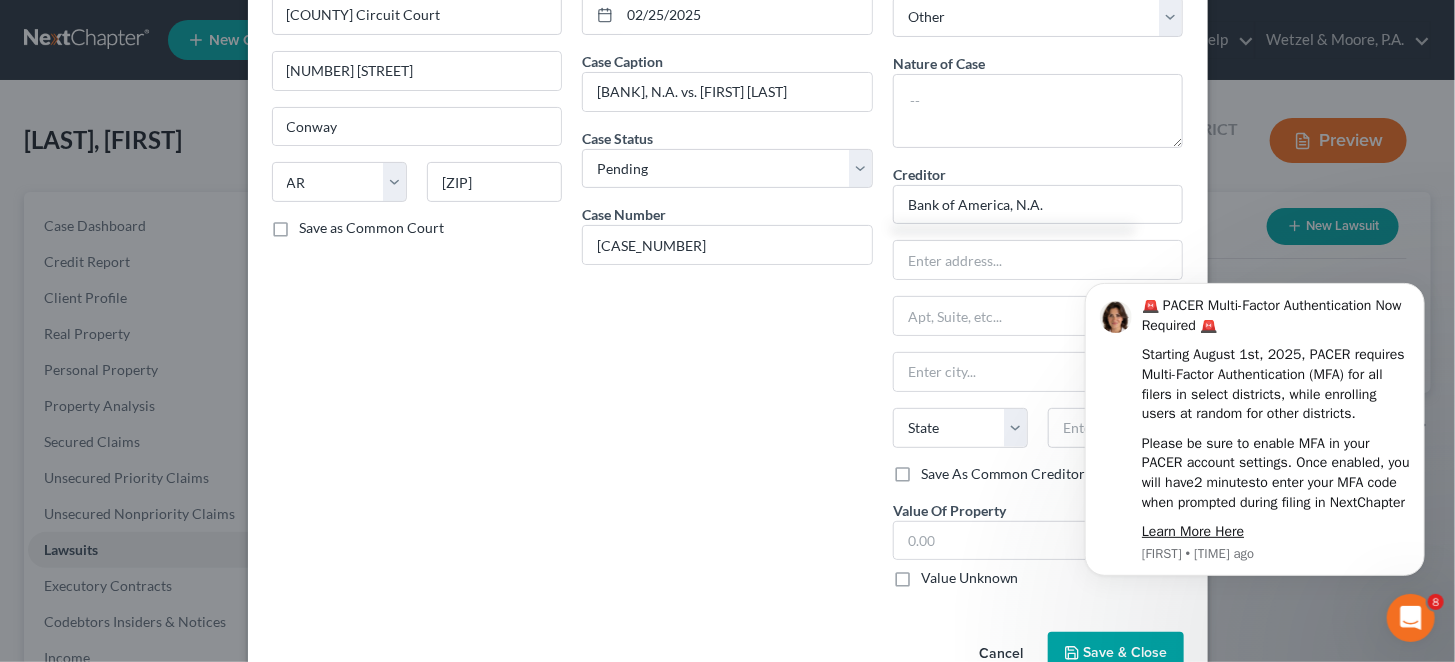 click on "Save & Close" at bounding box center [1116, 653] 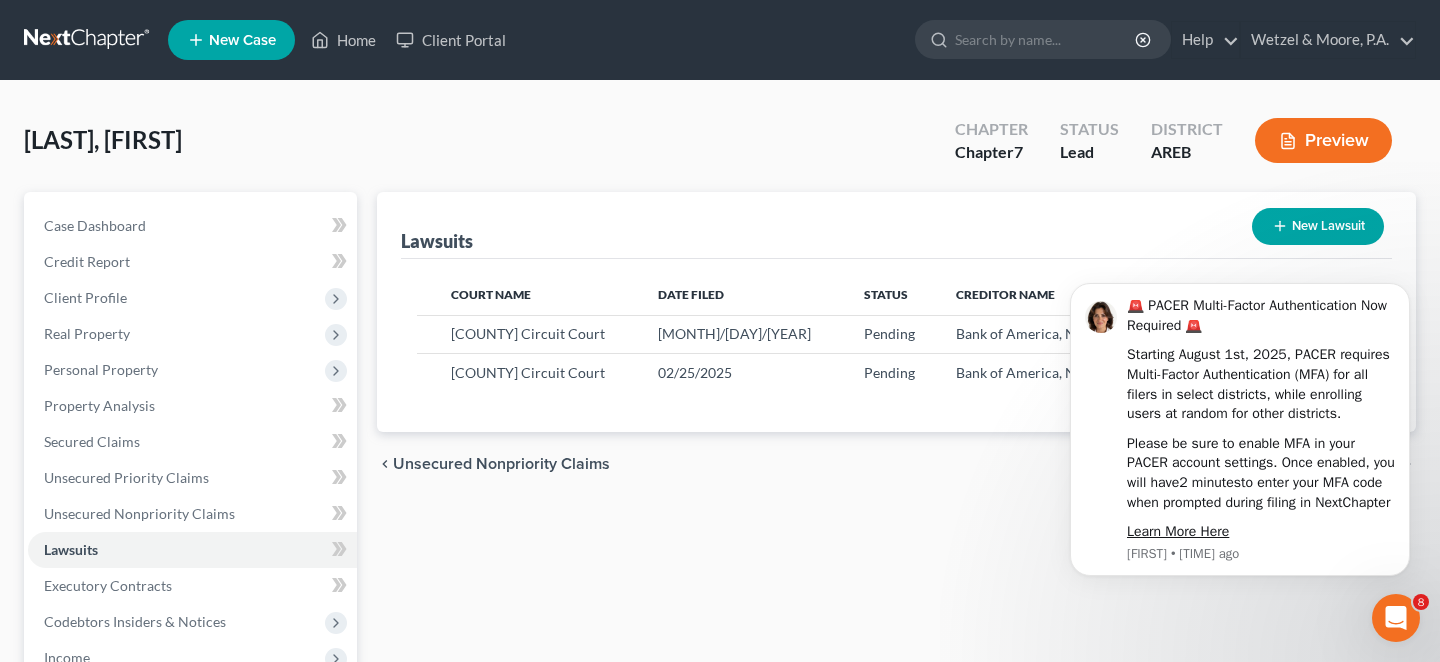 click 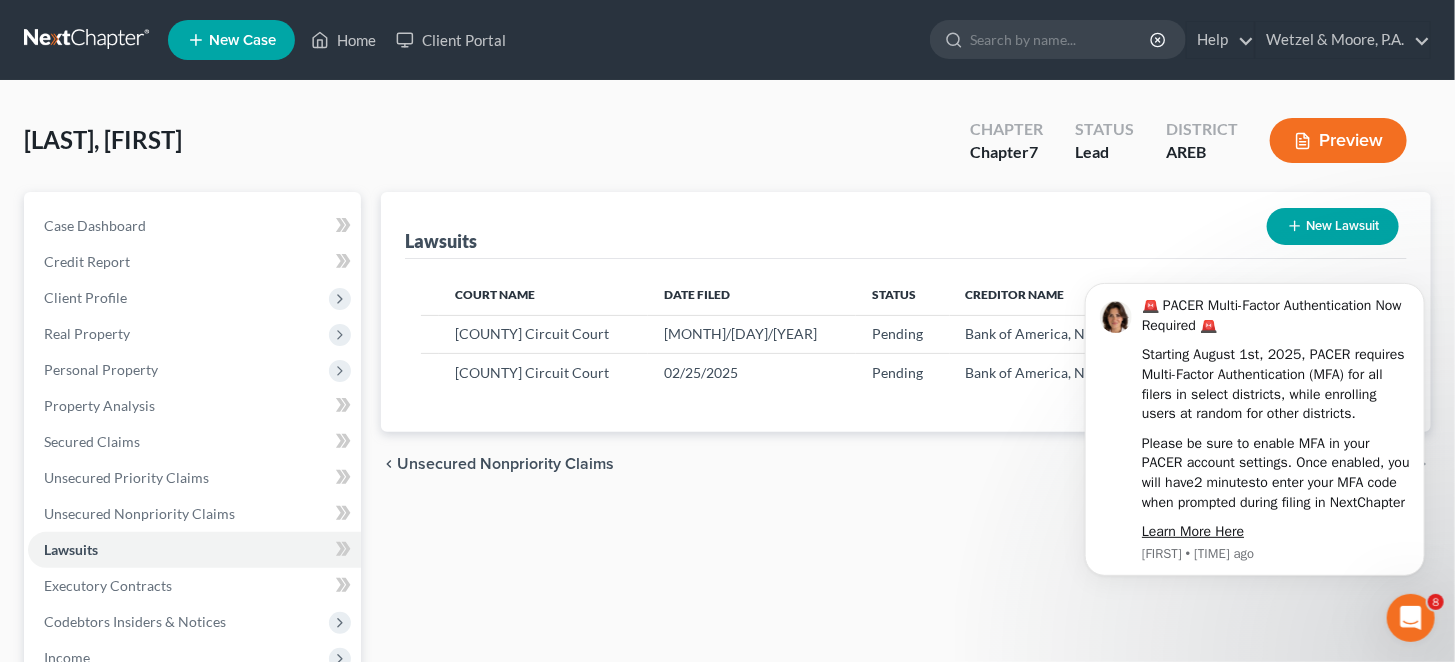 select on "0" 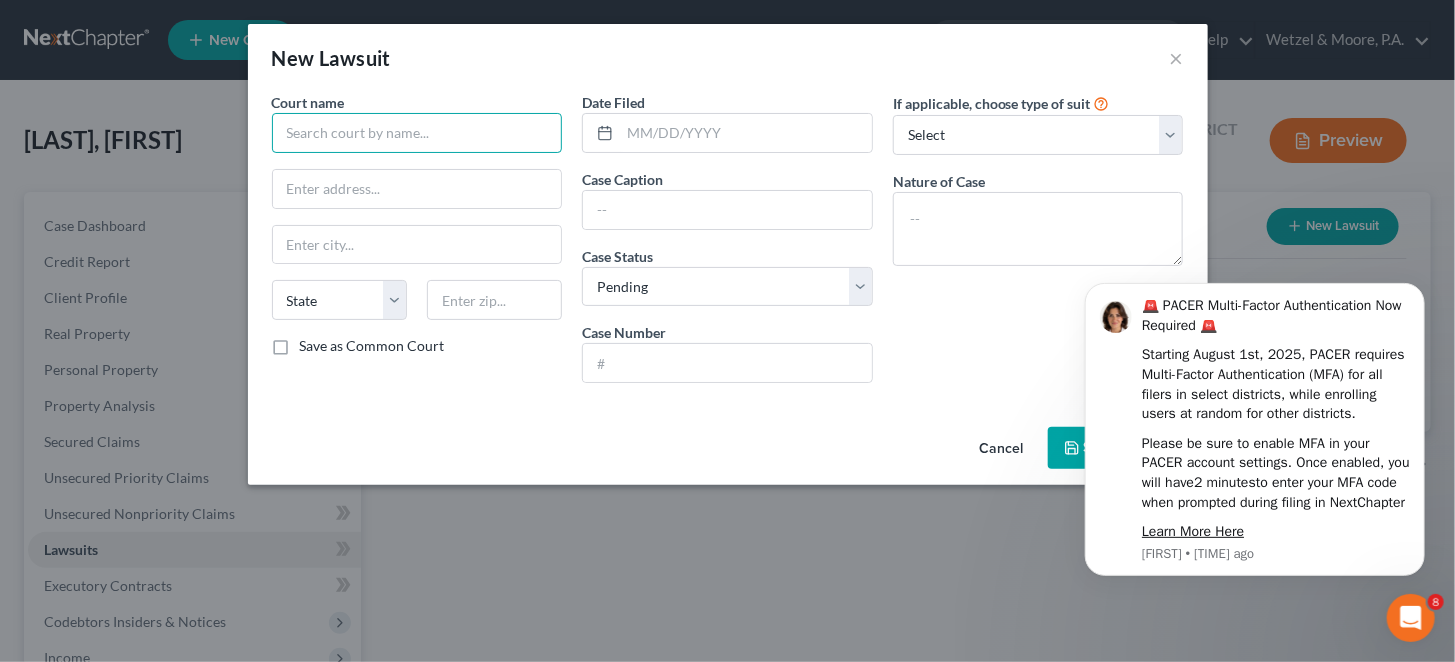 click at bounding box center (417, 133) 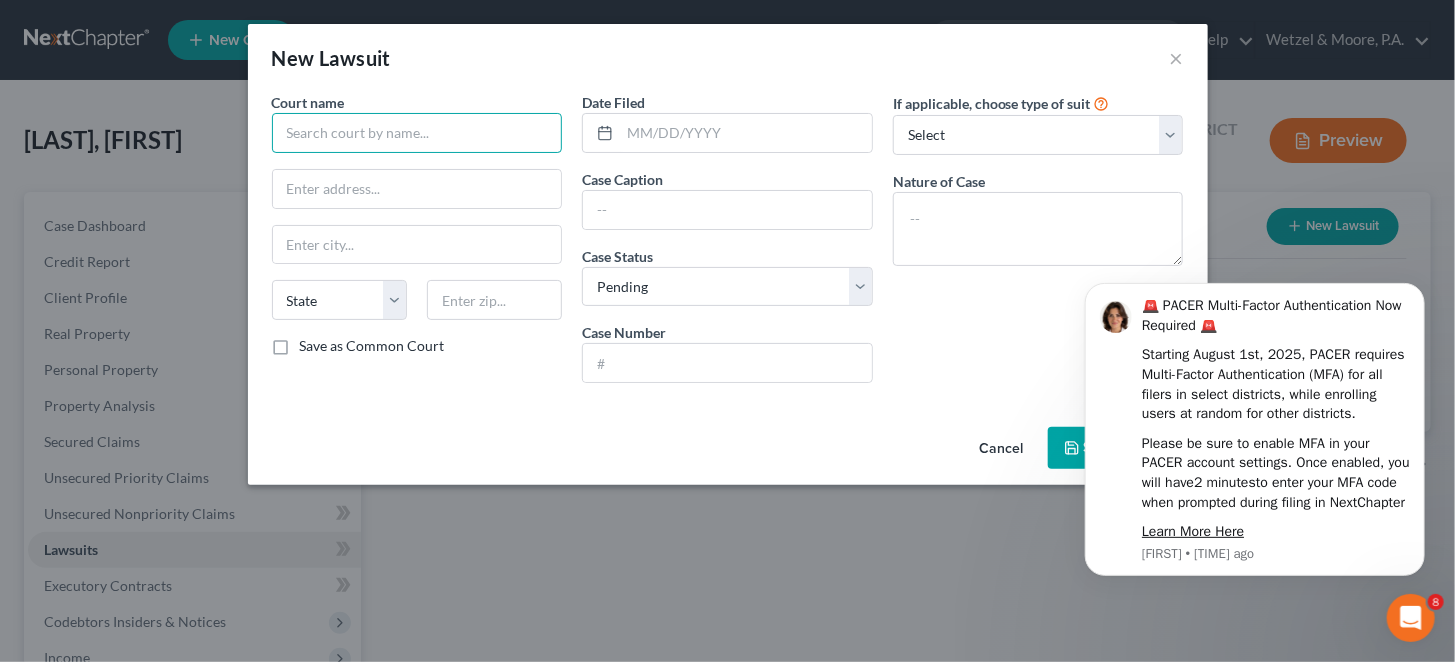 click at bounding box center [417, 133] 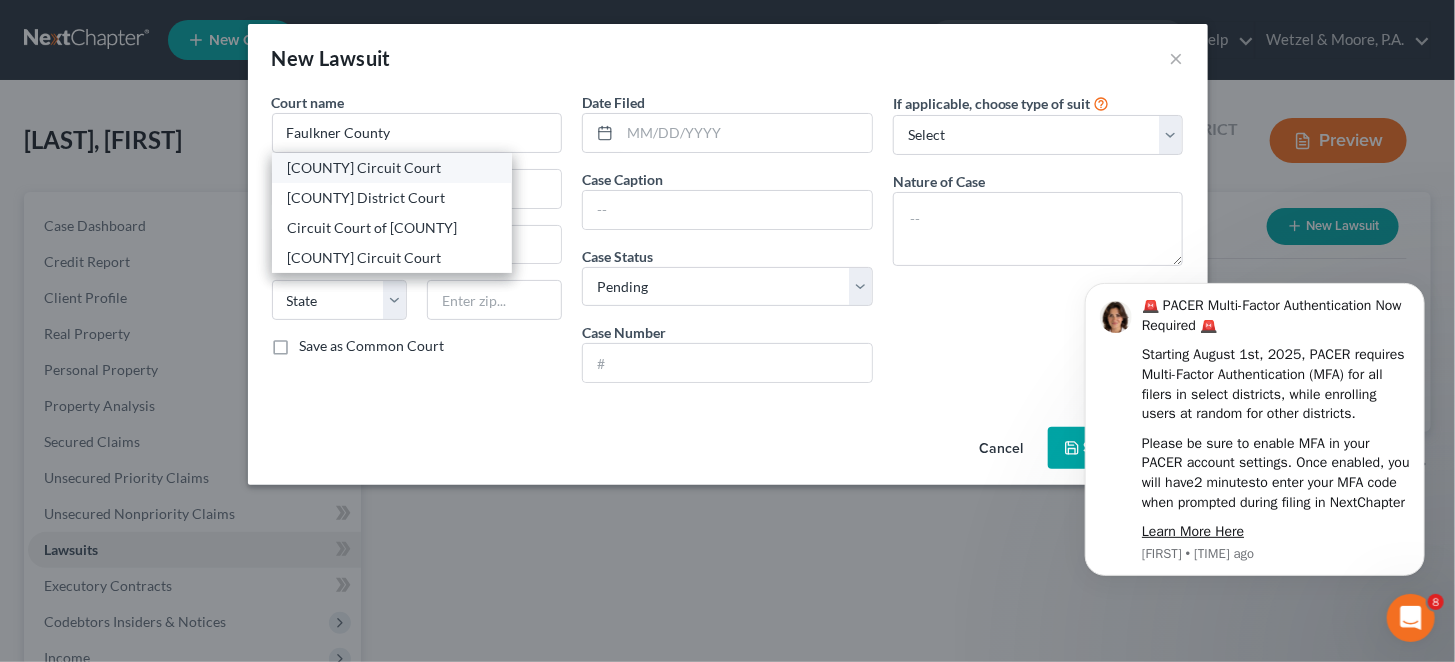 click on "Faulkner County Circuit Court" at bounding box center [392, 168] 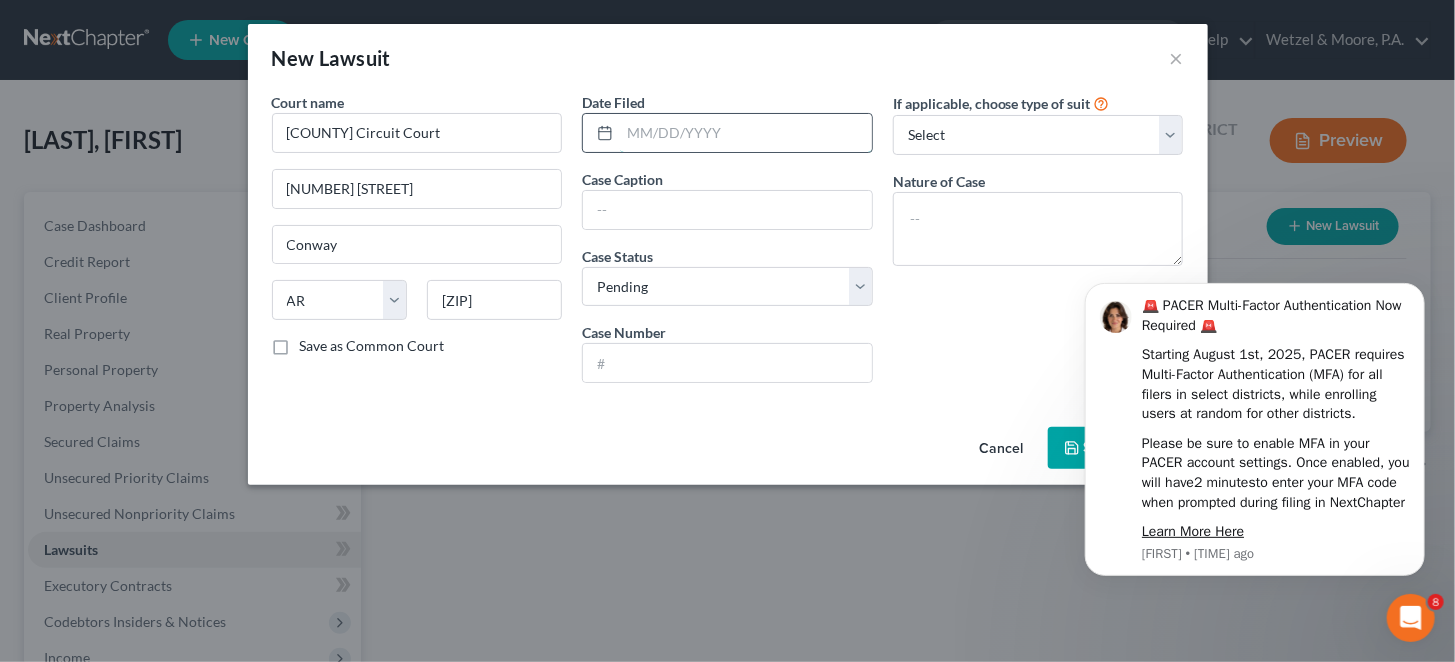click at bounding box center [746, 133] 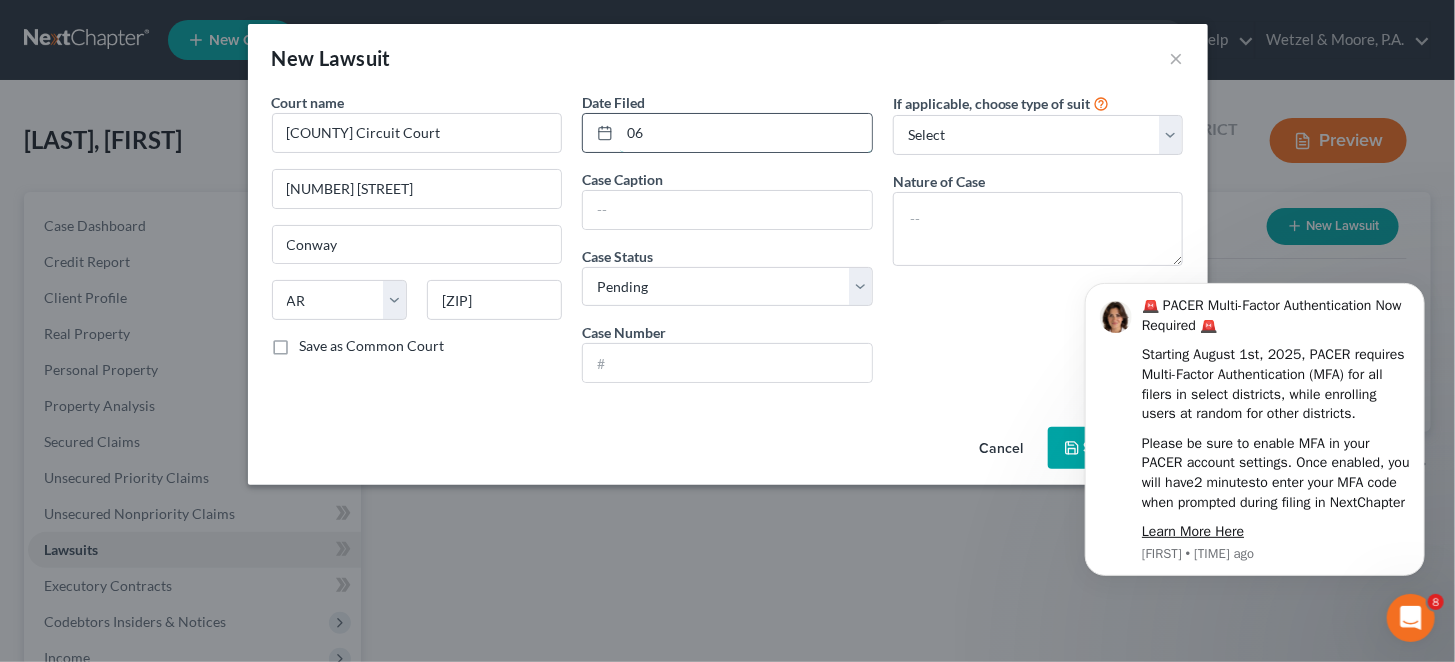 type on "0" 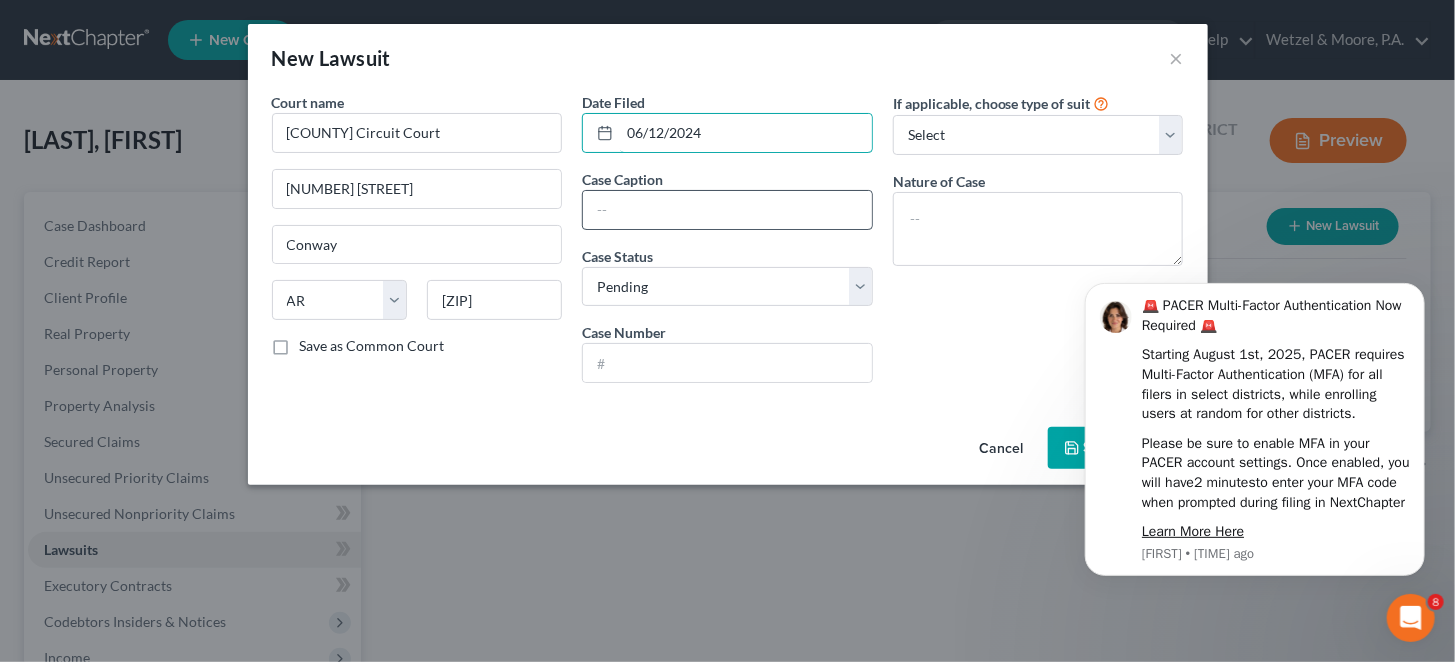 type on "06/12/2024" 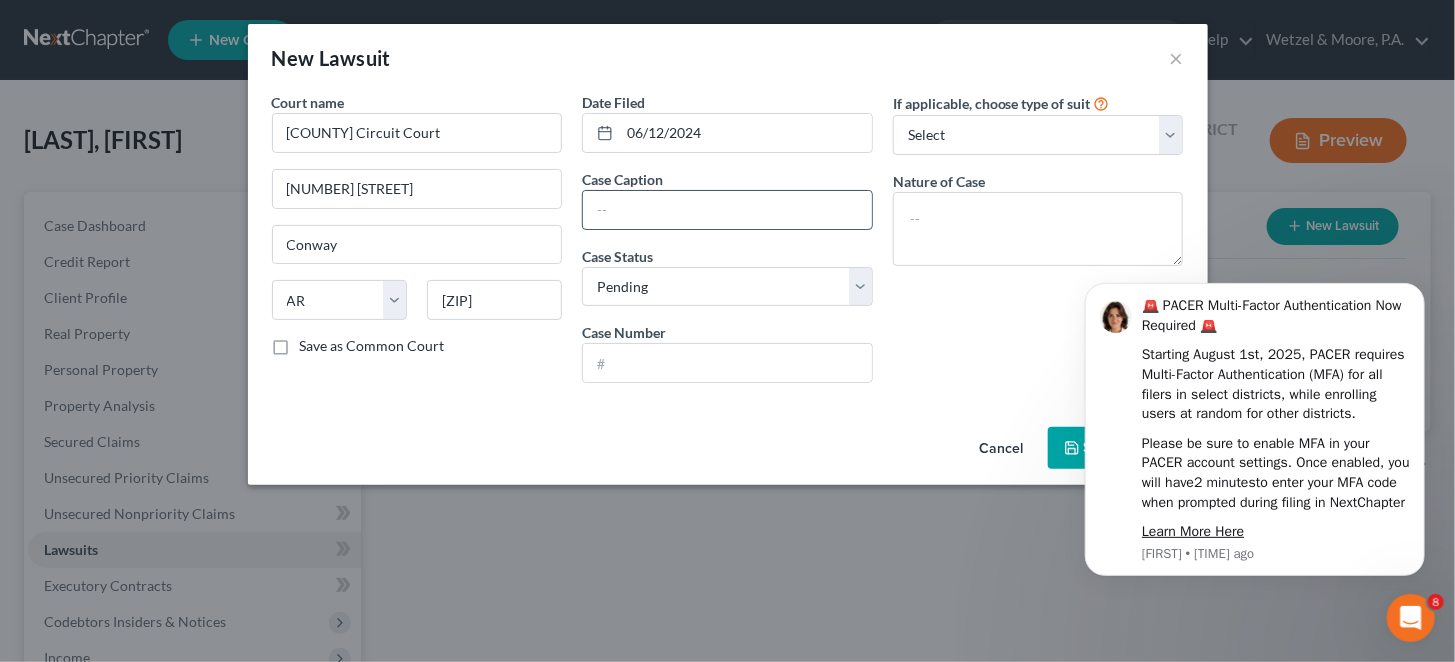 click at bounding box center [727, 210] 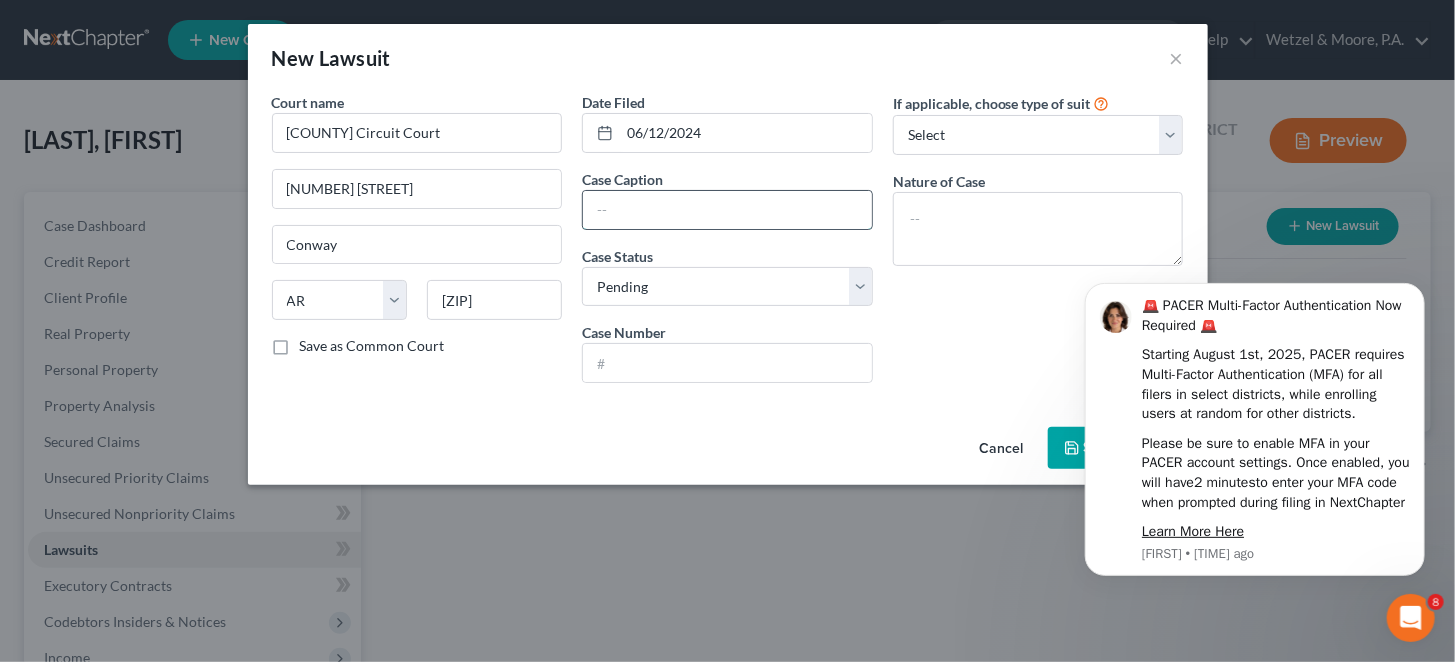 click at bounding box center [727, 210] 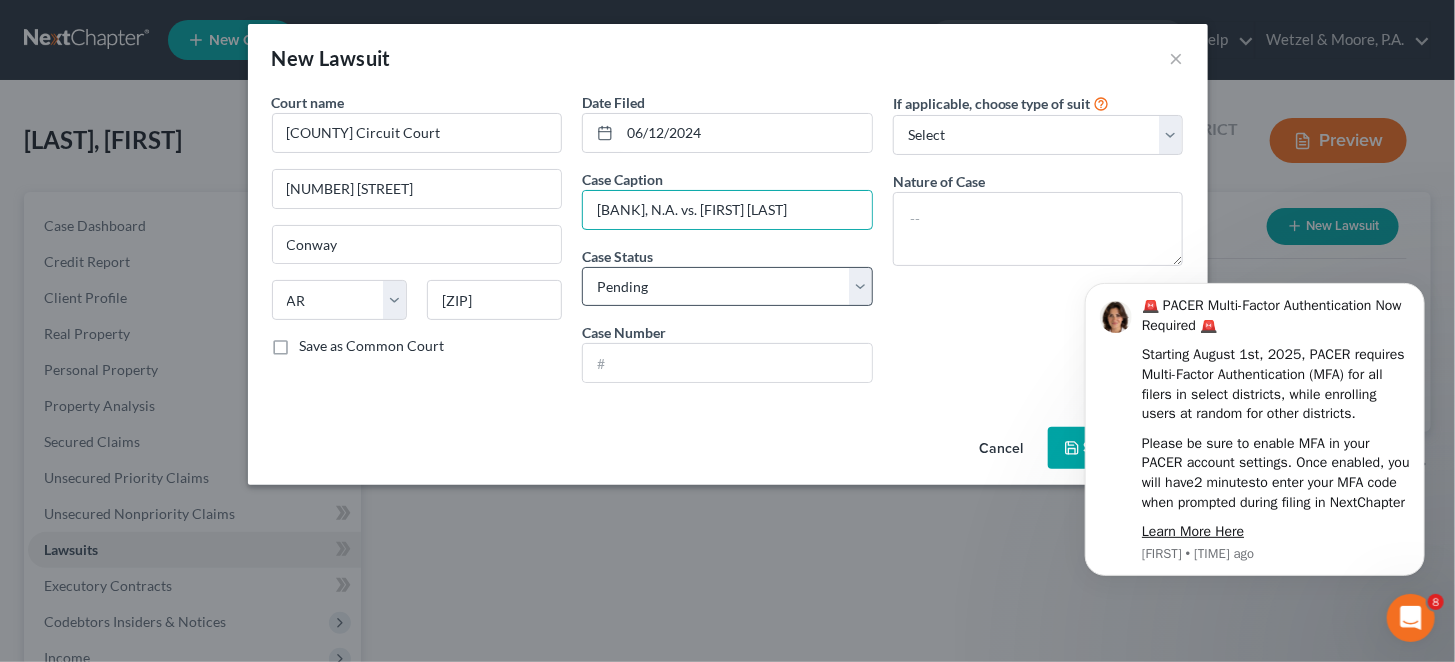 type on "Capital One, N.A. vs. Kevin D. Moffatt" 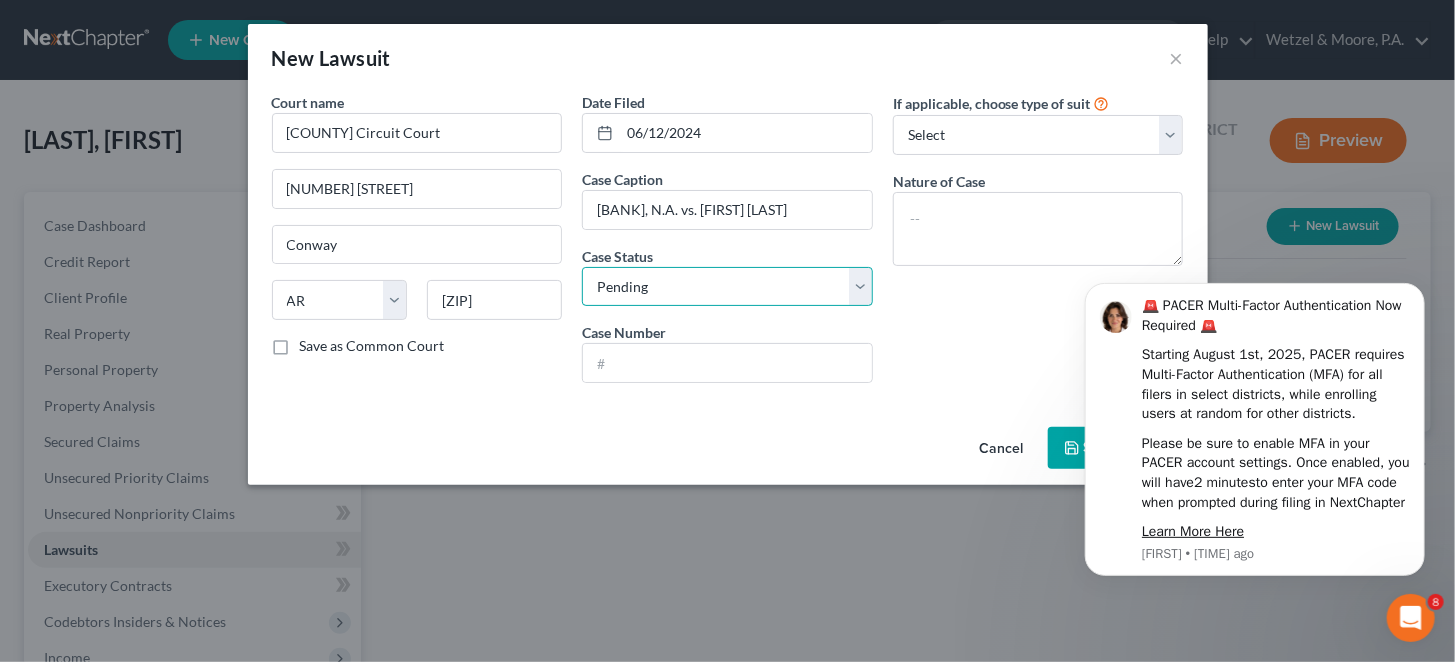 click on "Select Pending On Appeal Concluded" at bounding box center (727, 287) 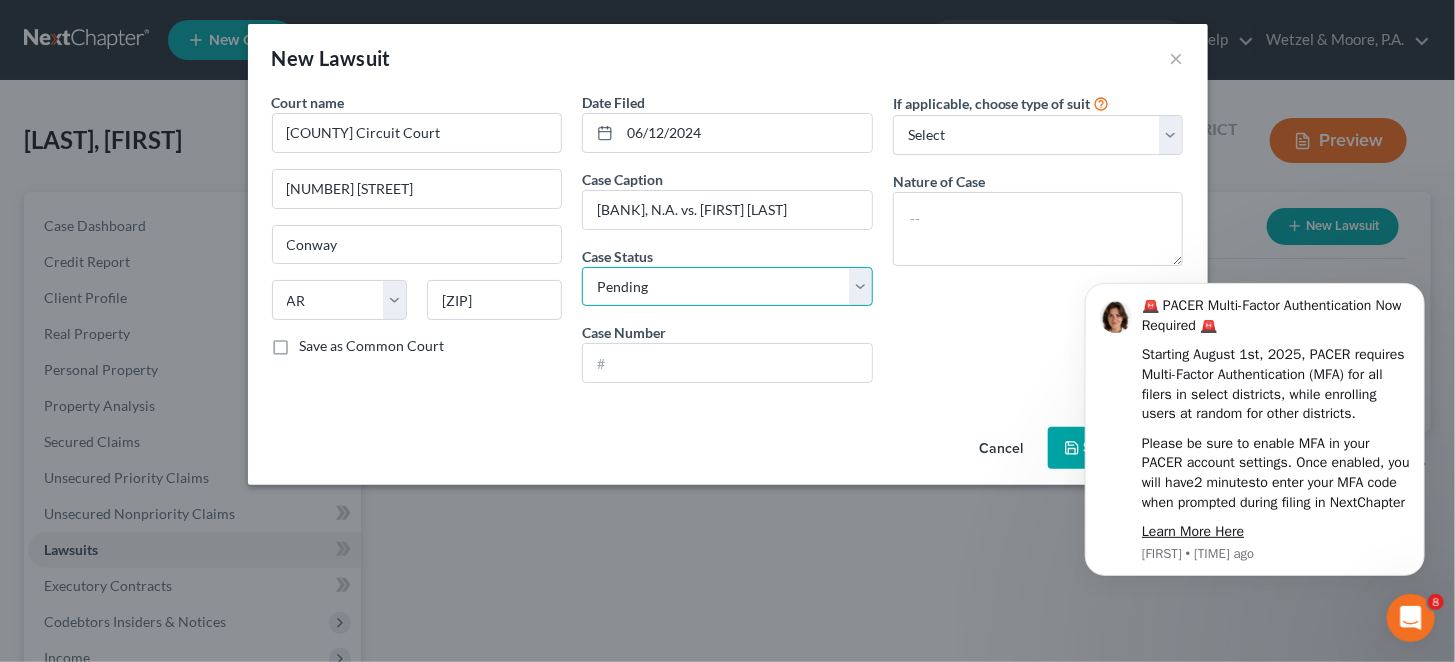 click on "Select Pending On Appeal Concluded" at bounding box center [727, 287] 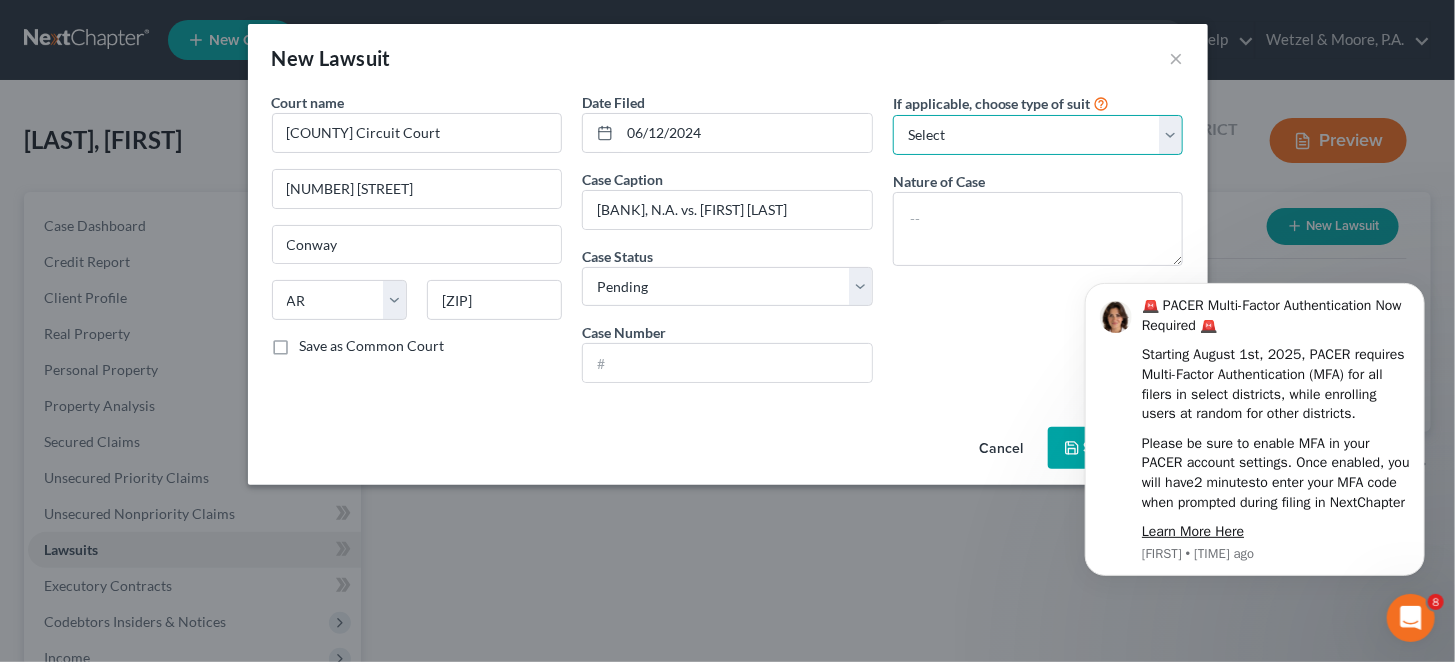 click on "Select Repossession Garnishment Foreclosure Attached, Seized, Or Levied Other" at bounding box center (1038, 135) 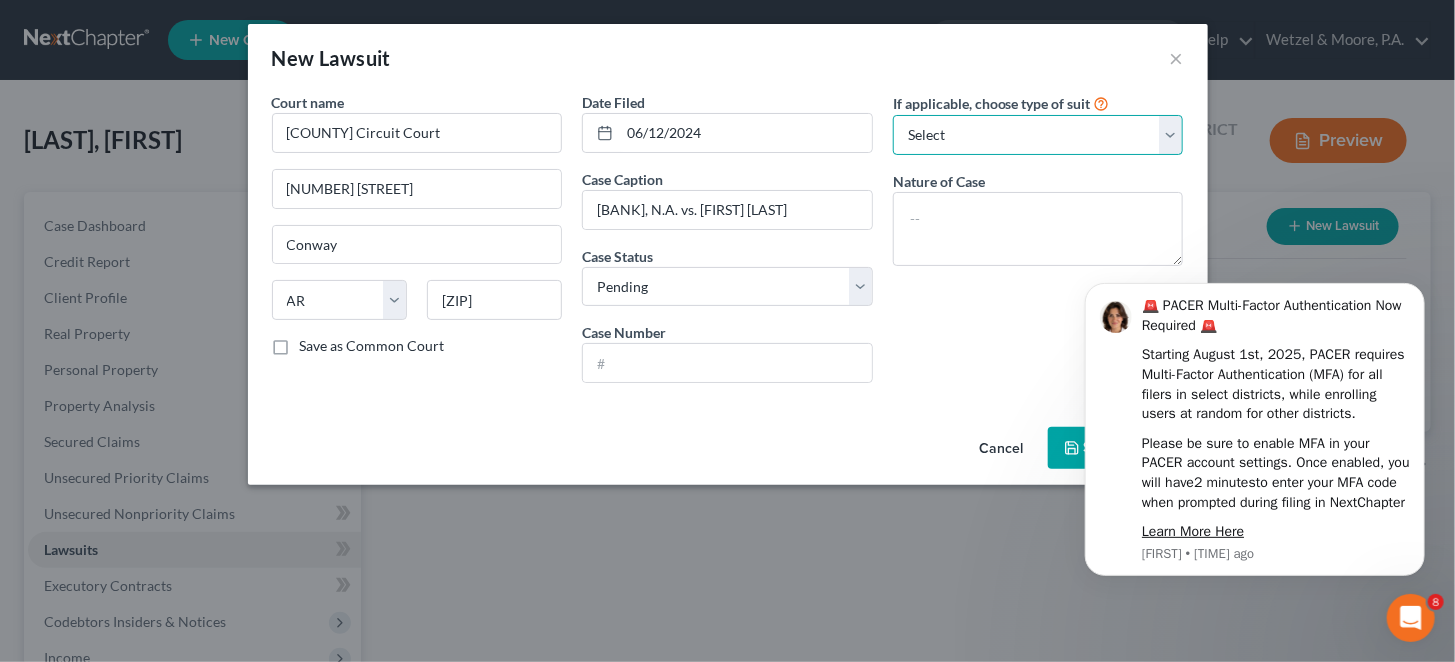 select on "4" 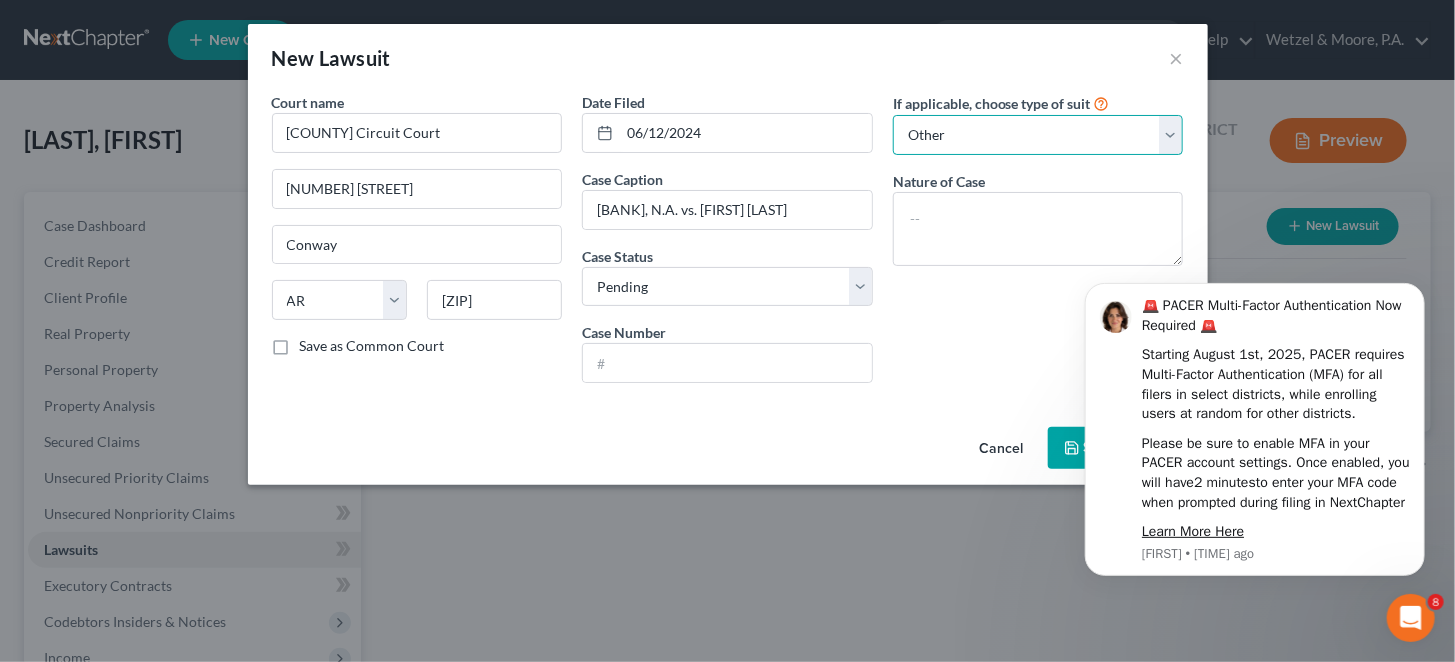 click on "Select Repossession Garnishment Foreclosure Attached, Seized, Or Levied Other" at bounding box center (1038, 135) 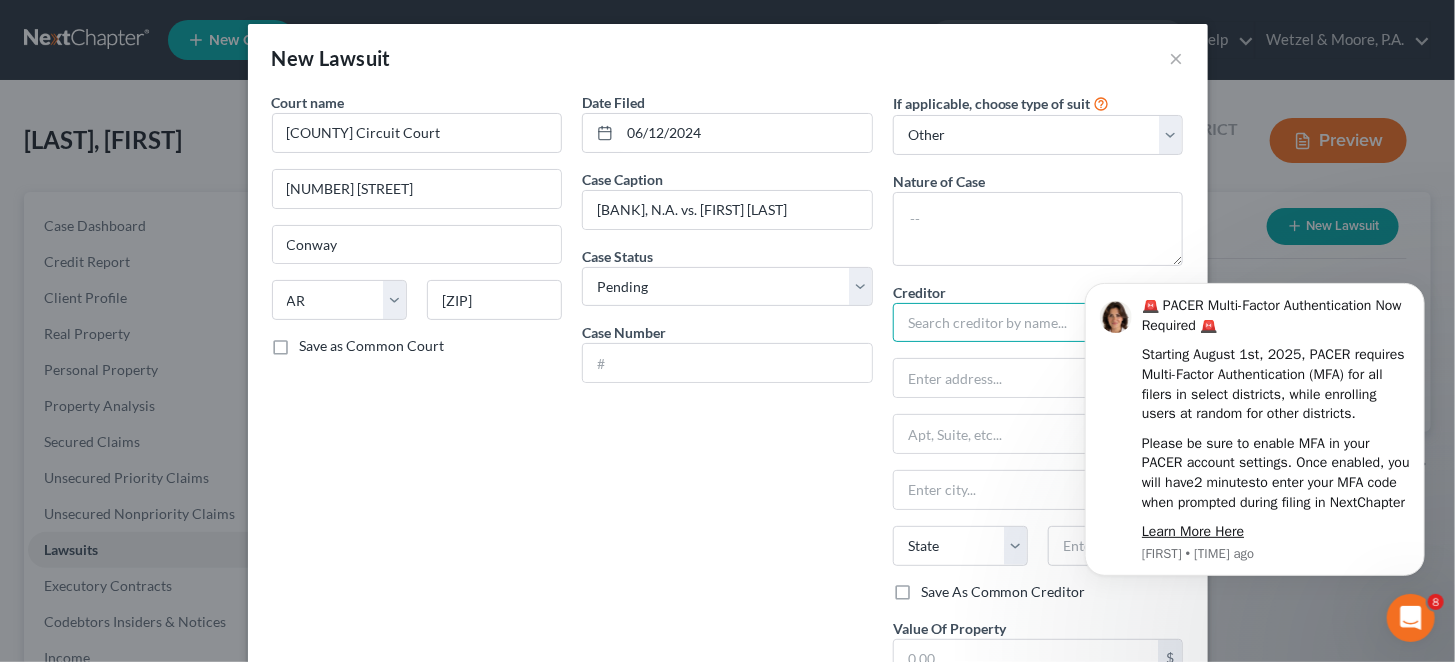 click at bounding box center [1038, 323] 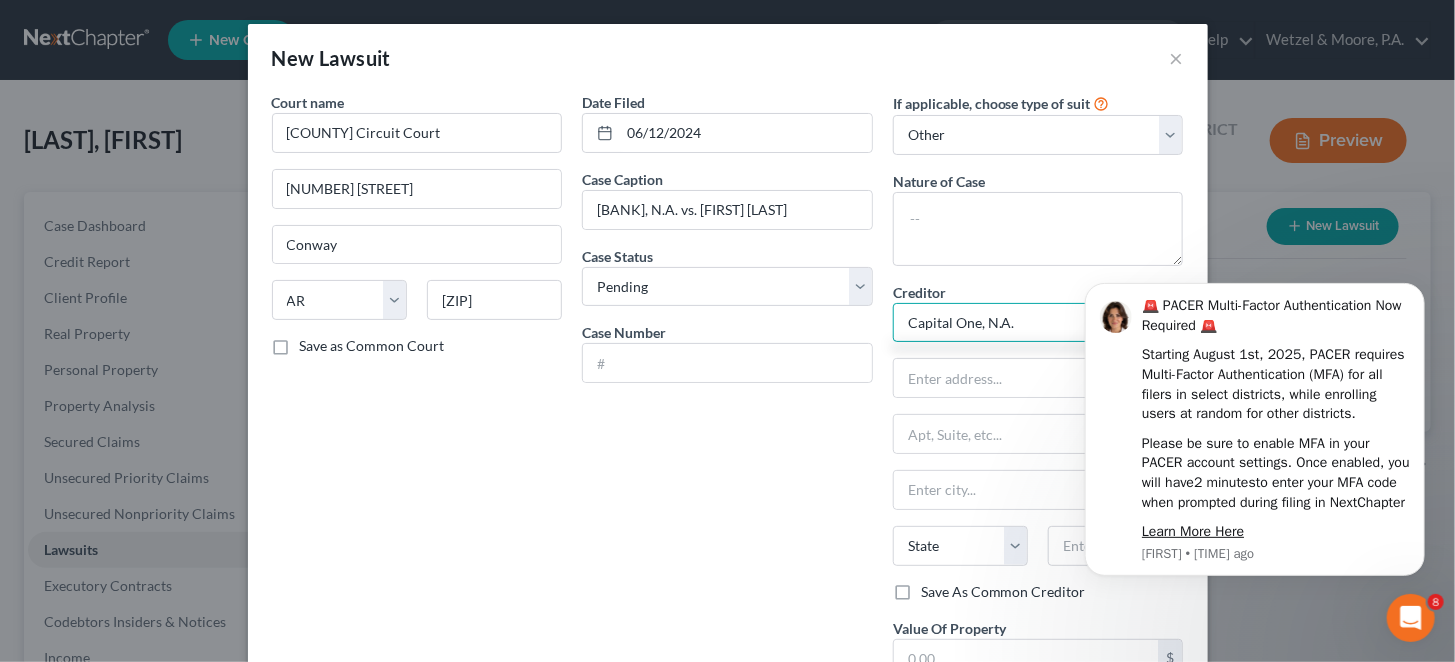 scroll, scrollTop: 118, scrollLeft: 0, axis: vertical 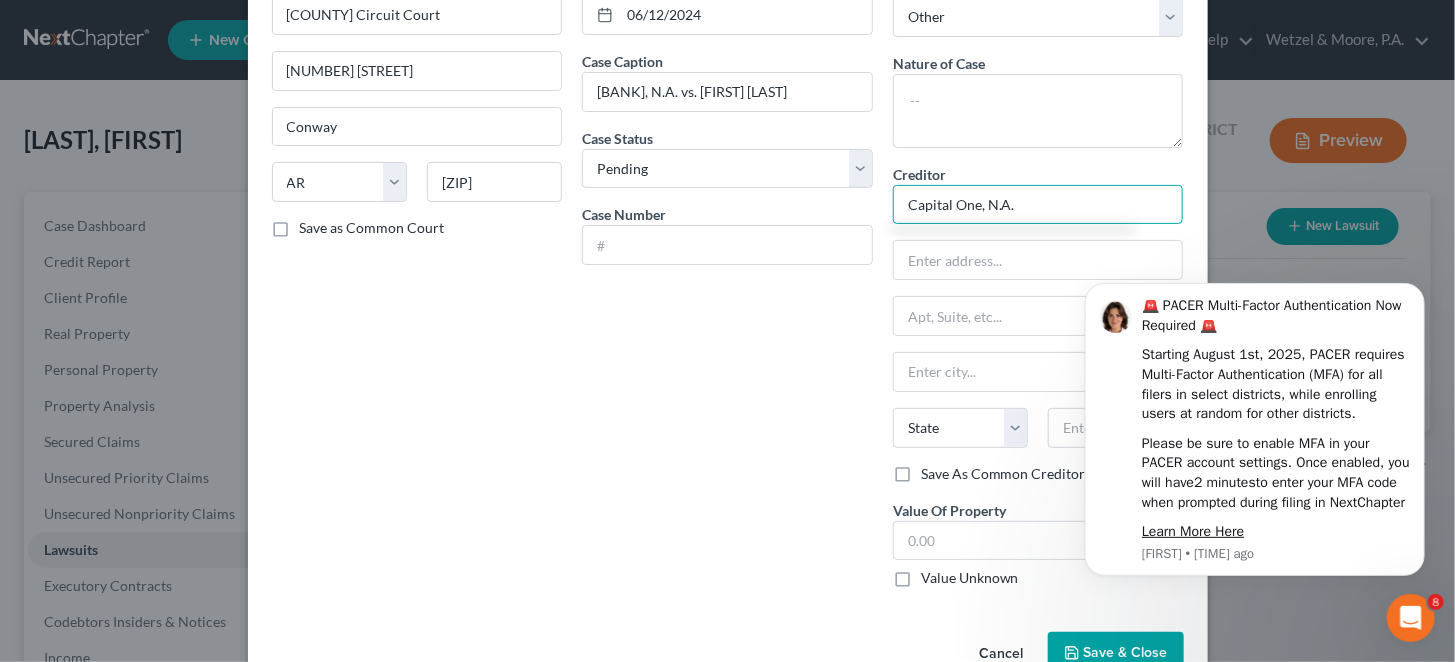 type on "Capital One, N.A." 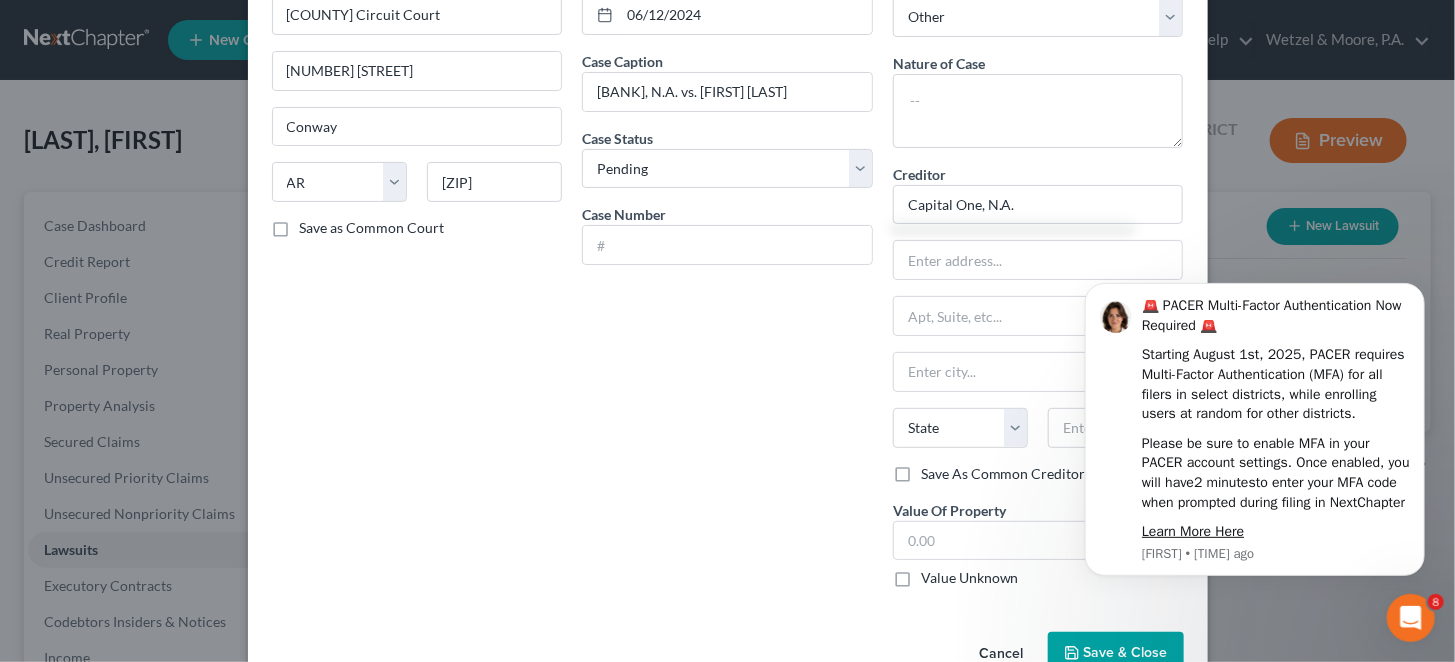 click on "🚨 PACER Multi-Factor Authentication Now Required 🚨   Starting August 1st, 2025, PACER requires Multi-Factor Authentication (MFA) for all filers in select districts, while enrolling users at random for other districts.   Please be sure to enable MFA in your PACER account settings. Once enabled, you will have  2 minutes  to enter your MFA code when prompted during filing in NextChapter   Learn More Here Emma • 1h ago" 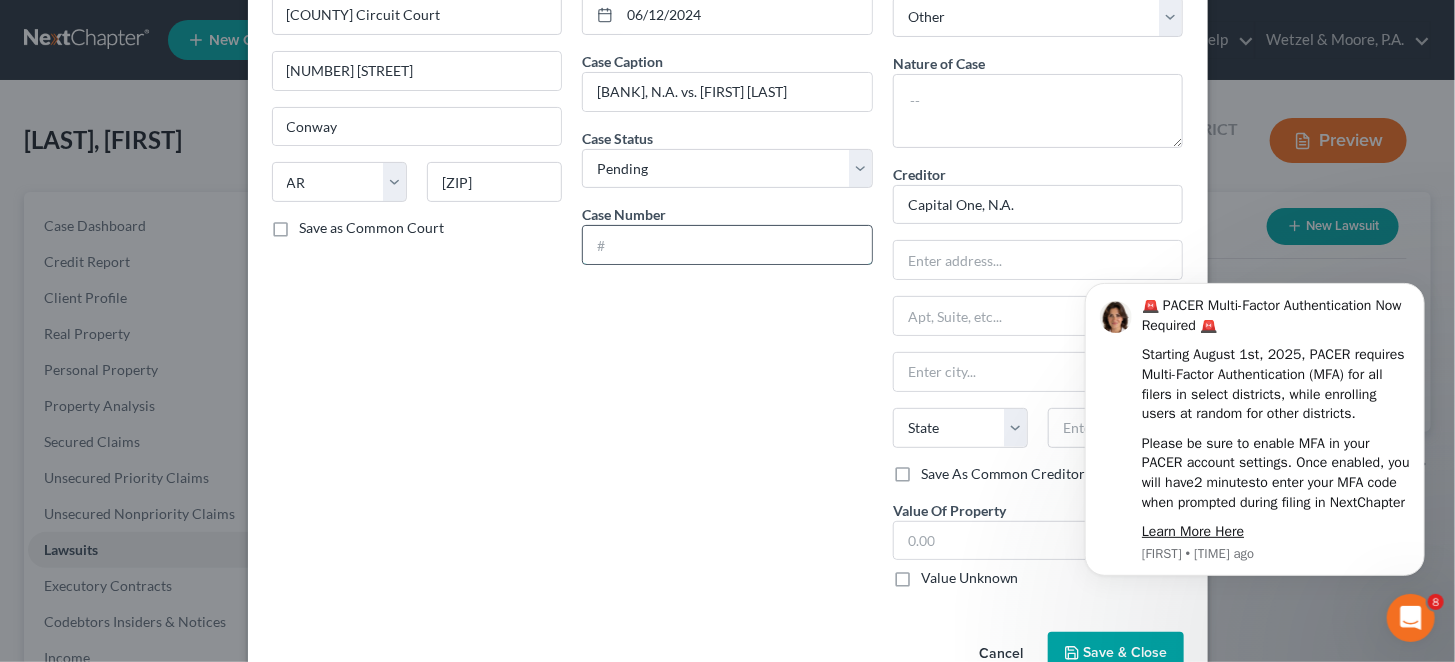 click at bounding box center (727, 245) 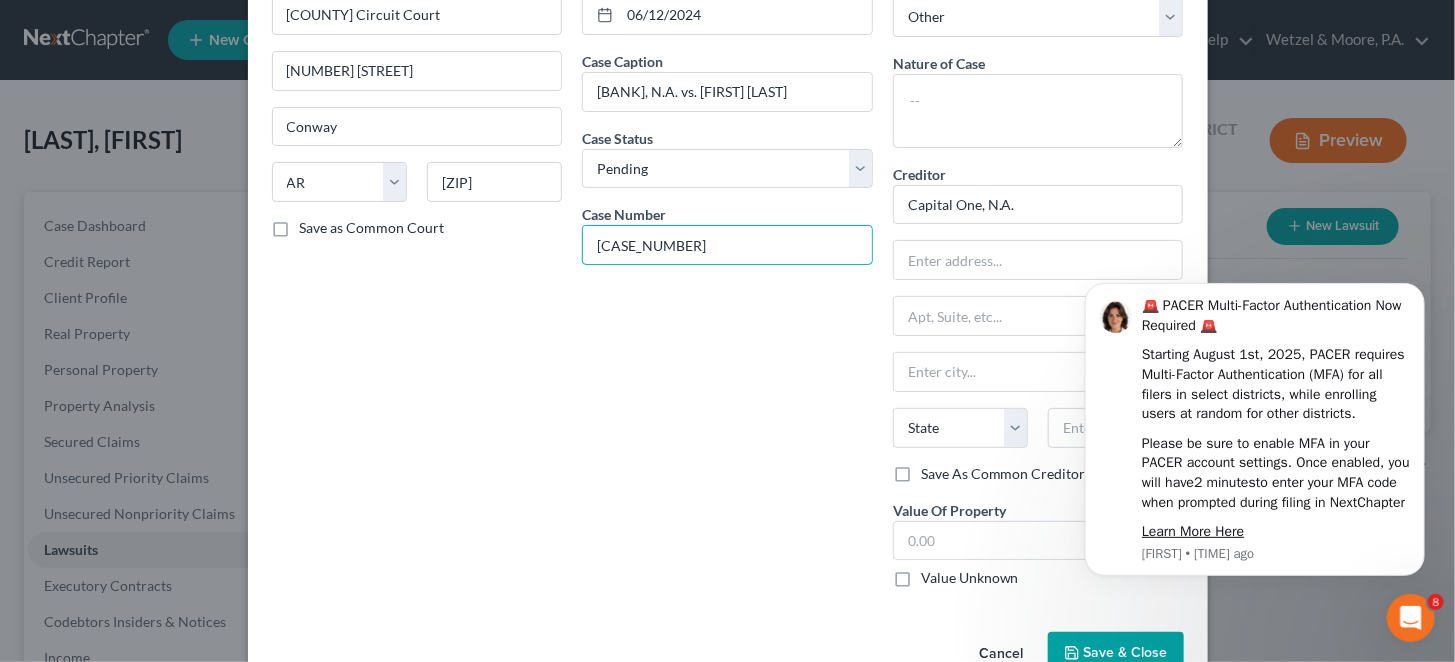 type on "23CV-24-1072" 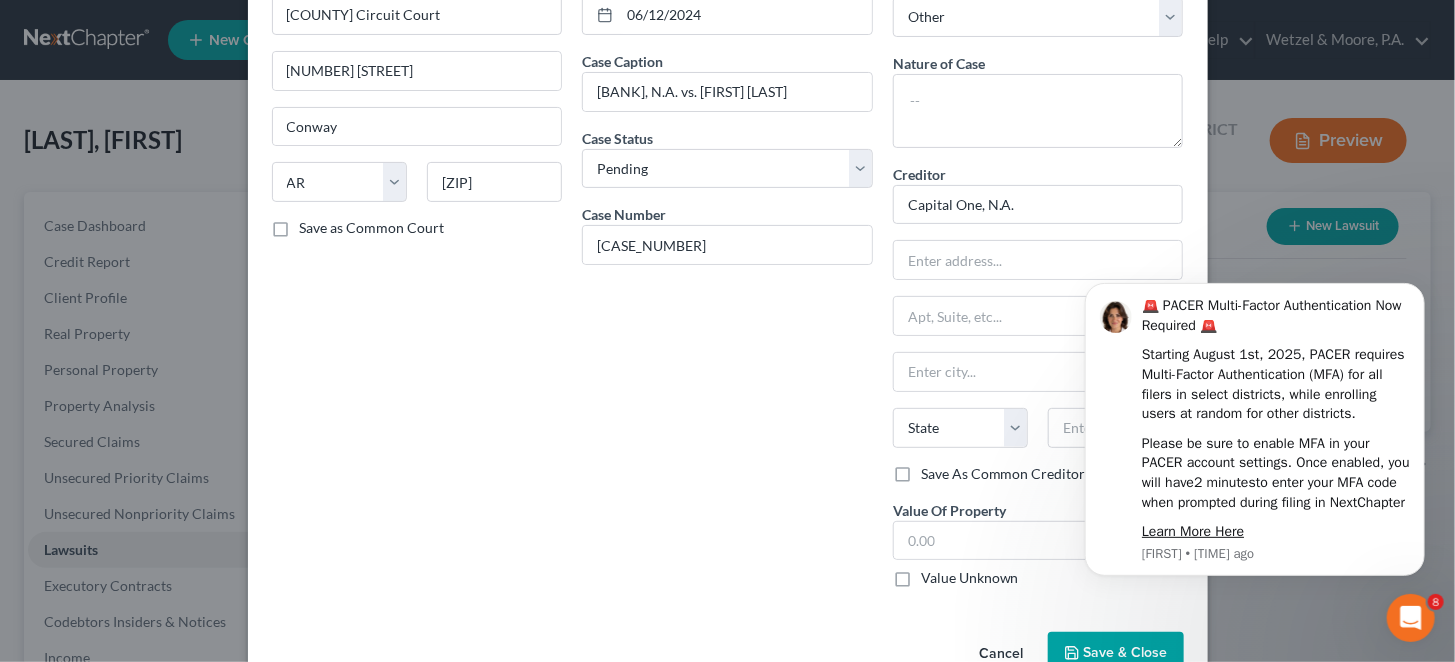 click on "🚨 PACER Multi-Factor Authentication Now Required 🚨   Starting August 1st, 2025, PACER requires Multi-Factor Authentication (MFA) for all filers in select districts, while enrolling users at random for other districts.   Please be sure to enable MFA in your PACER account settings. Once enabled, you will have  2 minutes  to enter your MFA code when prompted during filing in NextChapter   Learn More Here Emma • 1h ago" 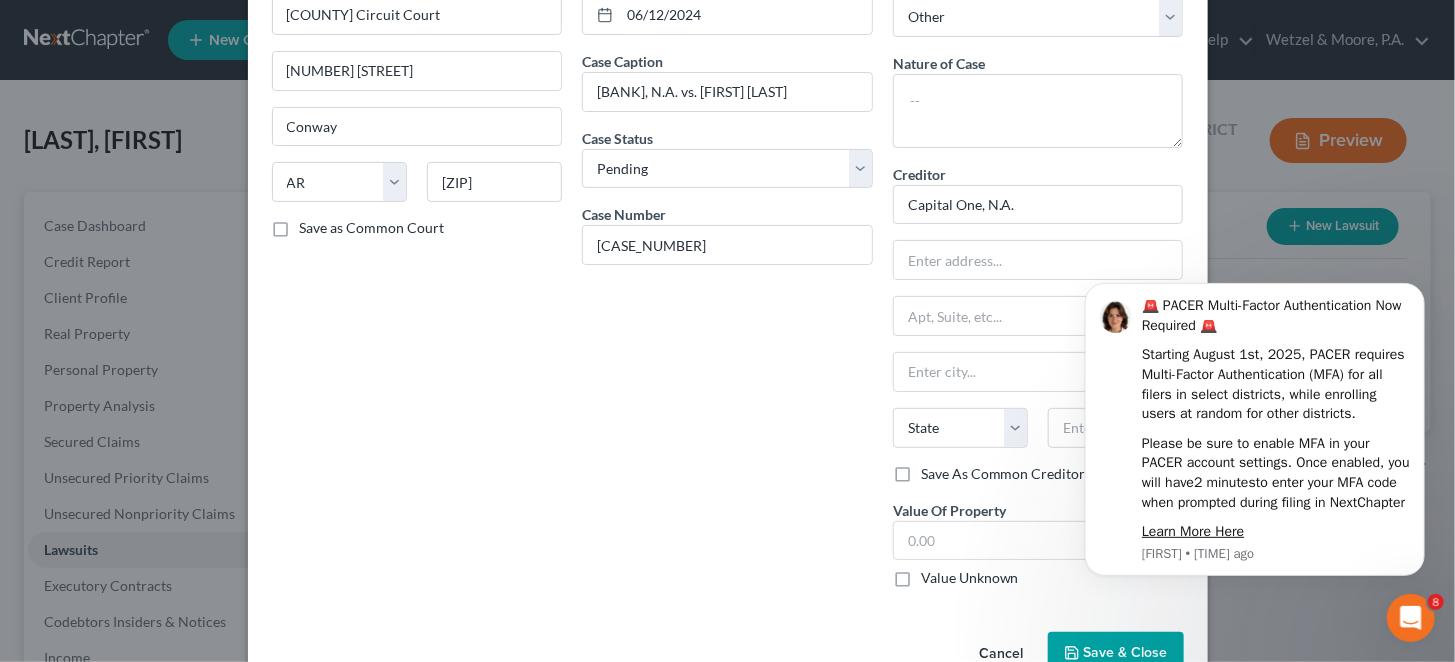 click on "Save & Close" at bounding box center [1116, 653] 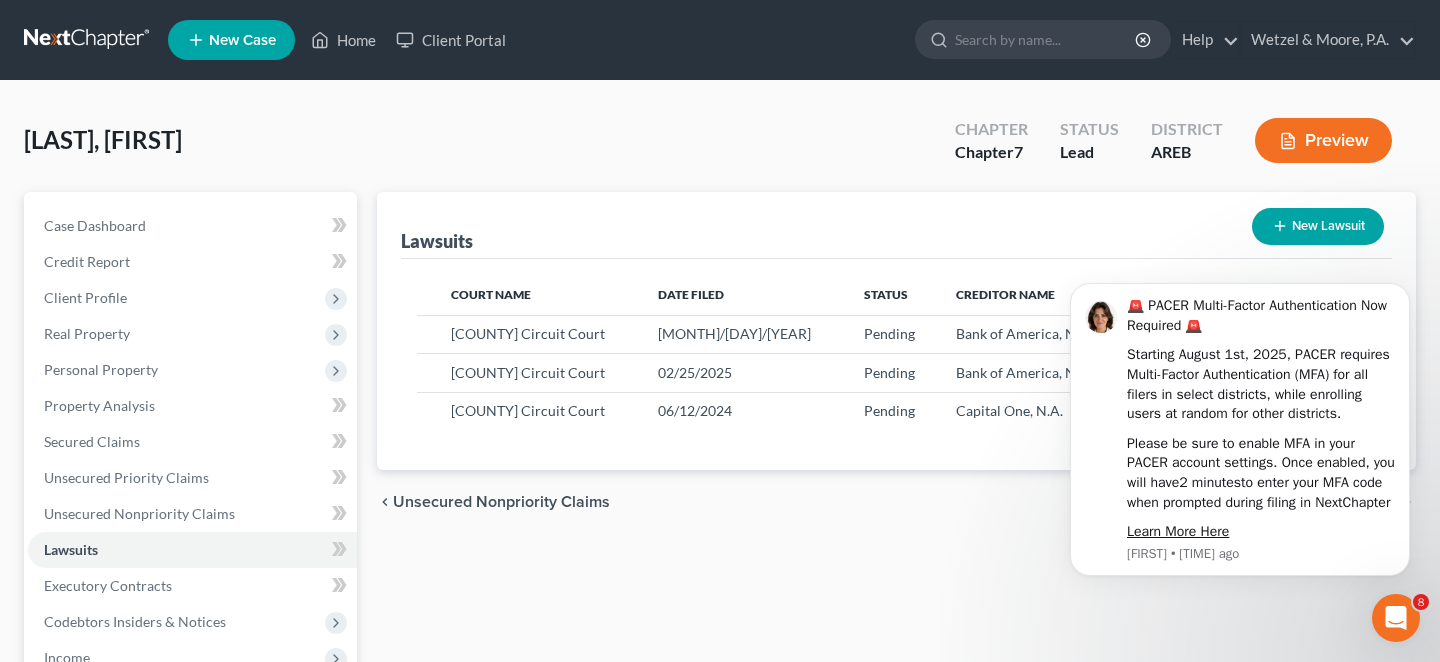 click on "New Lawsuit" at bounding box center (1318, 226) 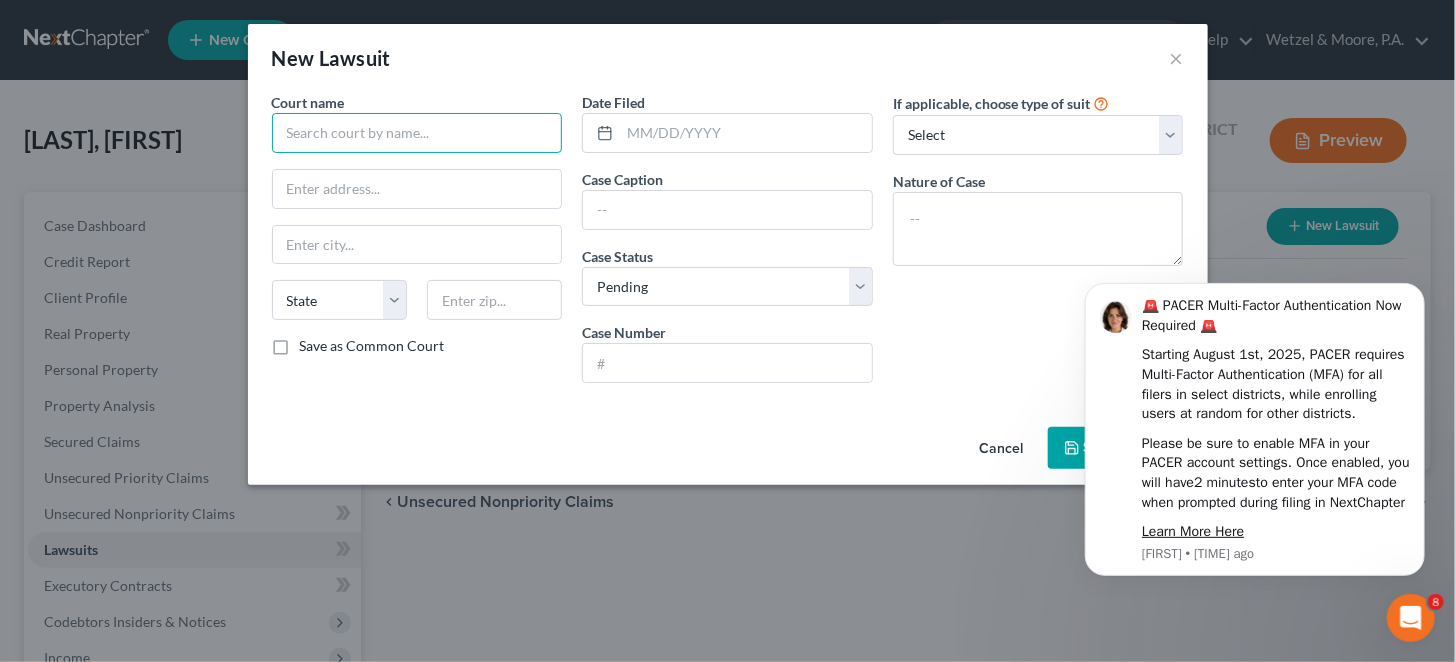 click at bounding box center [417, 133] 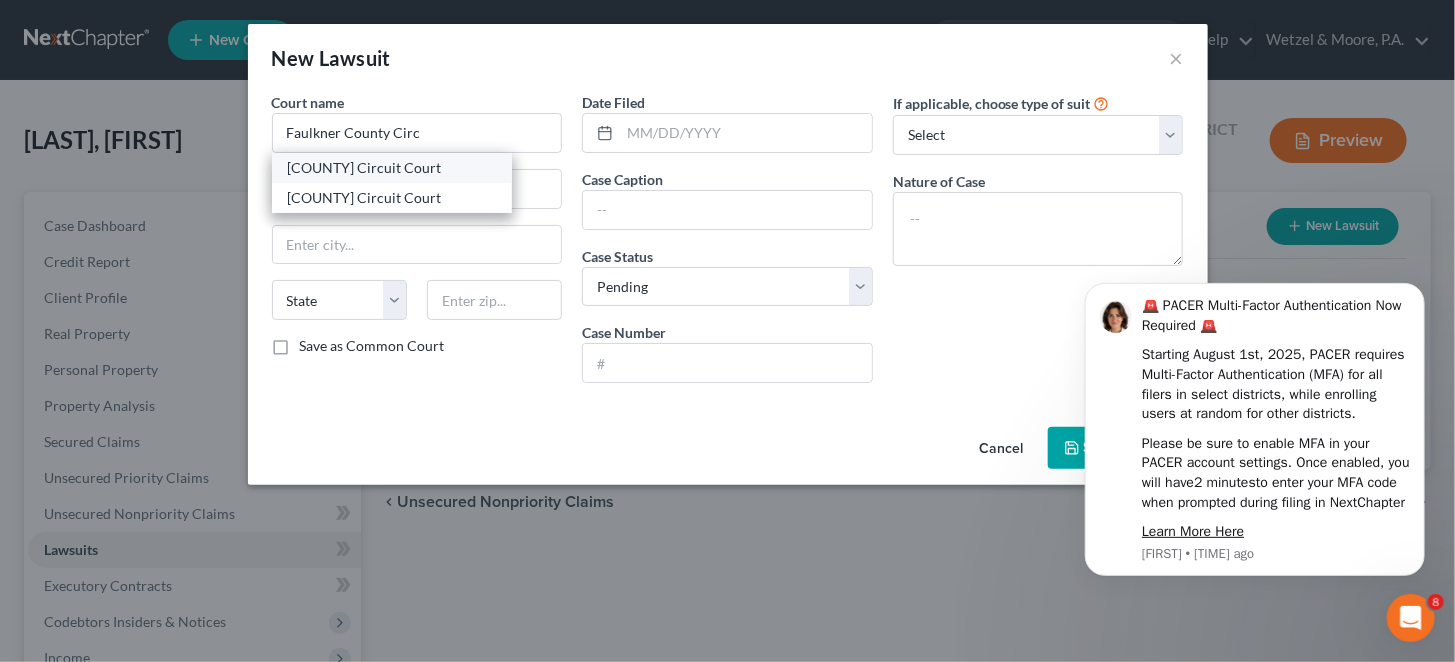 click on "Faulkner County Circuit Court" at bounding box center (392, 168) 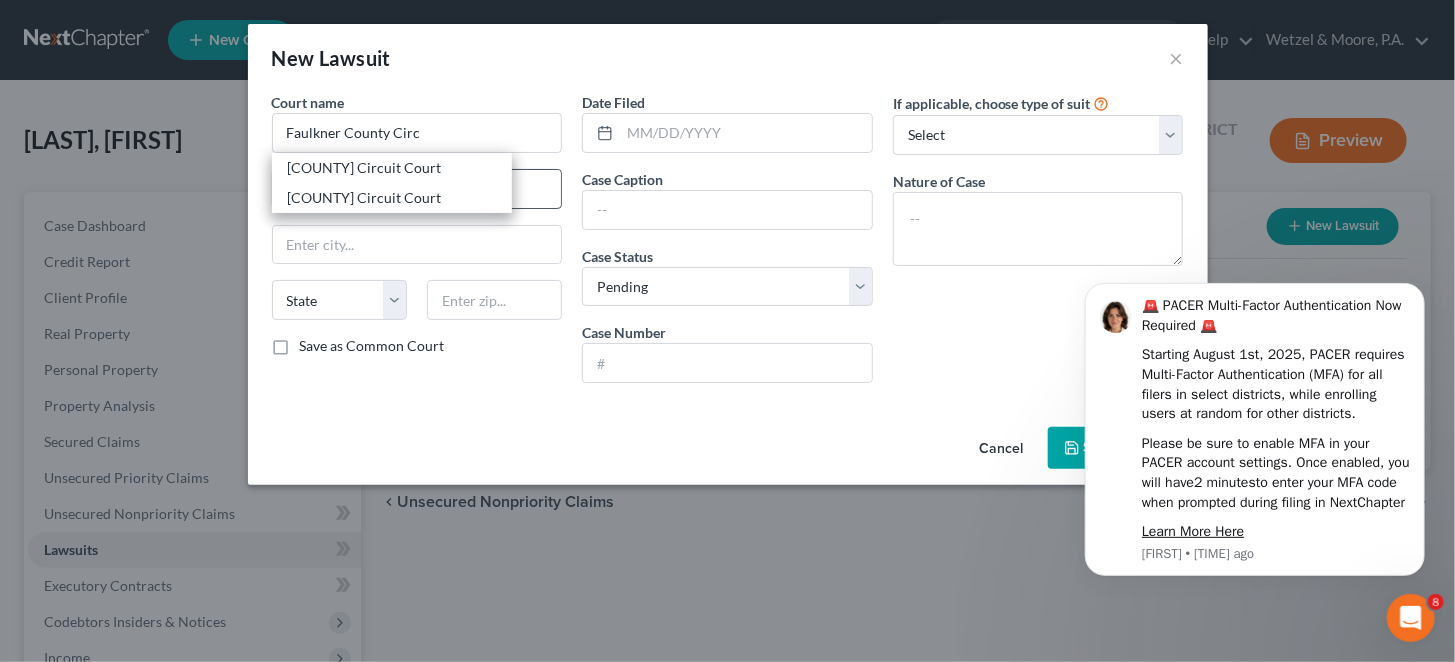 type on "Faulkner County Circuit Court" 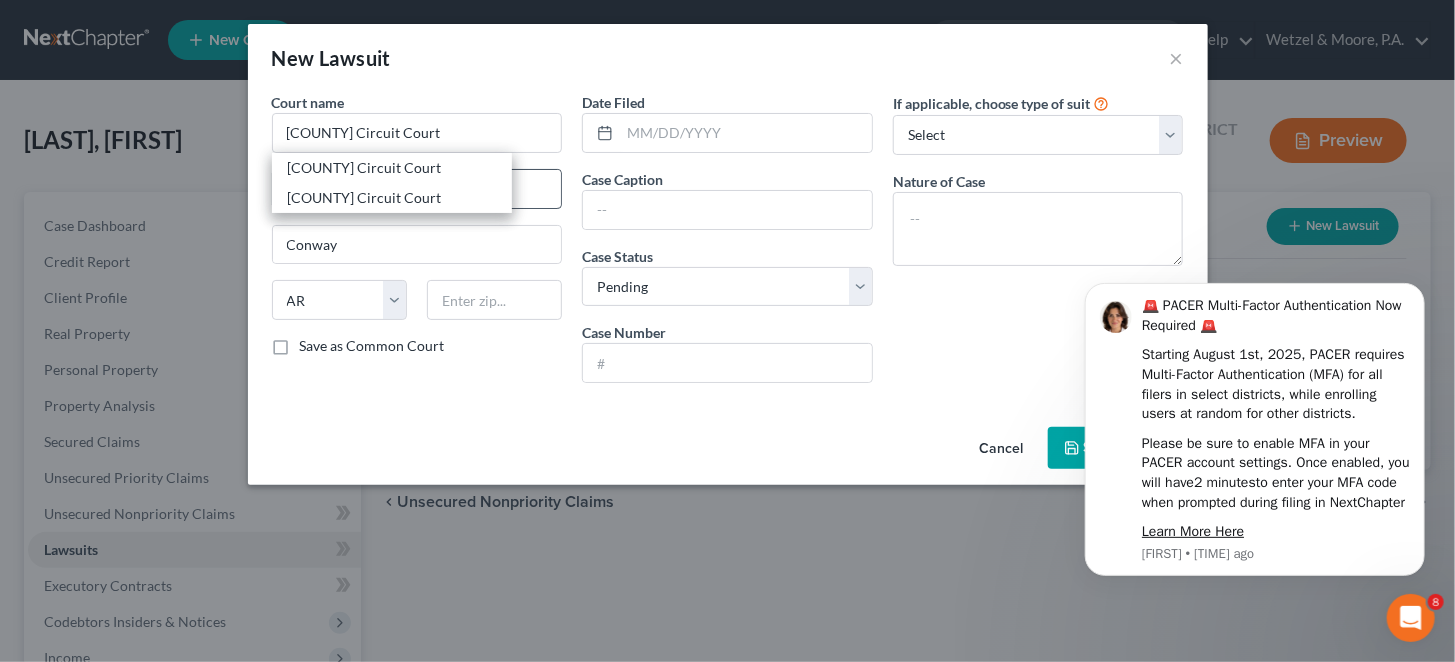 type on "72034" 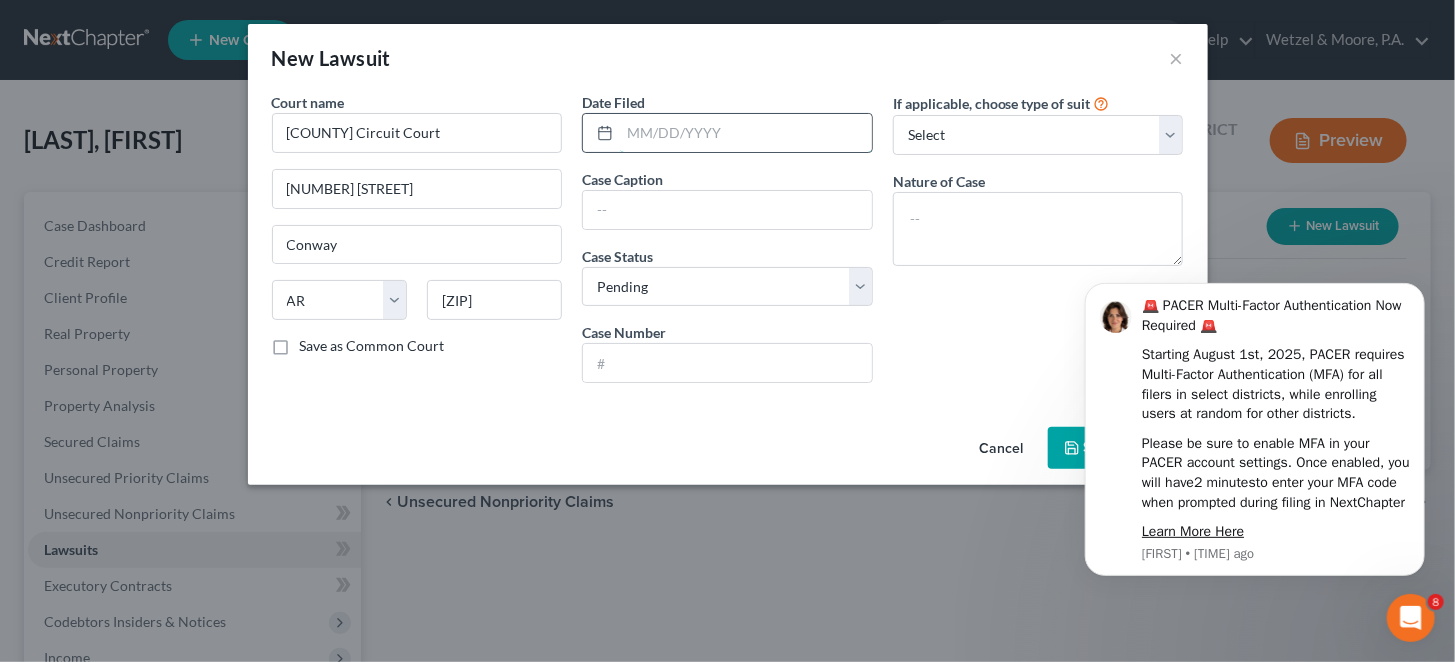 click at bounding box center [746, 133] 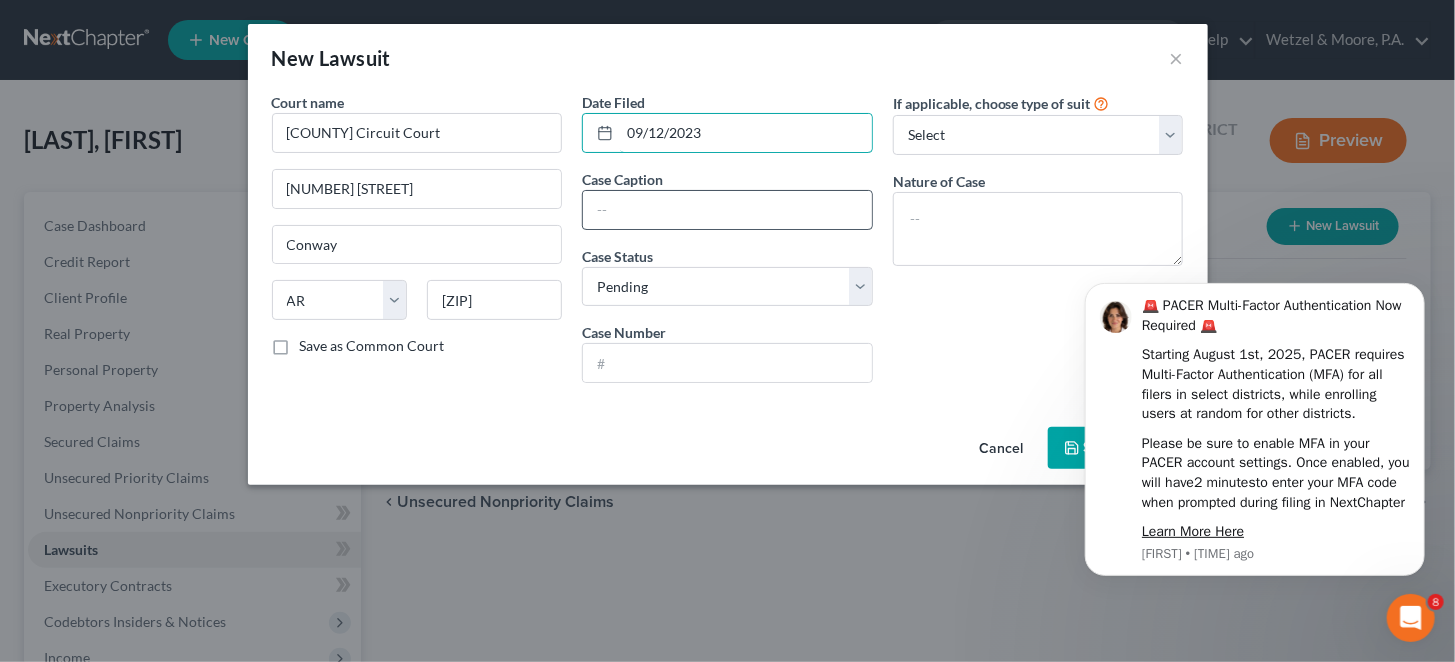 type on "09/12/2023" 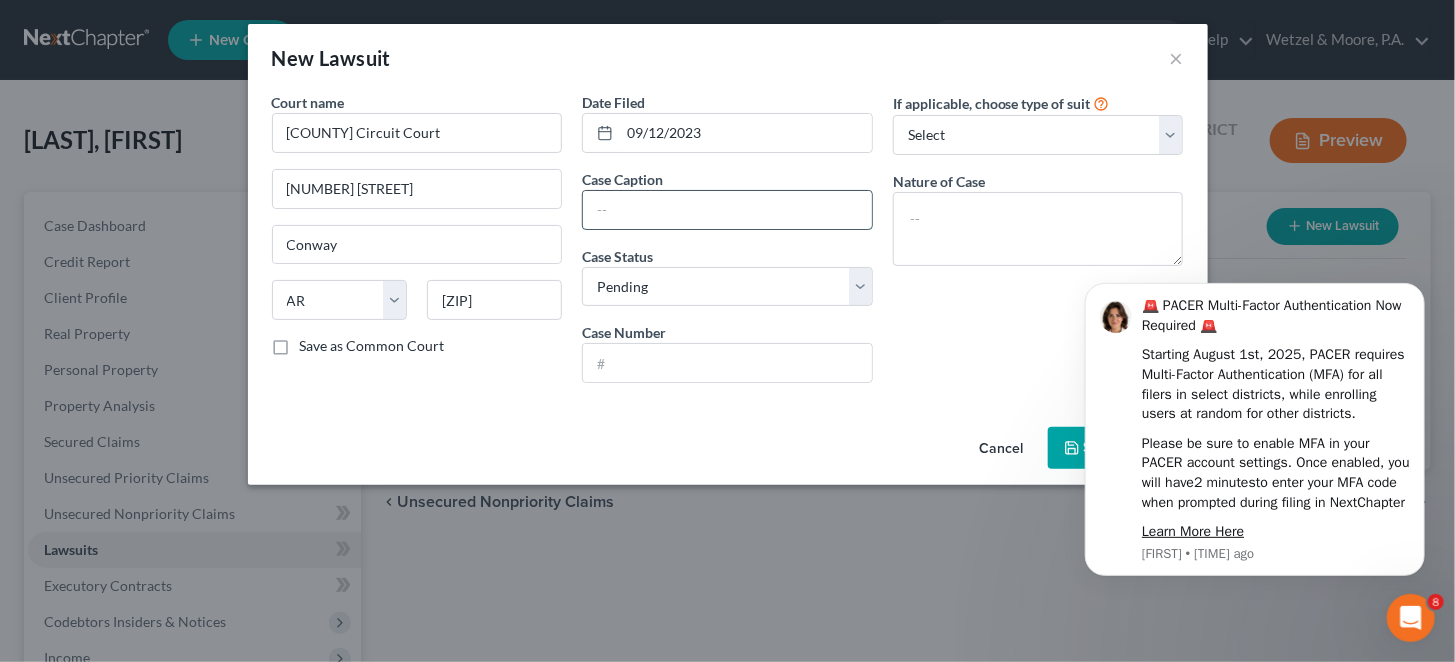 click at bounding box center [727, 210] 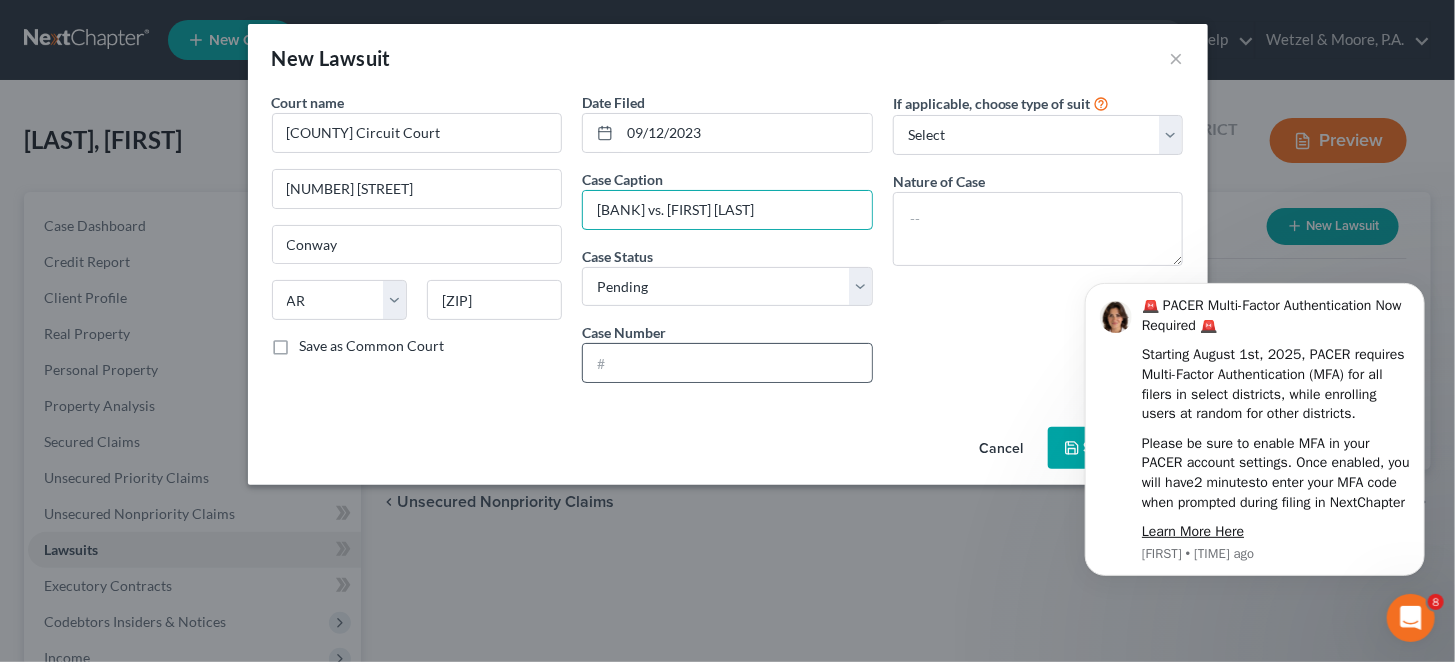 type on "Commerce Bank vs. Kevin Moffatt" 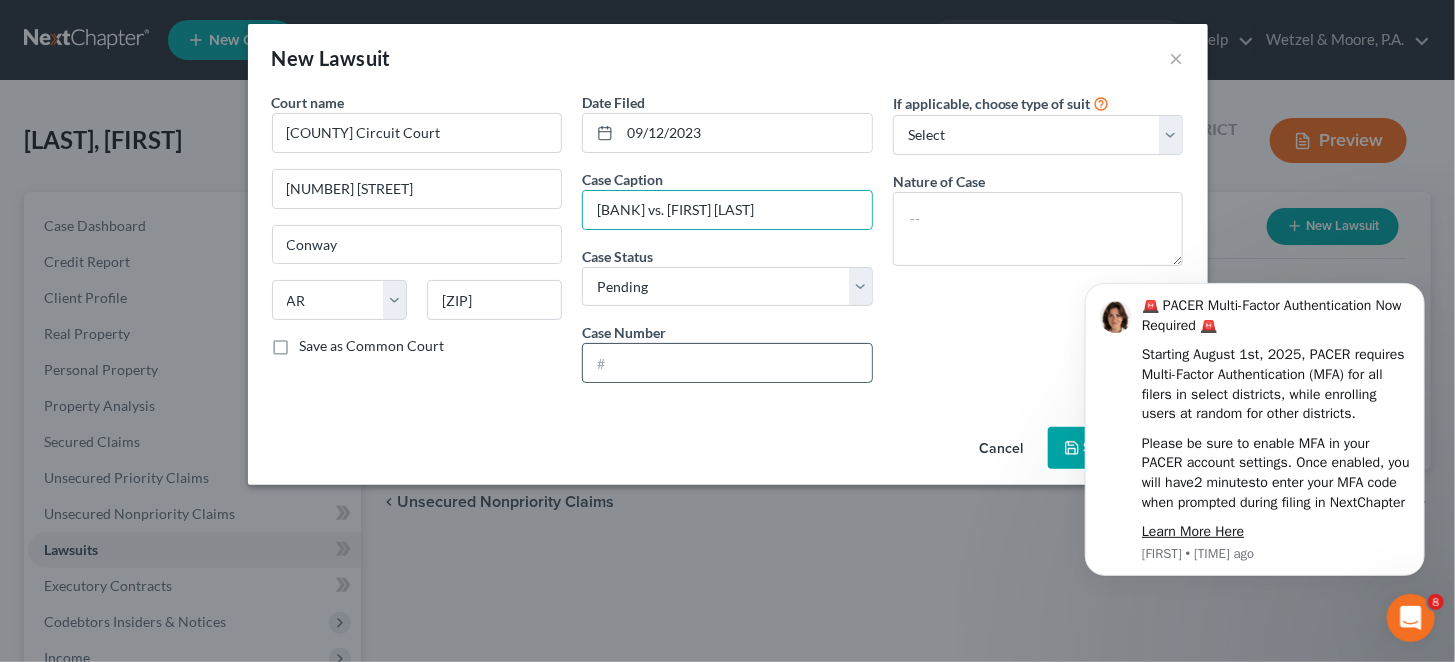 click at bounding box center (727, 363) 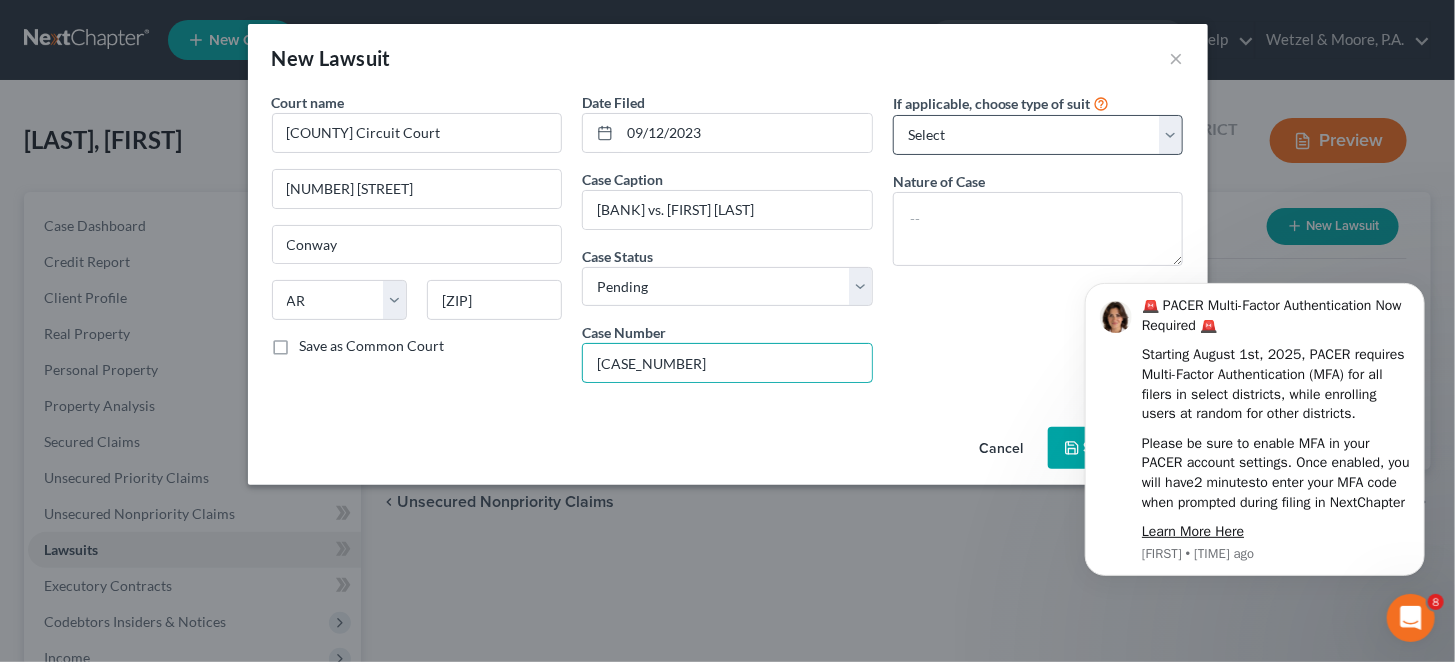 type on "23CV-23-1372" 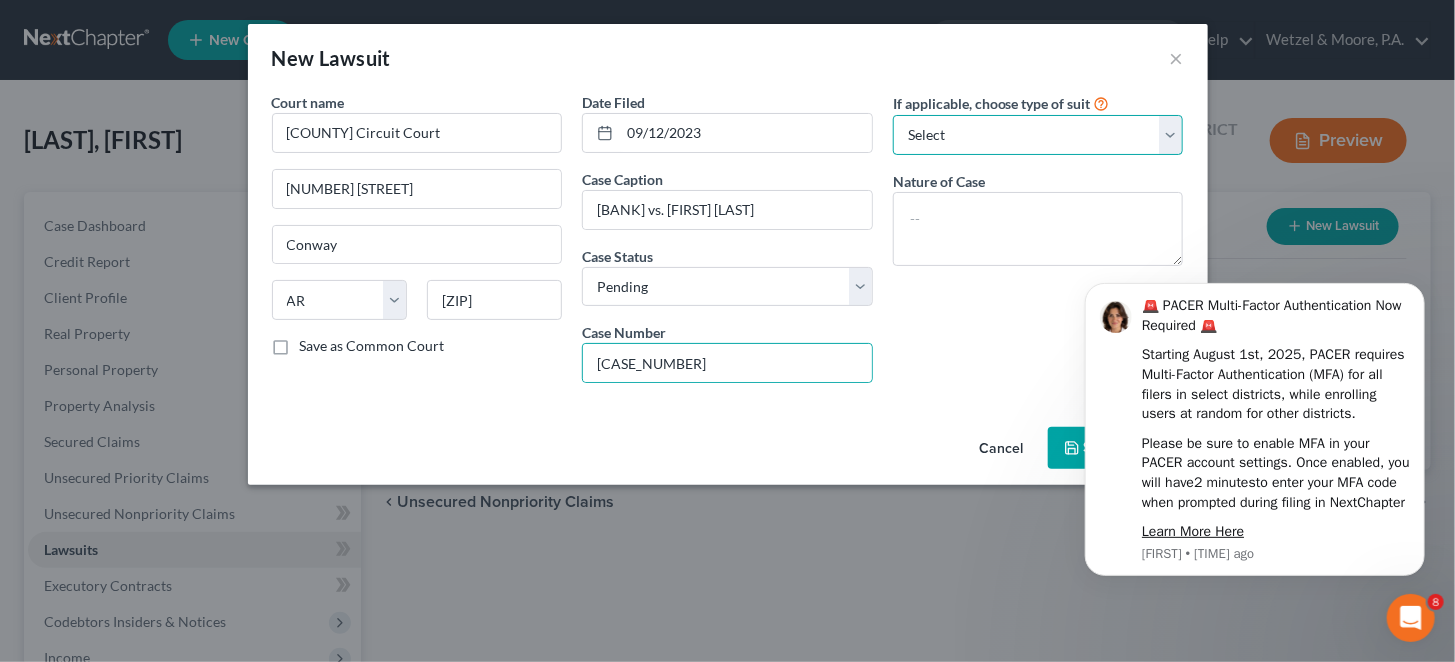click on "Select Repossession Garnishment Foreclosure Attached, Seized, Or Levied Other" at bounding box center (1038, 135) 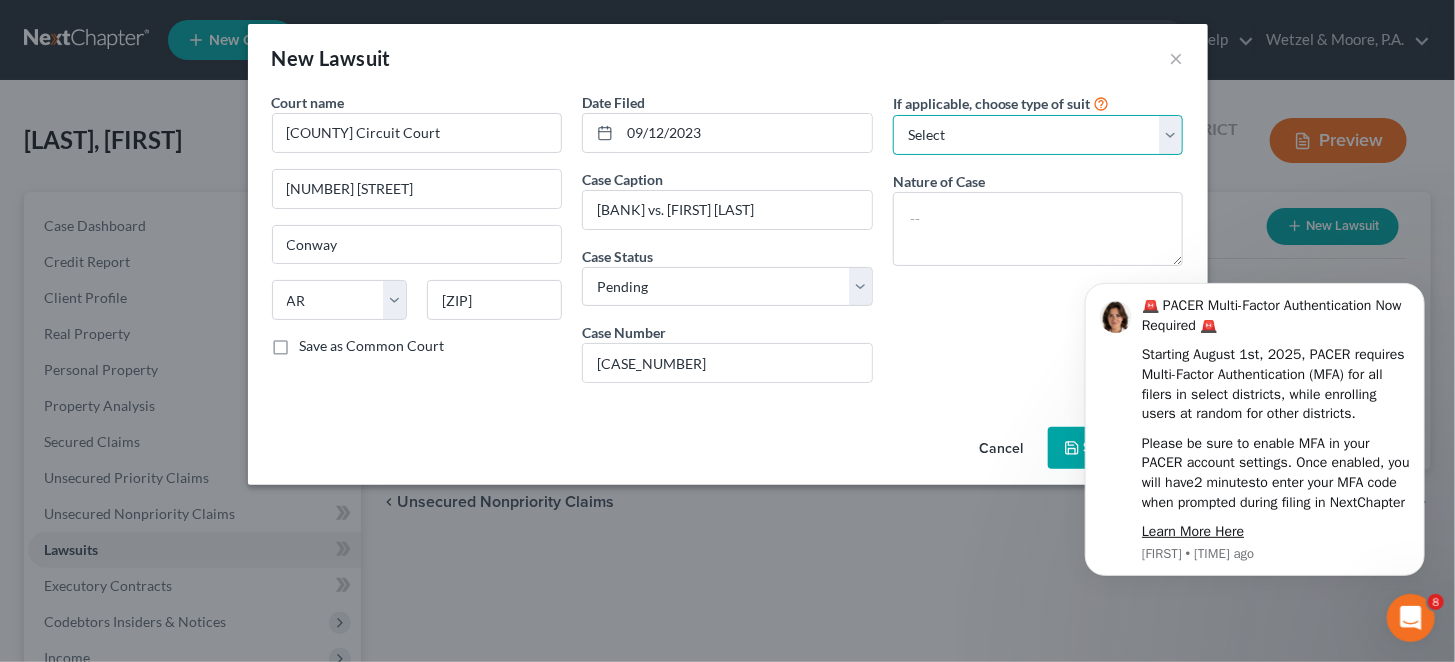 select on "4" 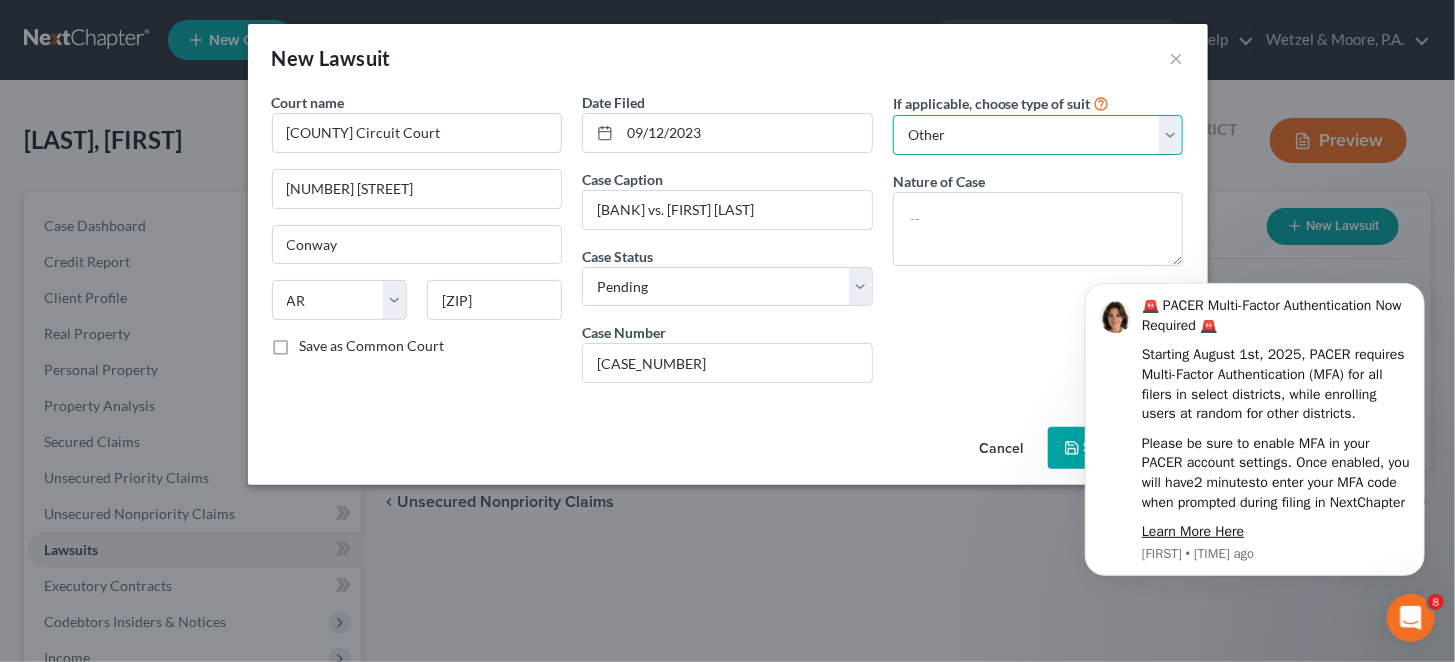 click on "Select Repossession Garnishment Foreclosure Attached, Seized, Or Levied Other" at bounding box center [1038, 135] 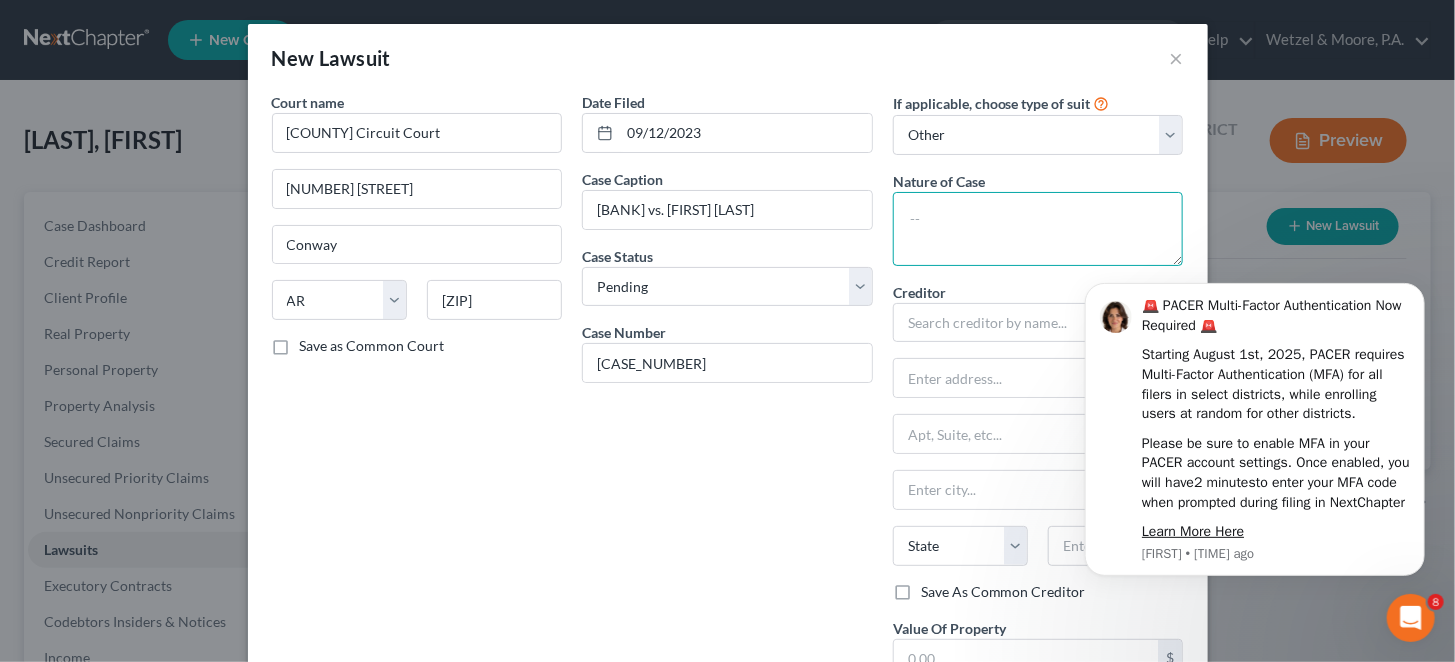 click at bounding box center [1038, 229] 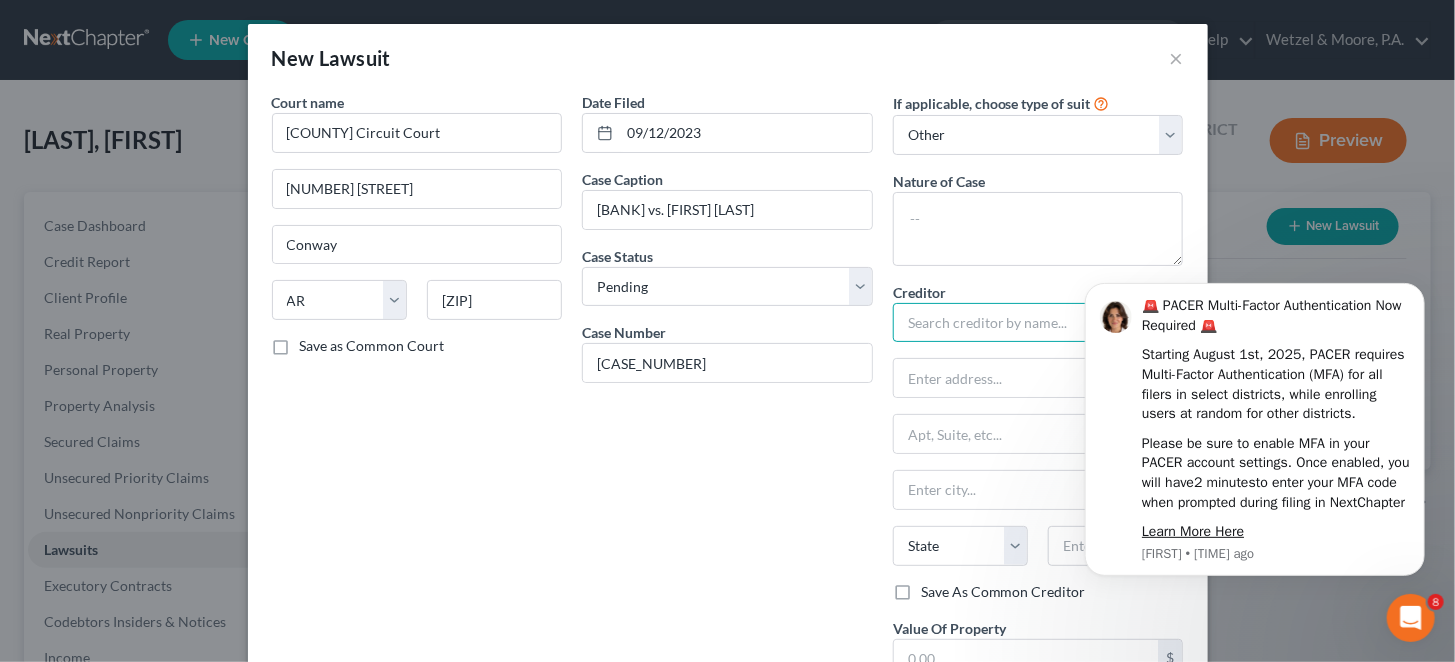 click at bounding box center (1038, 323) 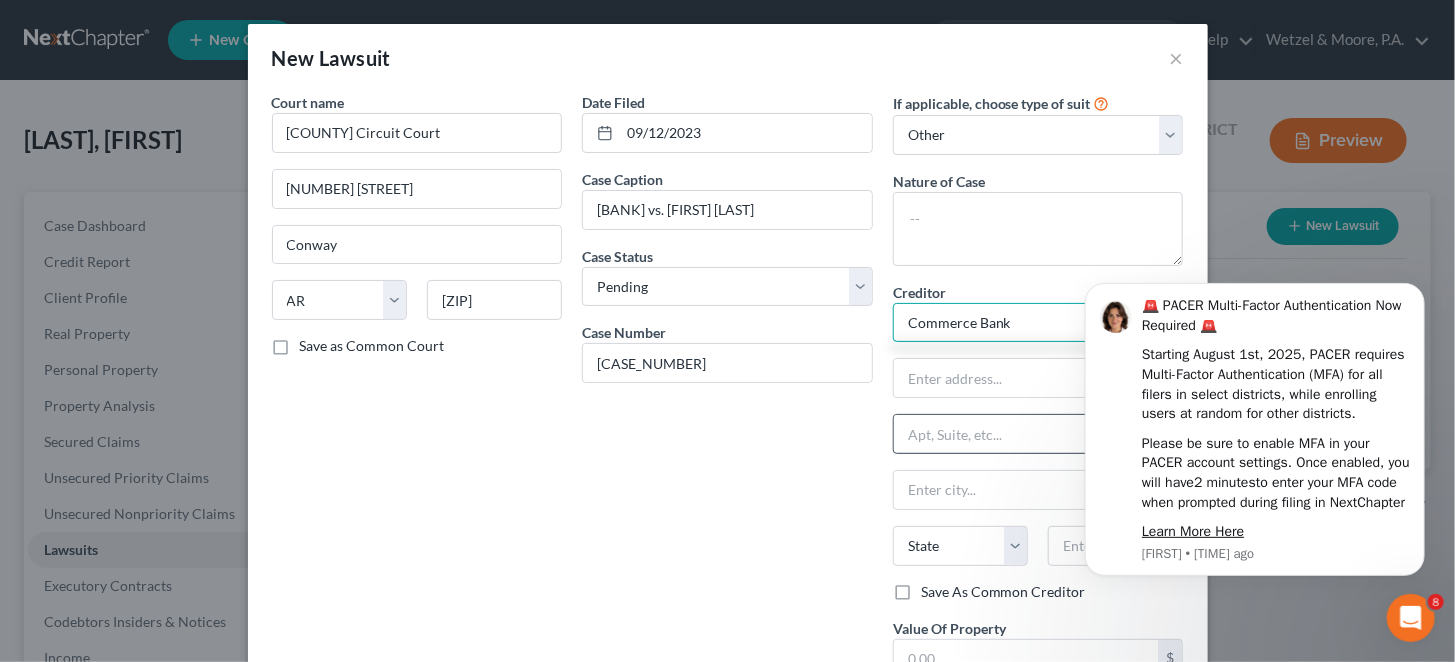 scroll, scrollTop: 118, scrollLeft: 0, axis: vertical 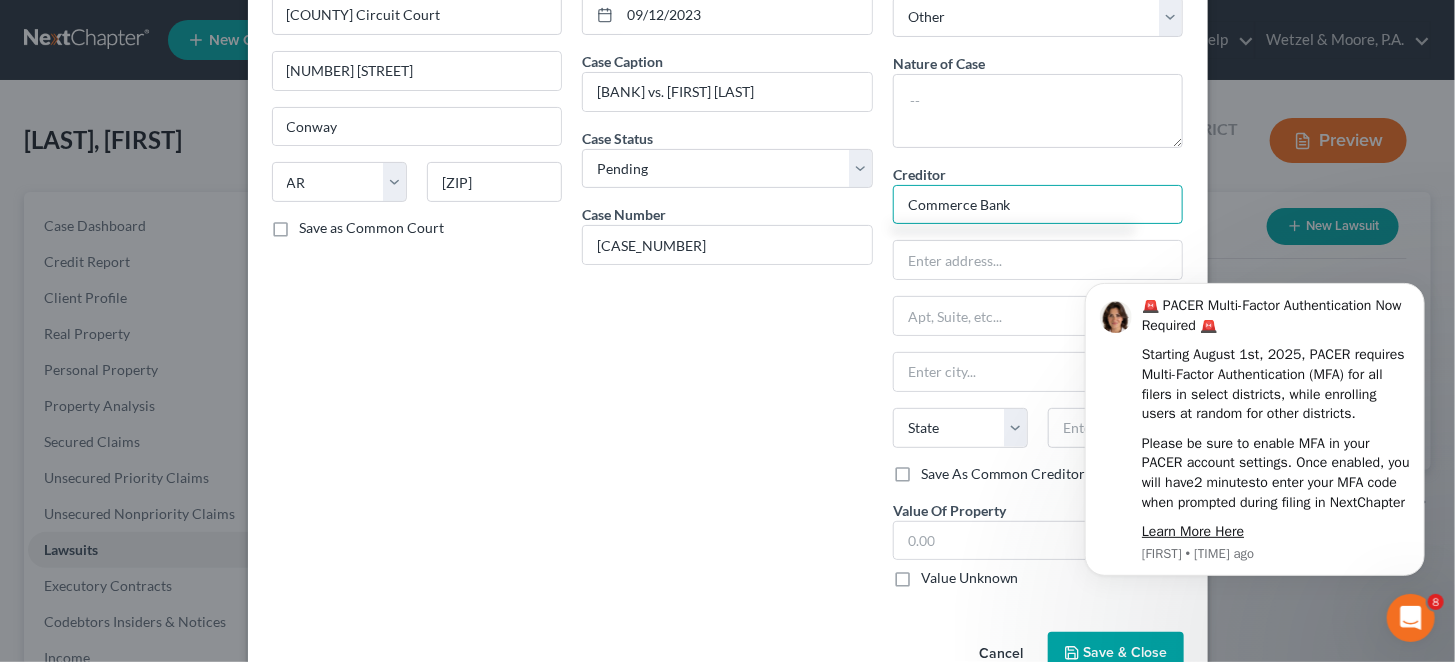 type on "Commerce Bank" 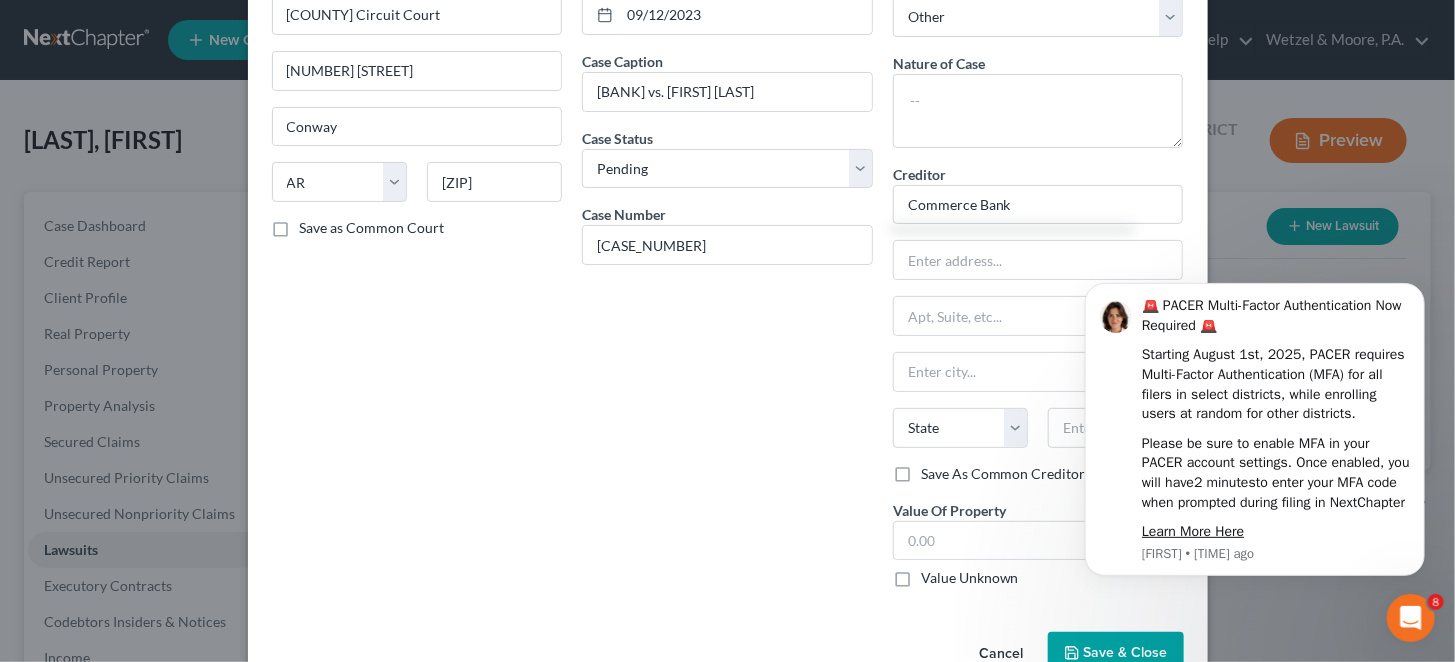 click on "Save & Close" at bounding box center [1116, 653] 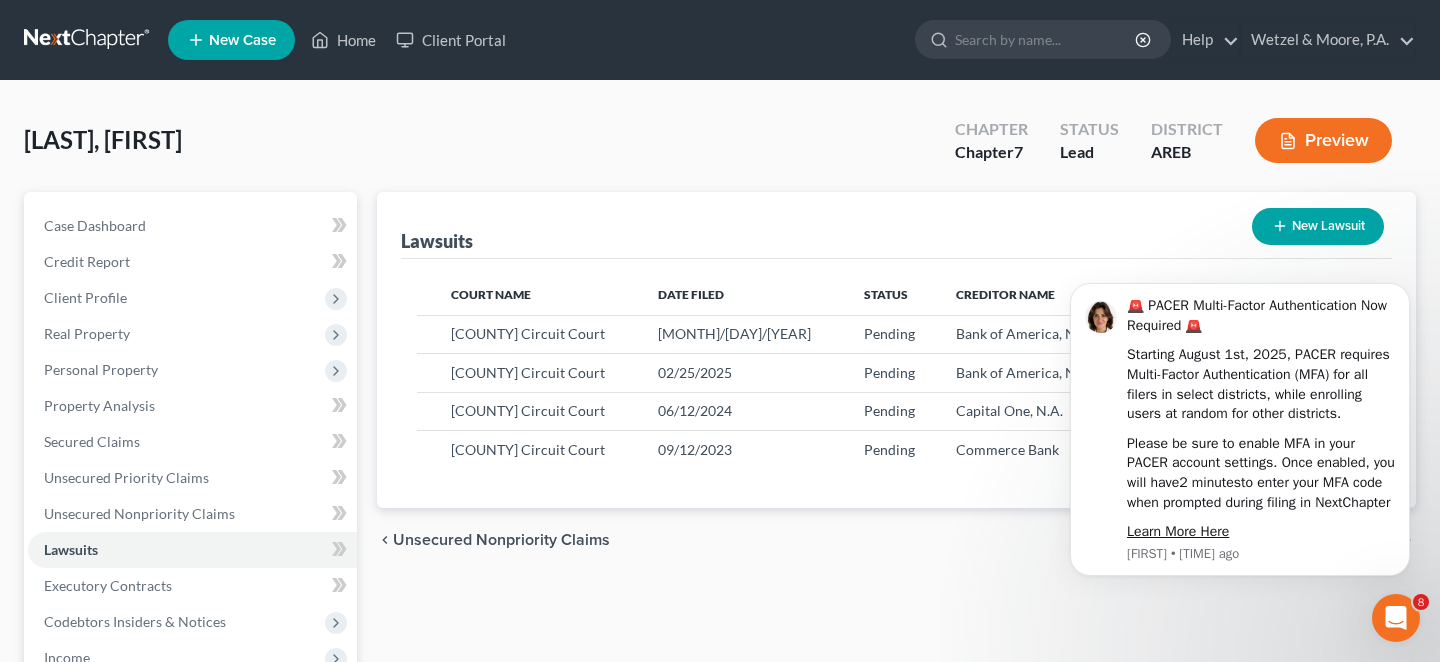 click on "New Lawsuit" at bounding box center (1318, 226) 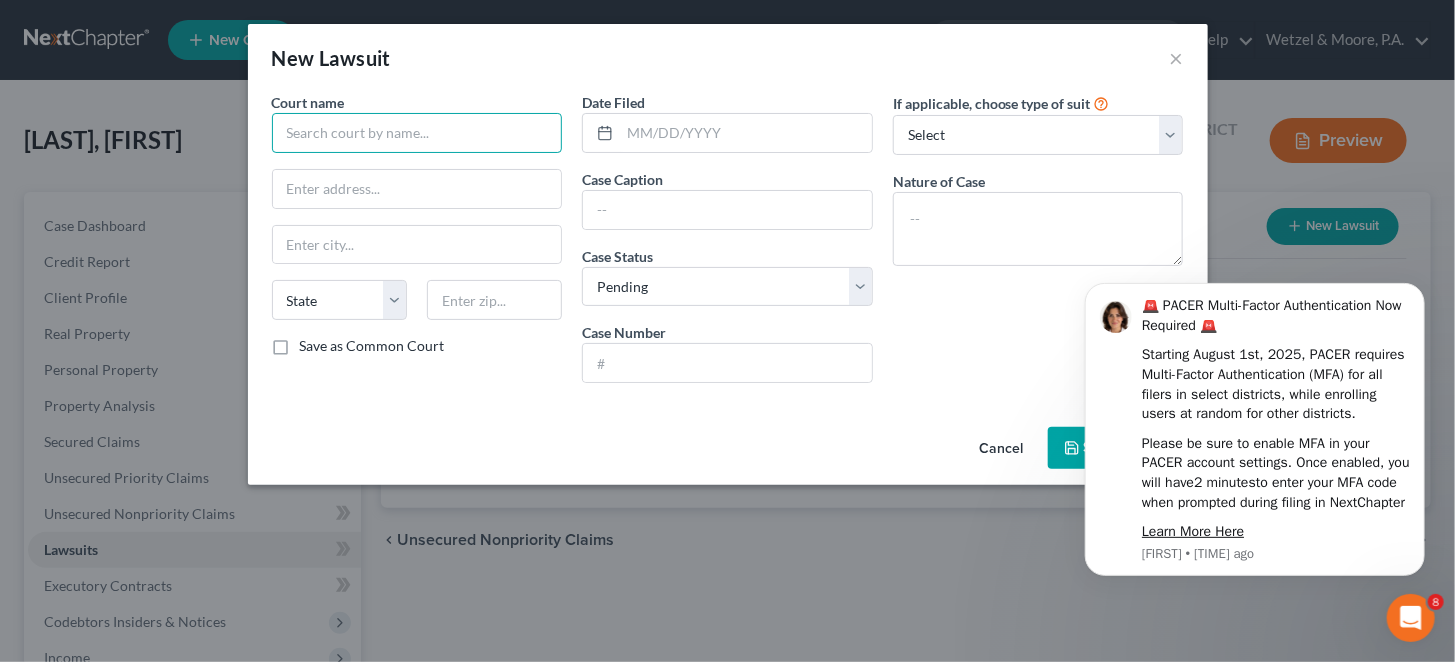 click at bounding box center [417, 133] 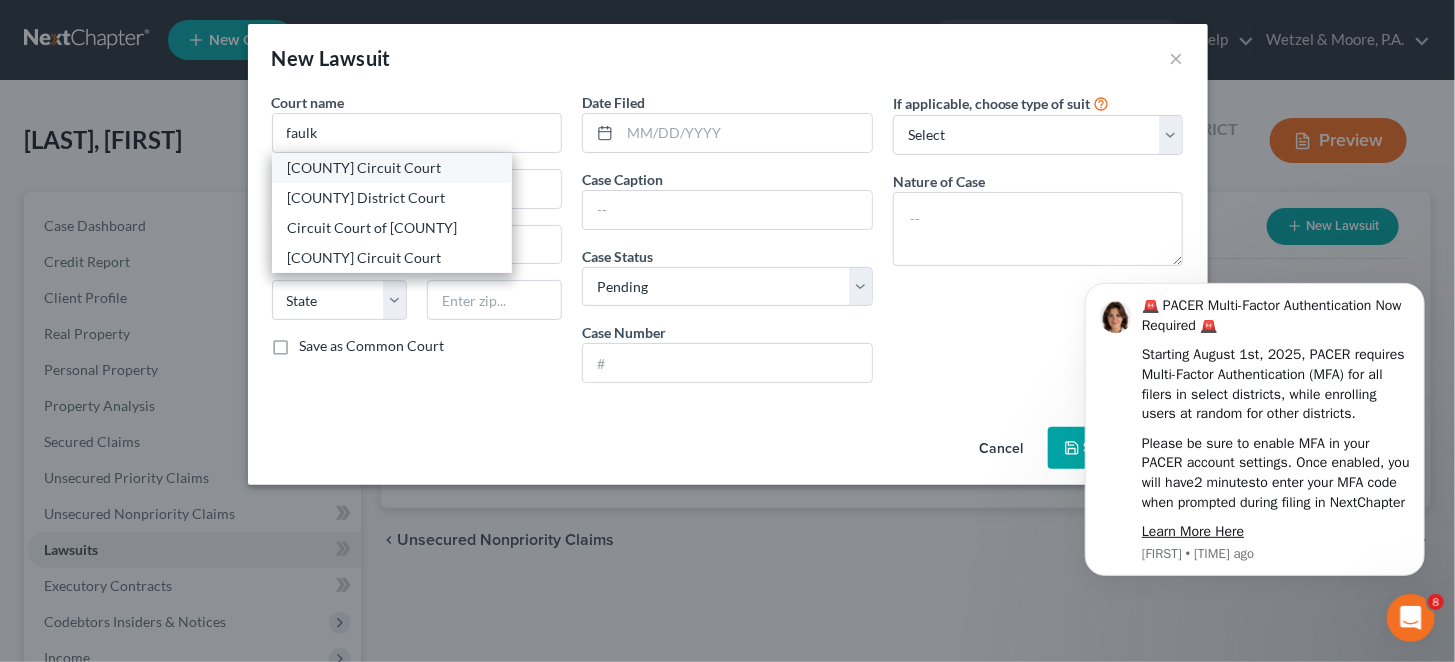 click on "Faulkner County Circuit Court" at bounding box center (392, 168) 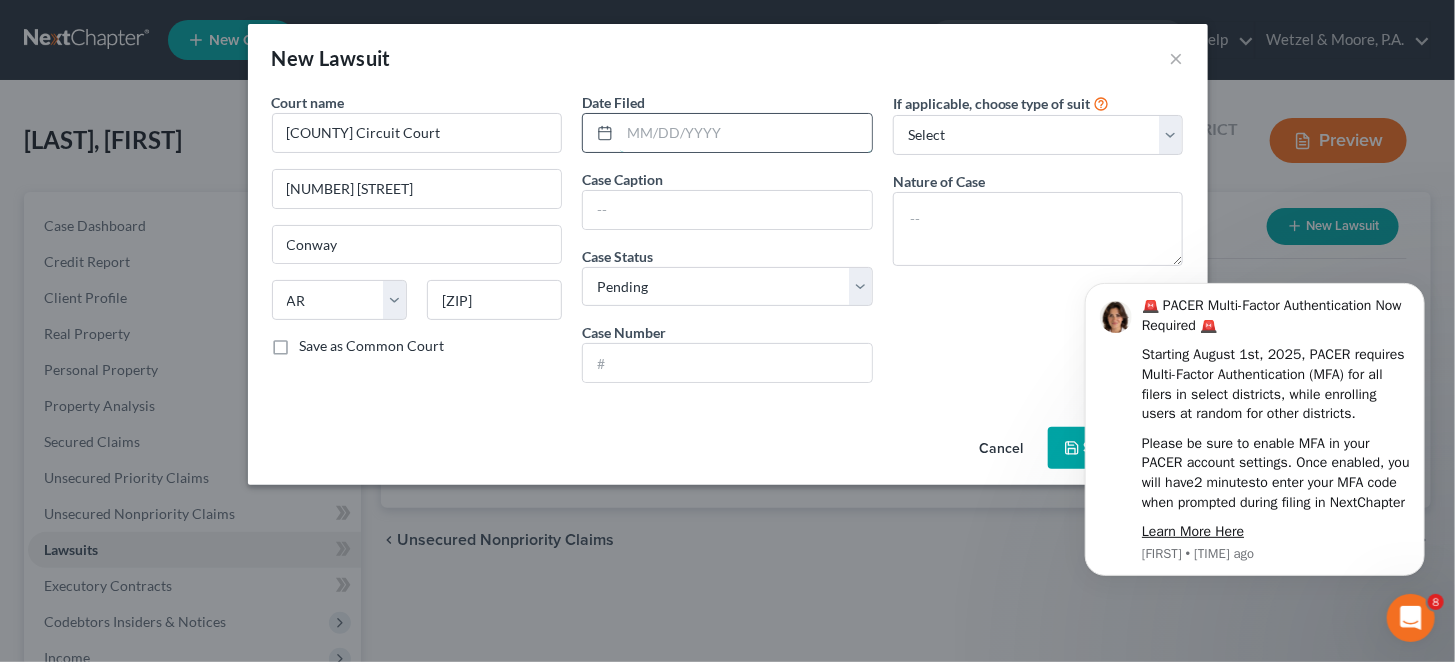 click at bounding box center [746, 133] 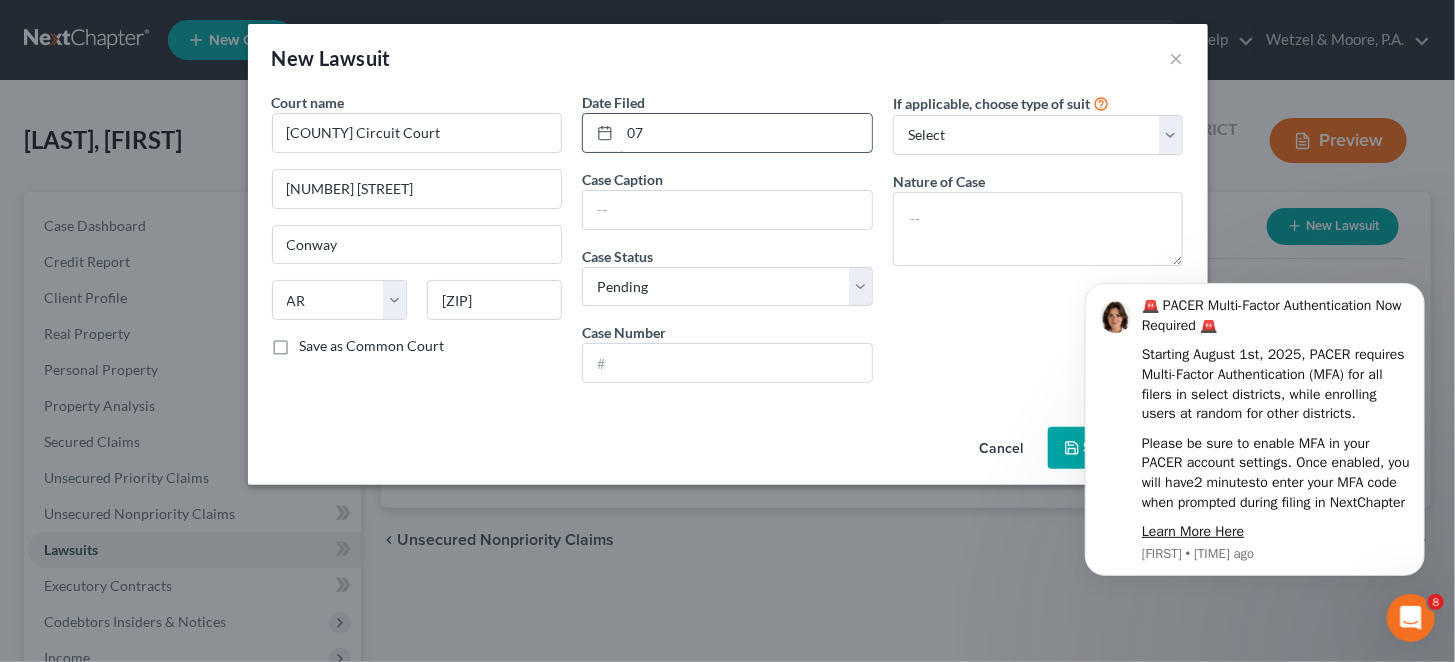 type on "0" 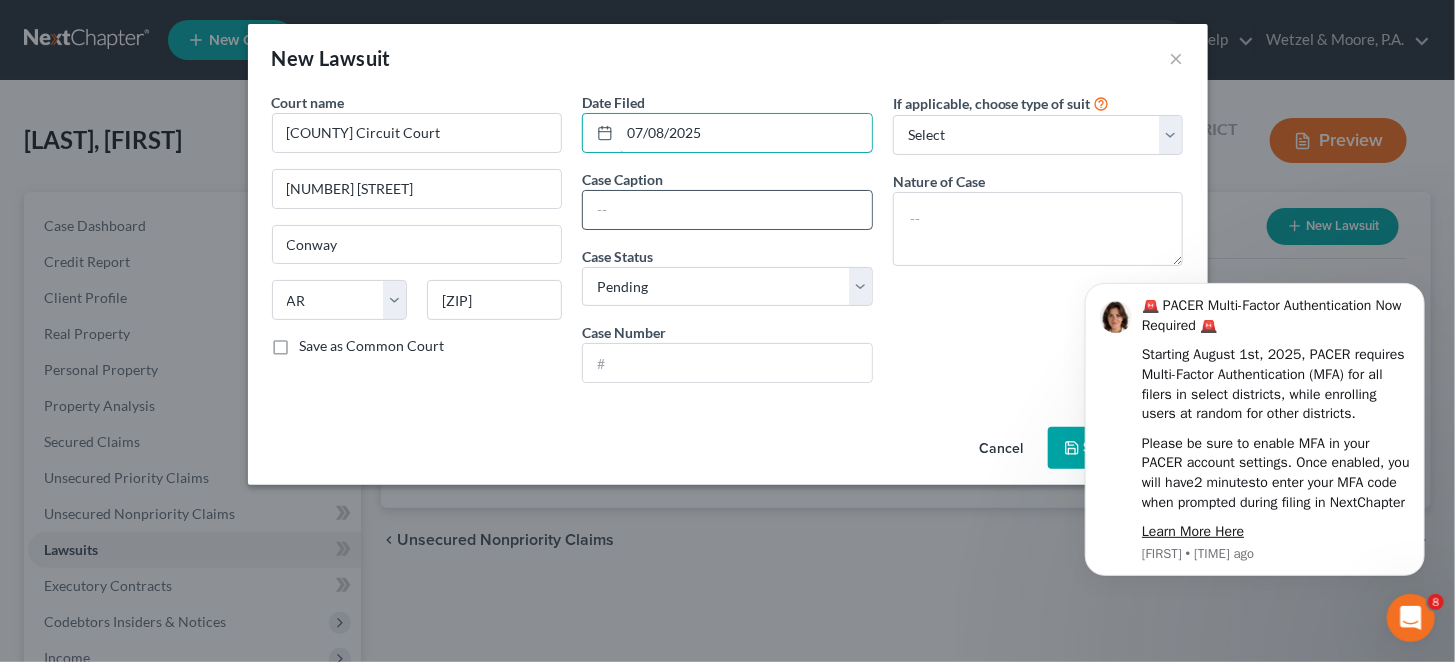 type on "07/08/2025" 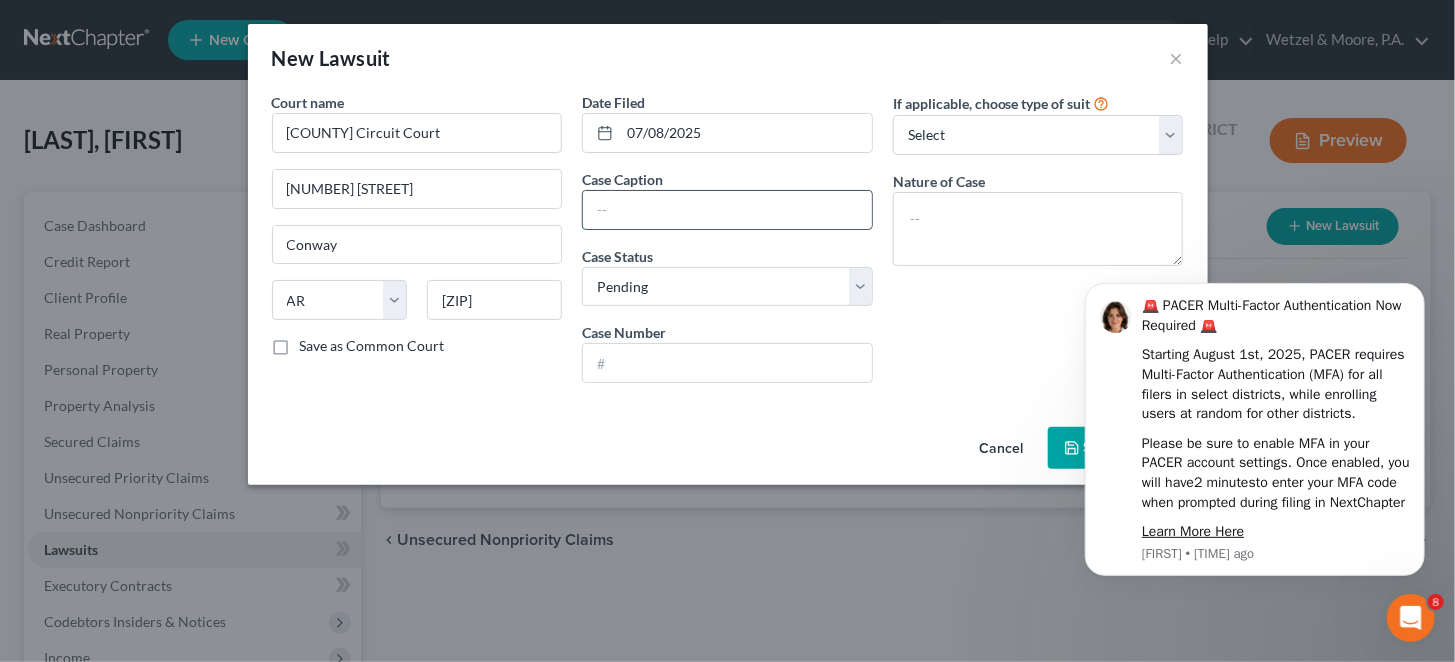 click at bounding box center (727, 210) 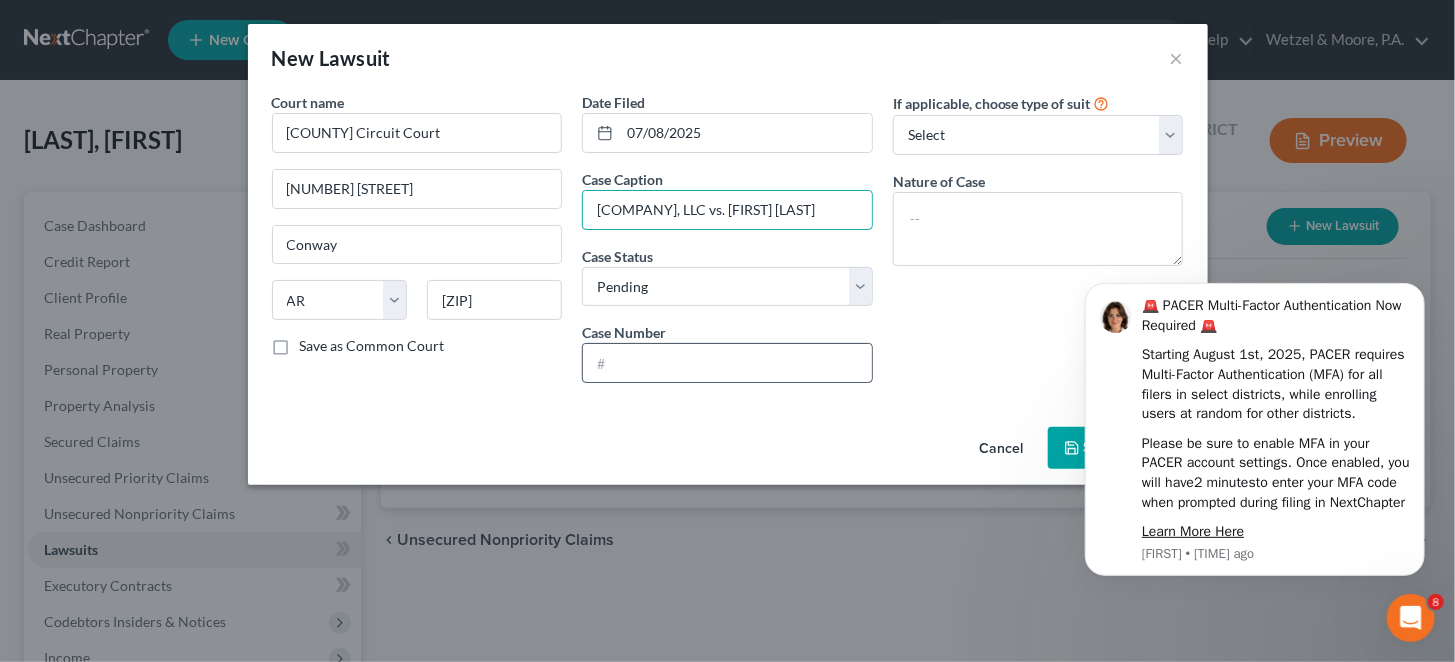 type on "TBF Financial, LLC vs. Kevin Dean Moffatt" 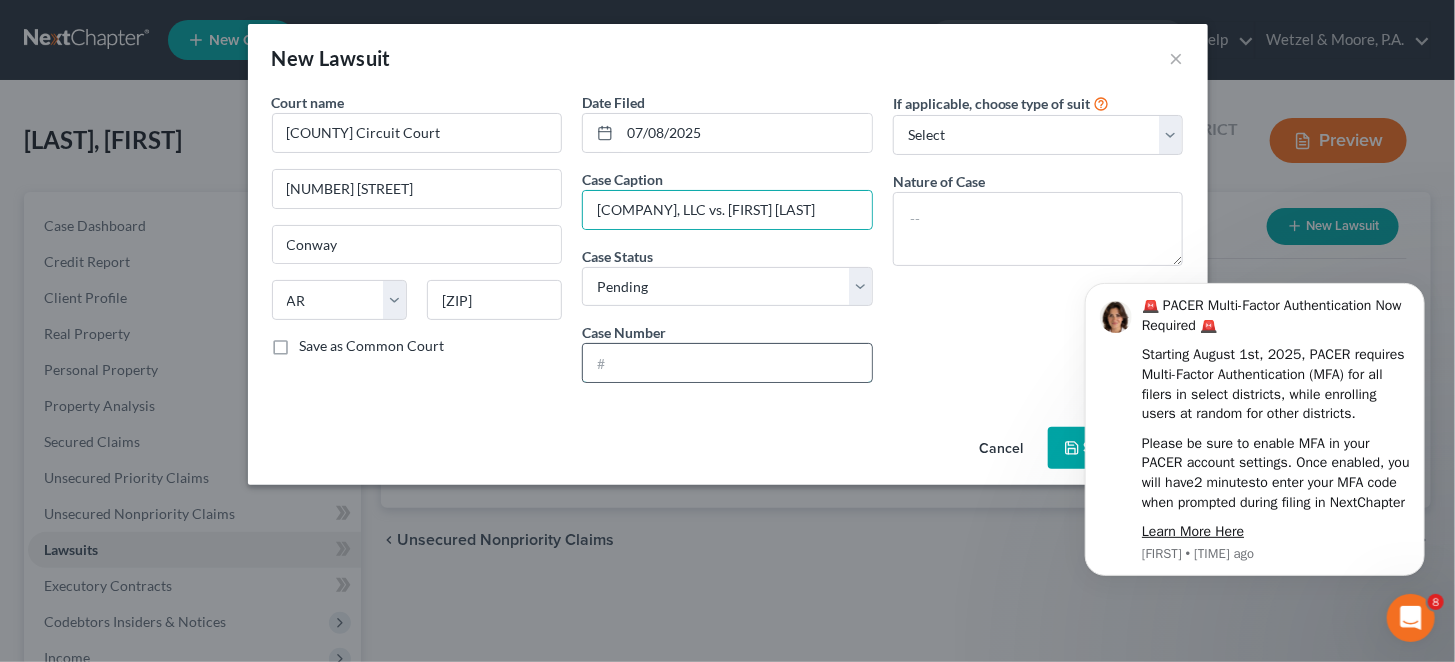 click at bounding box center [727, 363] 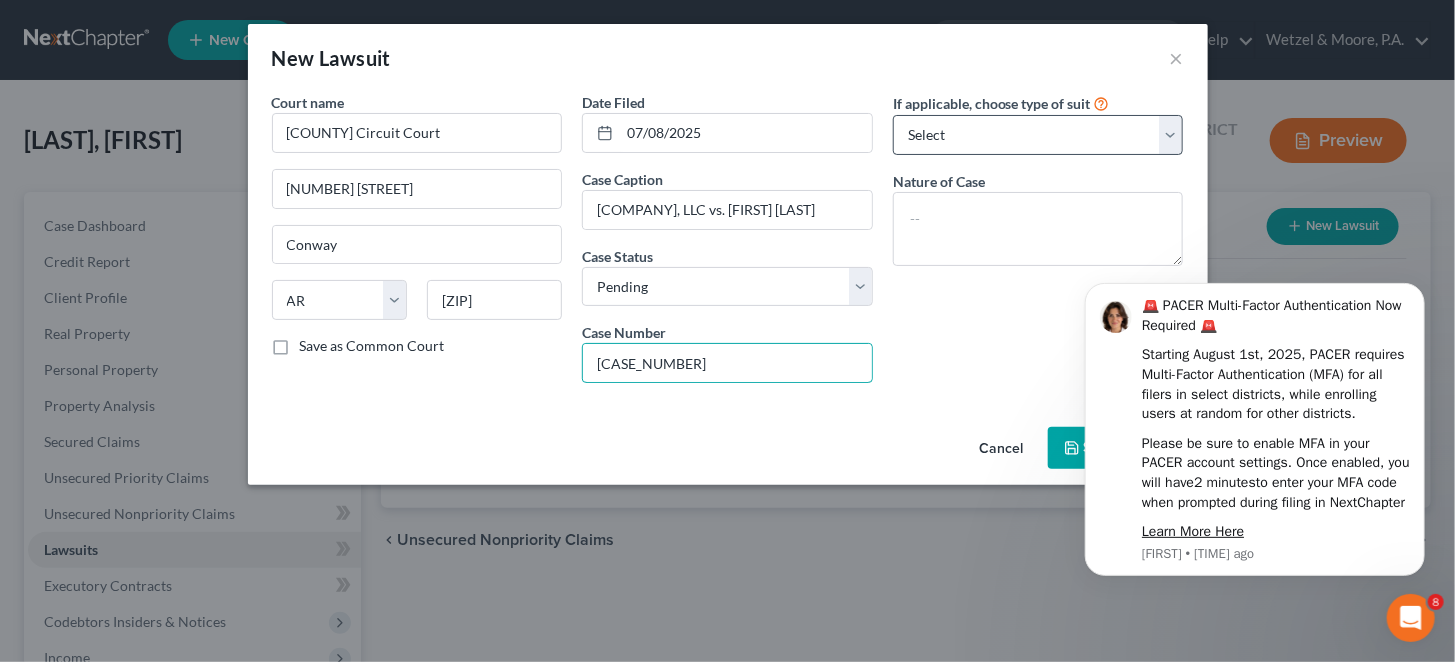 type on "23CV-25-1488" 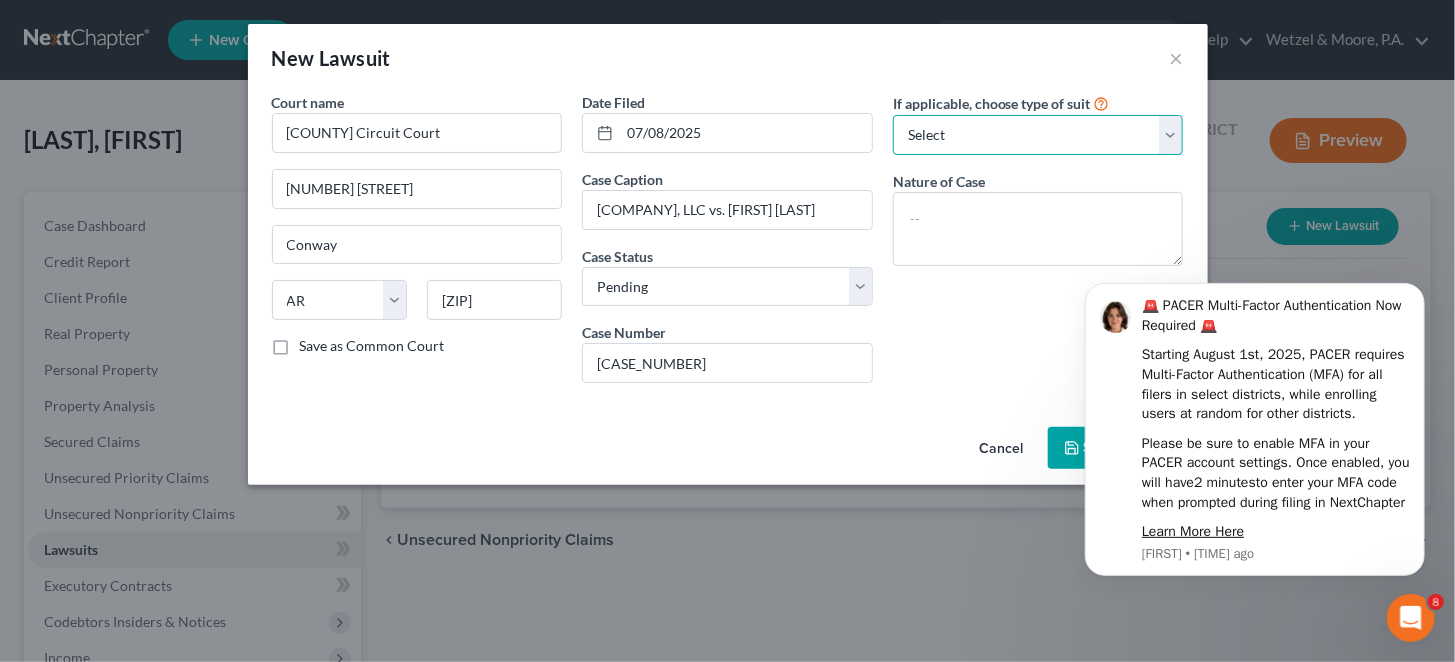click on "Select Repossession Garnishment Foreclosure Attached, Seized, Or Levied Other" at bounding box center [1038, 135] 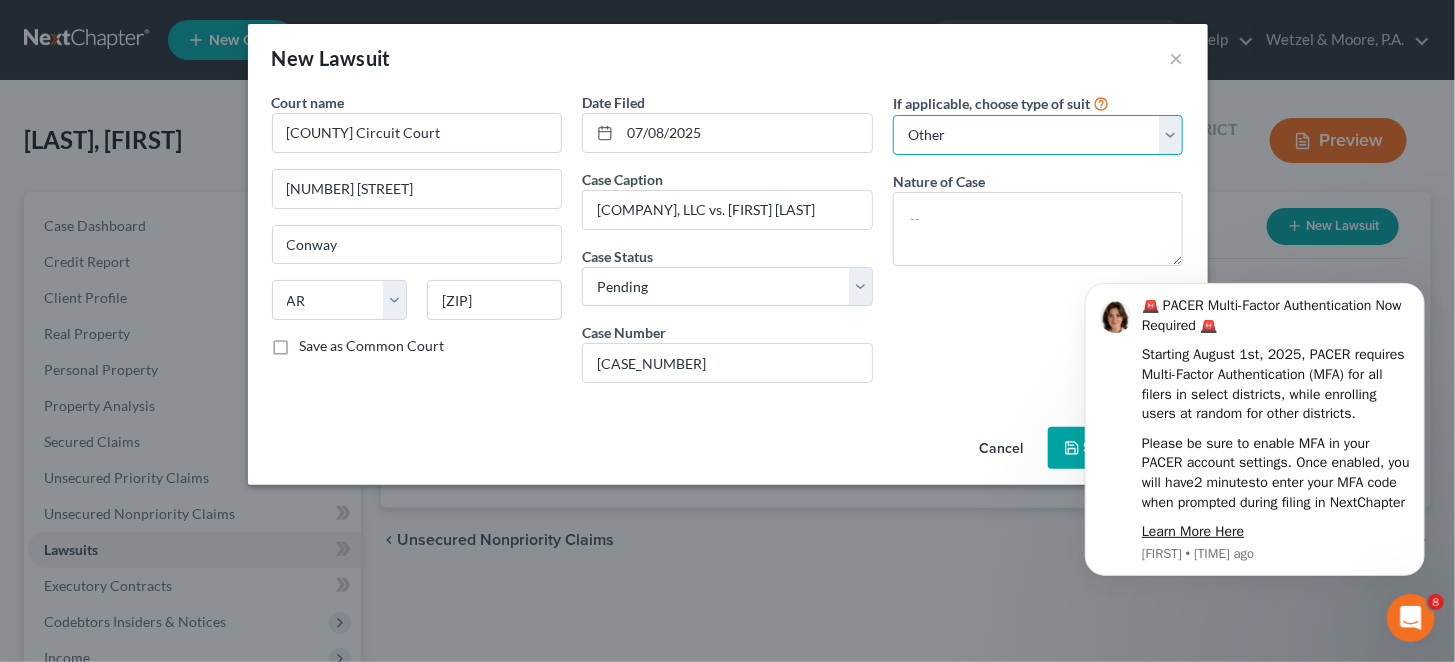 click on "Select Repossession Garnishment Foreclosure Attached, Seized, Or Levied Other" at bounding box center [1038, 135] 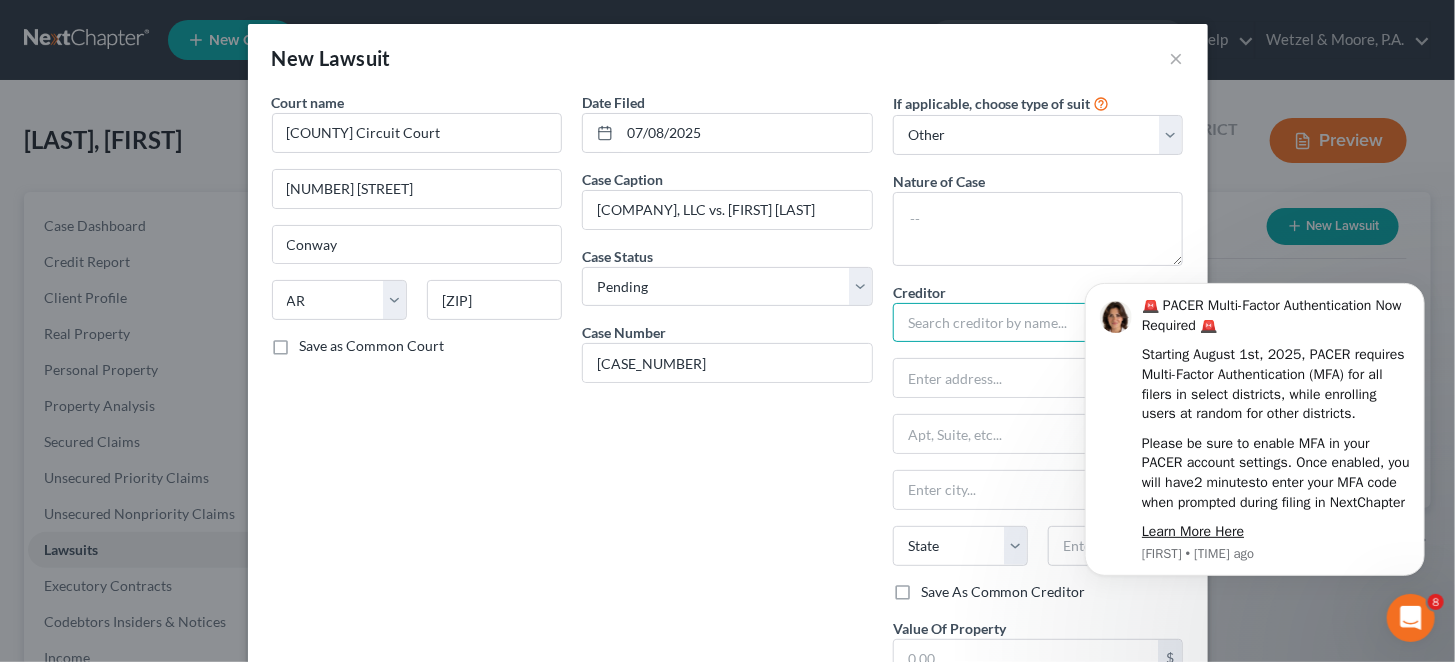 click at bounding box center [1038, 323] 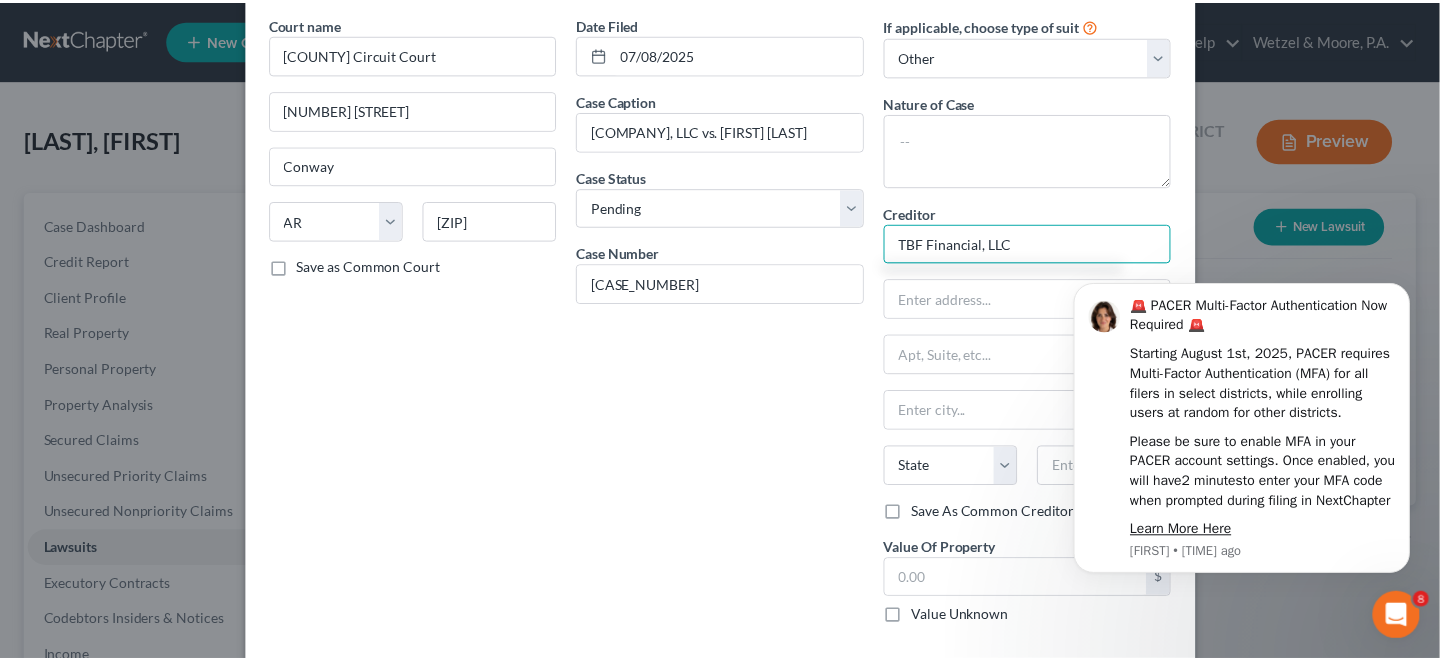 scroll, scrollTop: 118, scrollLeft: 0, axis: vertical 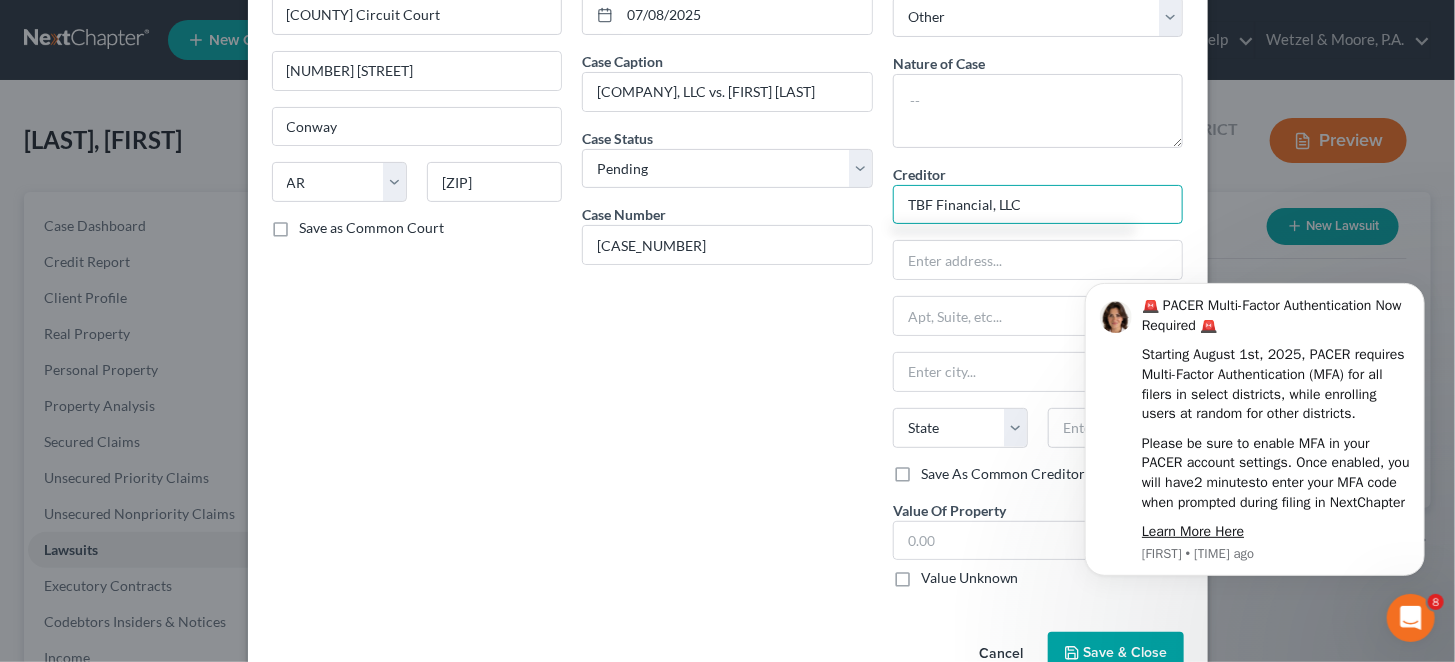 type on "TBF Financial, LLC" 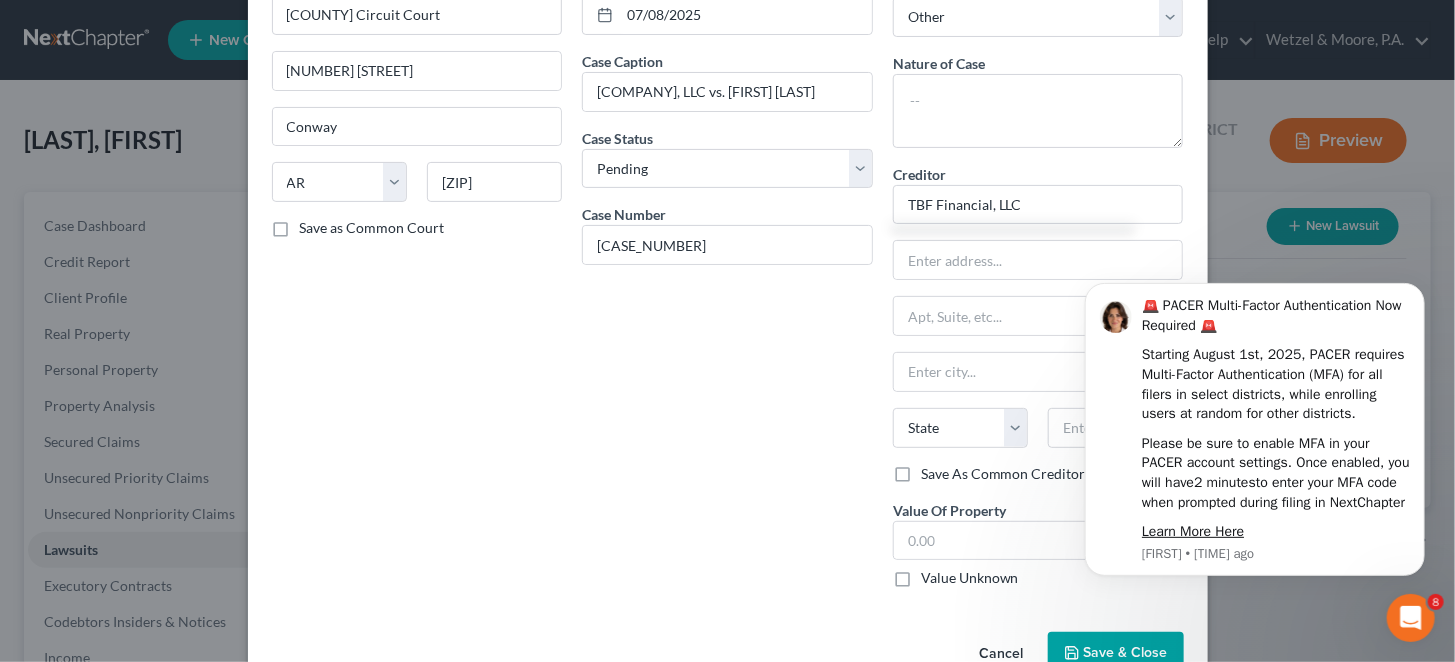 click on "Save & Close" at bounding box center [1126, 652] 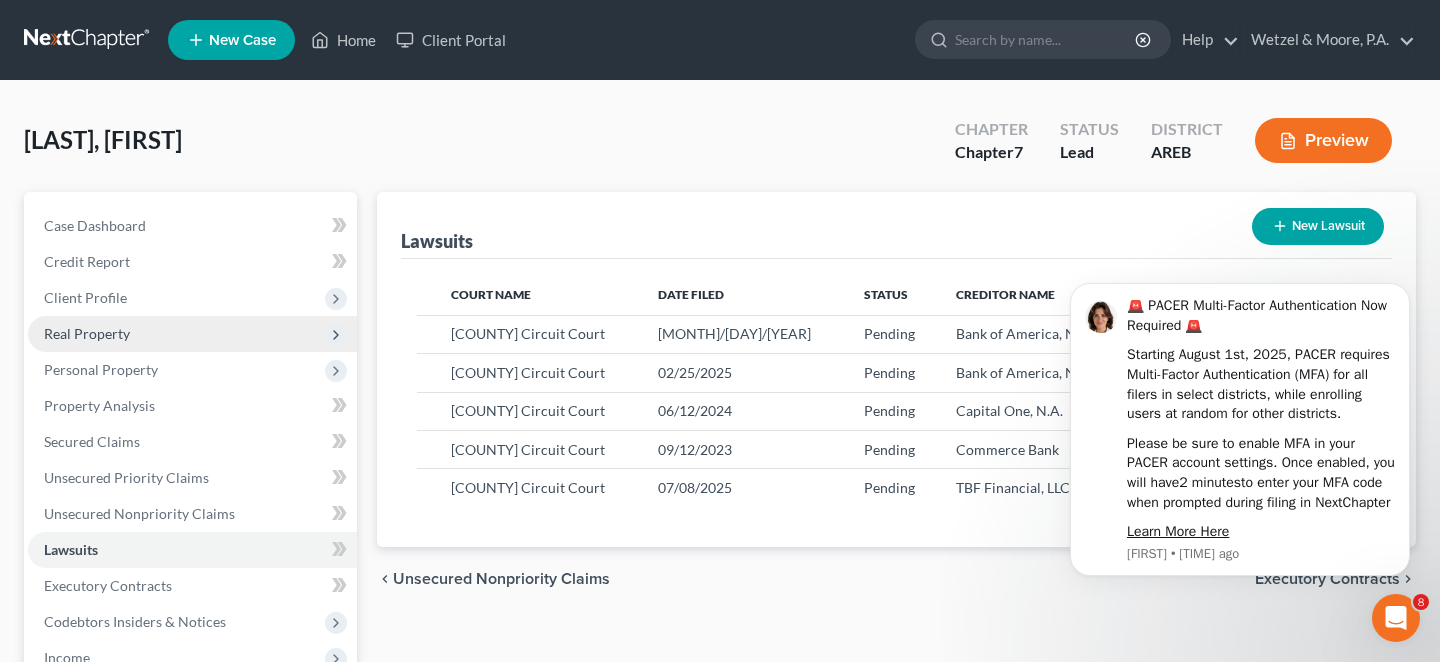click on "Real Property" at bounding box center (87, 333) 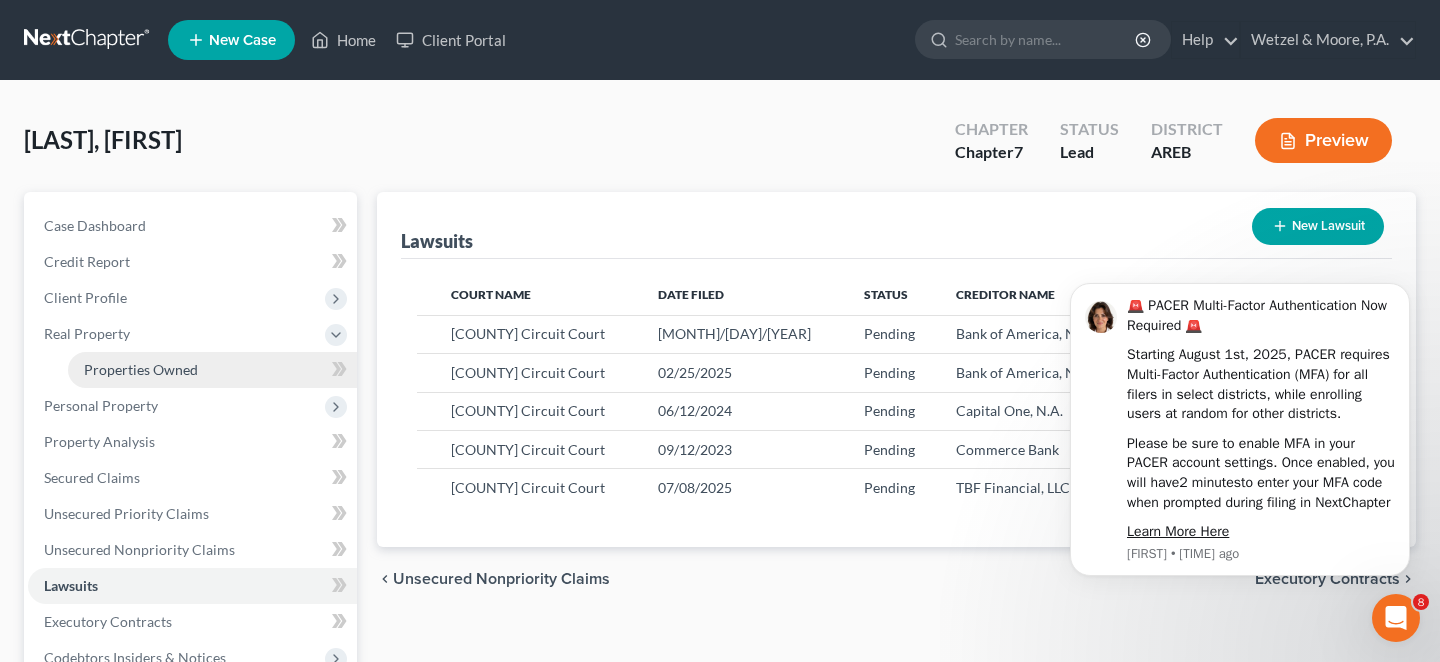 click on "Properties Owned" at bounding box center [141, 369] 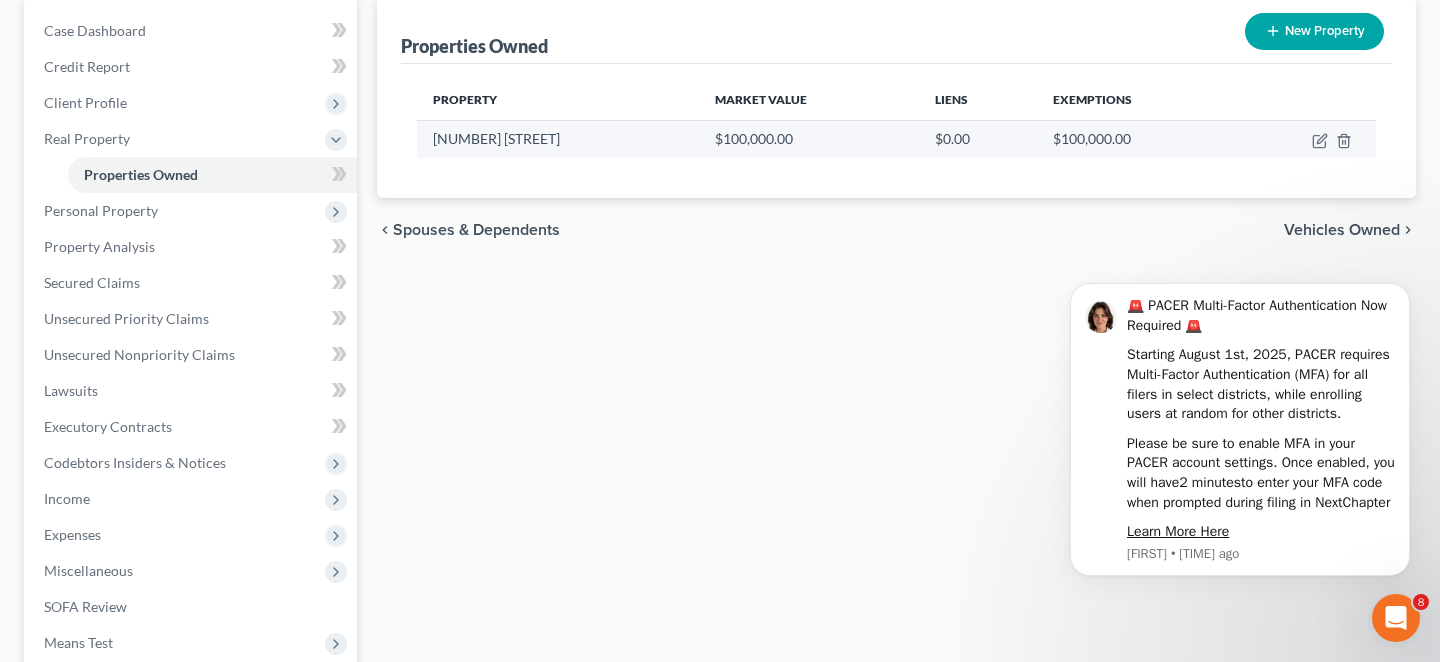 scroll, scrollTop: 233, scrollLeft: 0, axis: vertical 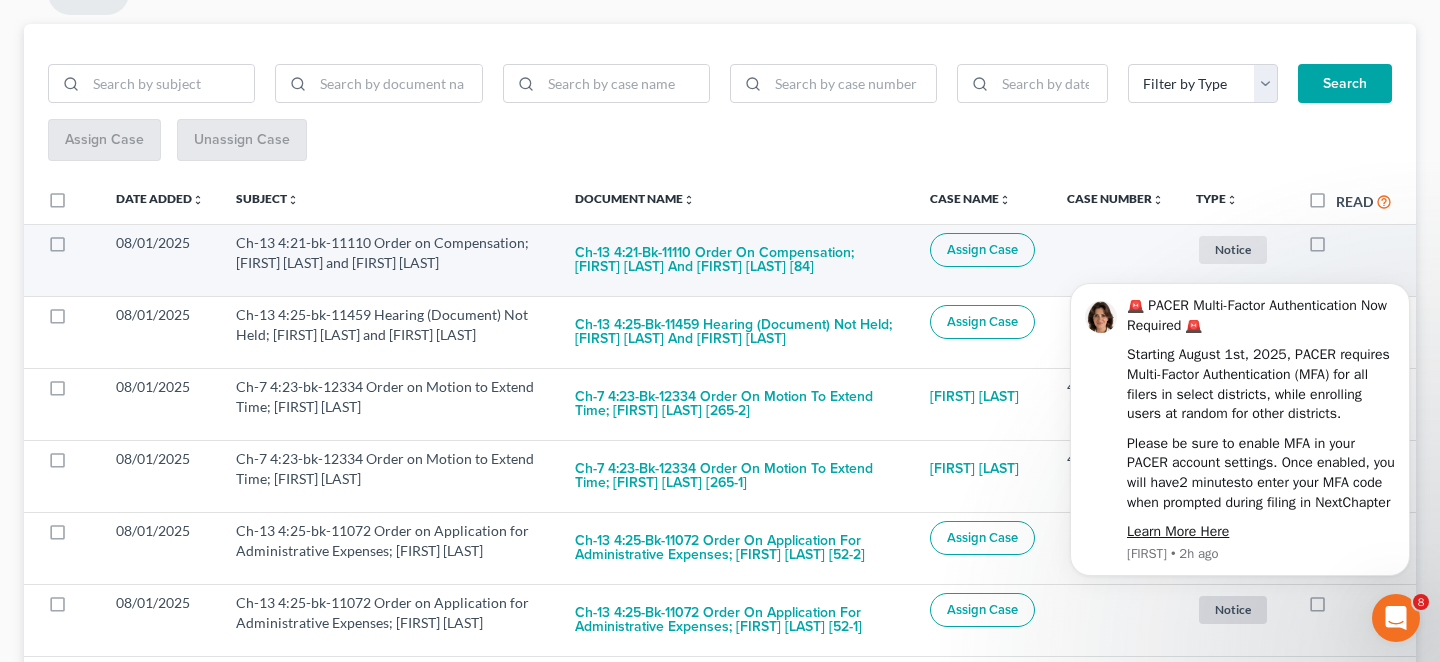 click at bounding box center (1336, 248) 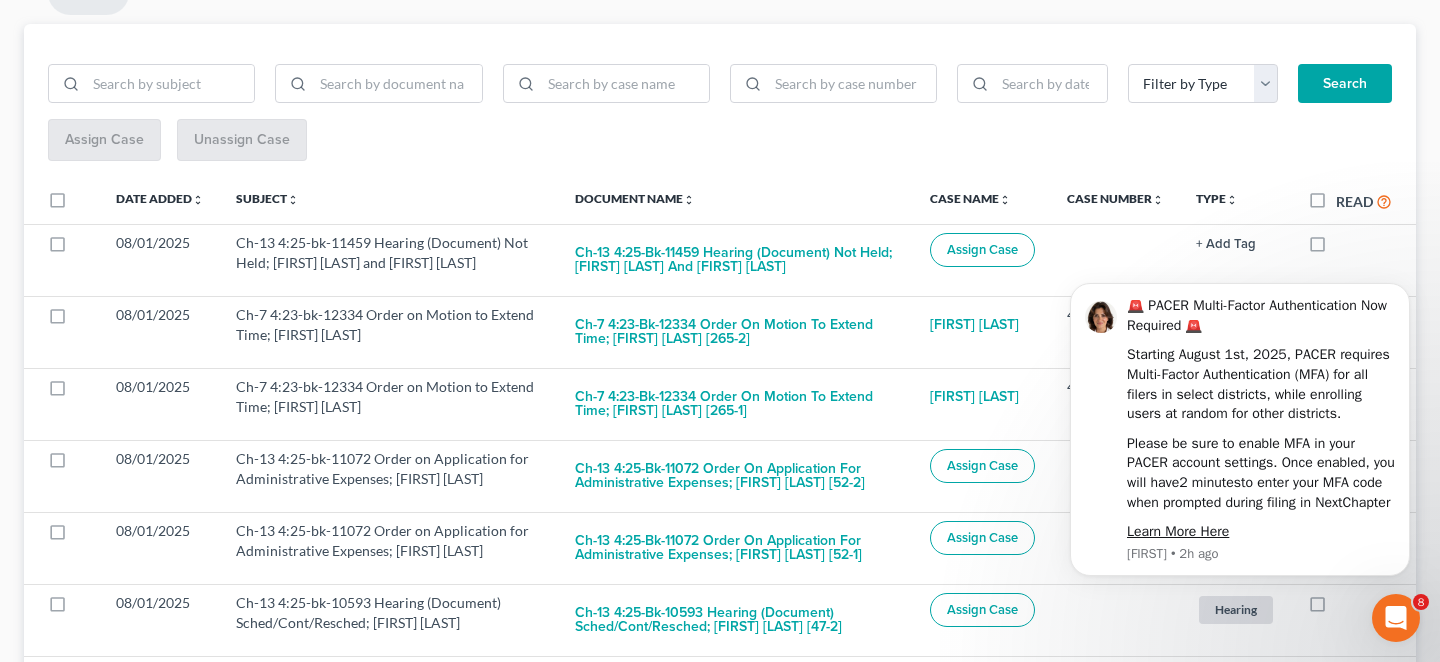 click at bounding box center (1336, 248) 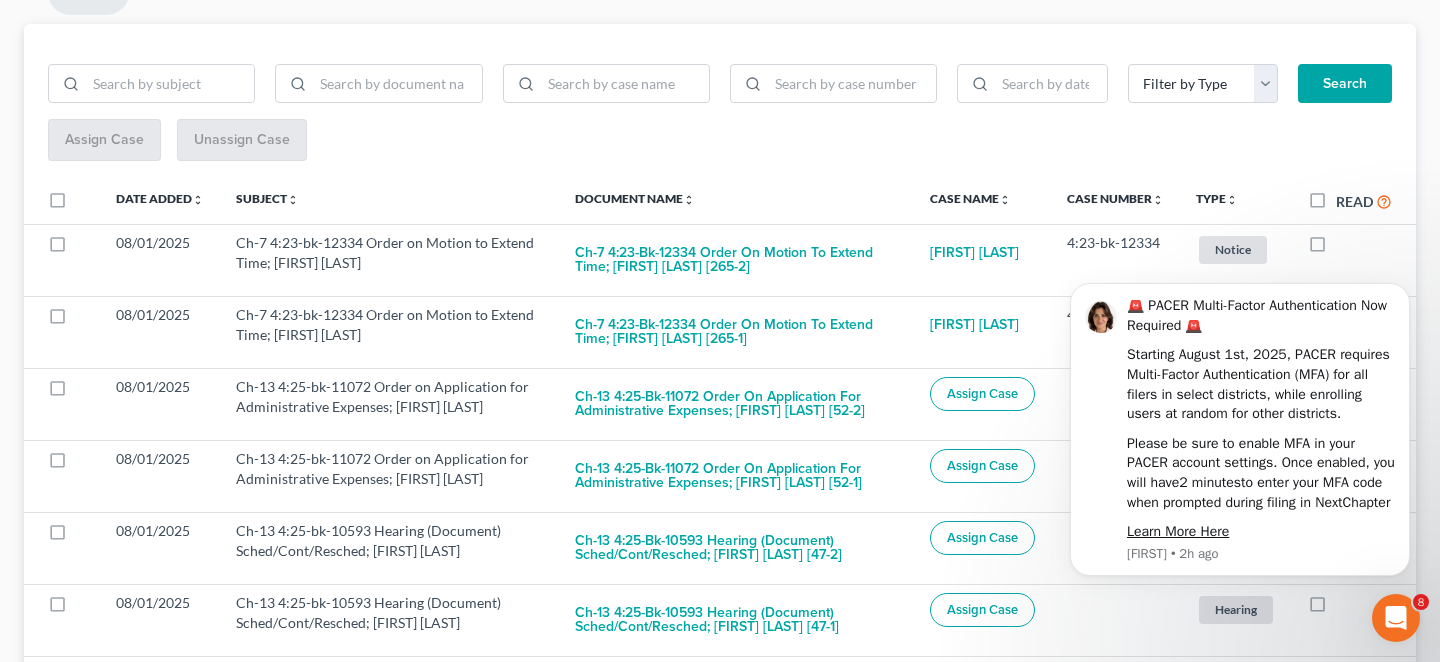 click at bounding box center [1336, 248] 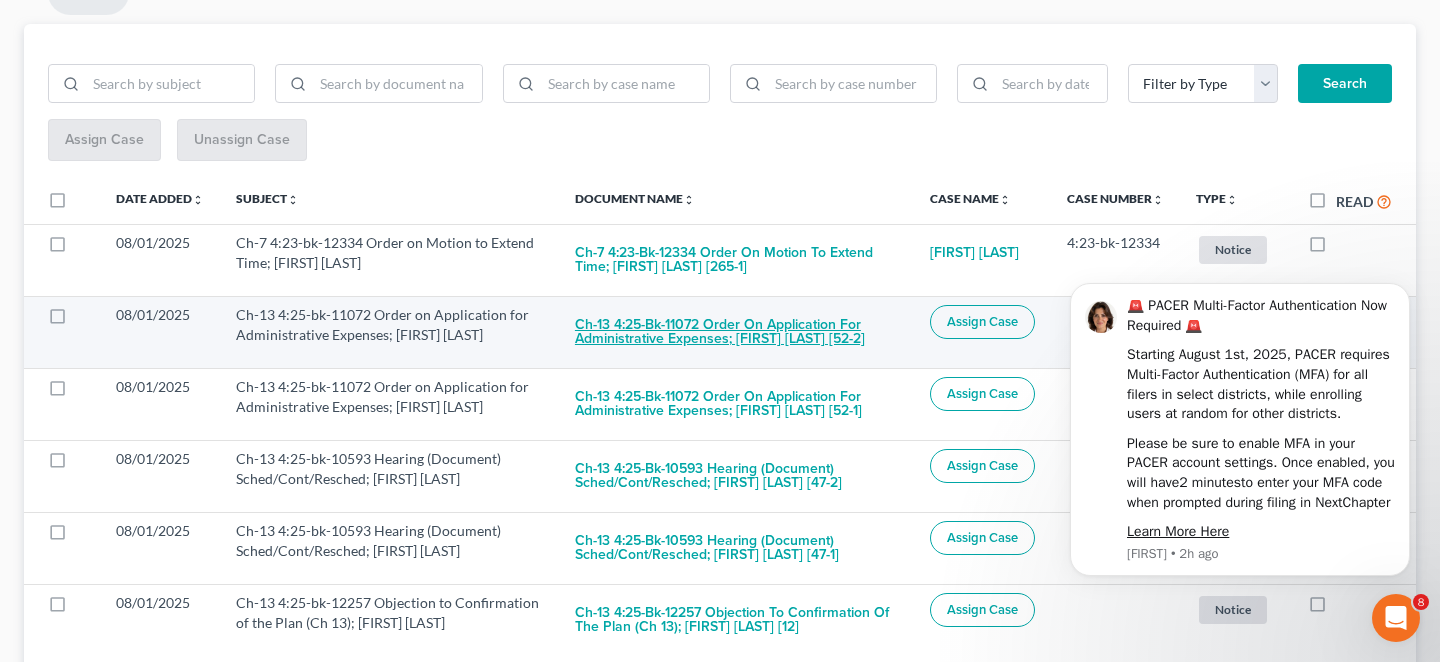 scroll, scrollTop: 270, scrollLeft: 0, axis: vertical 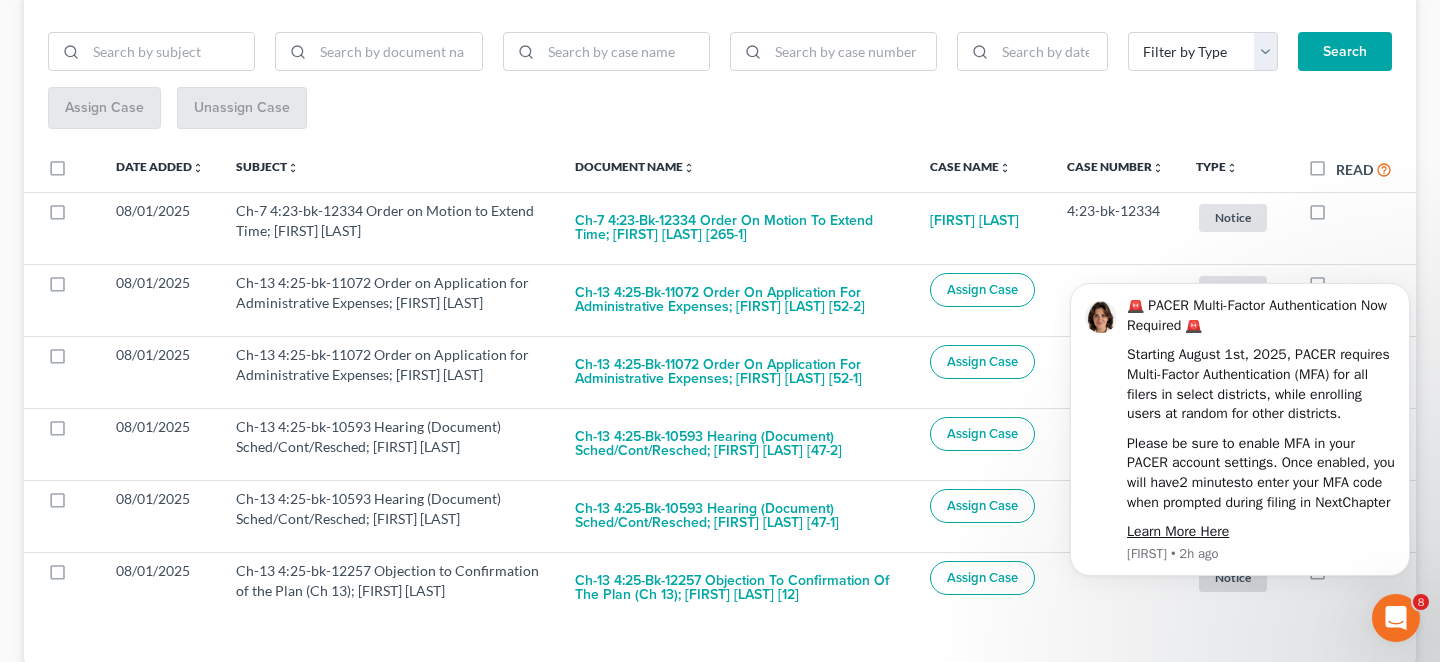 click on "🚨 PACER Multi-Factor Authentication Now Required 🚨   Starting August 1st, 2025, PACER requires Multi-Factor Authentication (MFA) for all filers in select districts, while enrolling users at random for other districts.   Please be sure to enable MFA in your PACER account settings. Once enabled, you will have  2 minutes  to enter your MFA code when prompted during filing in NextChapter   Learn More Here [FIRST] • 2h ago" at bounding box center [1240, 421] 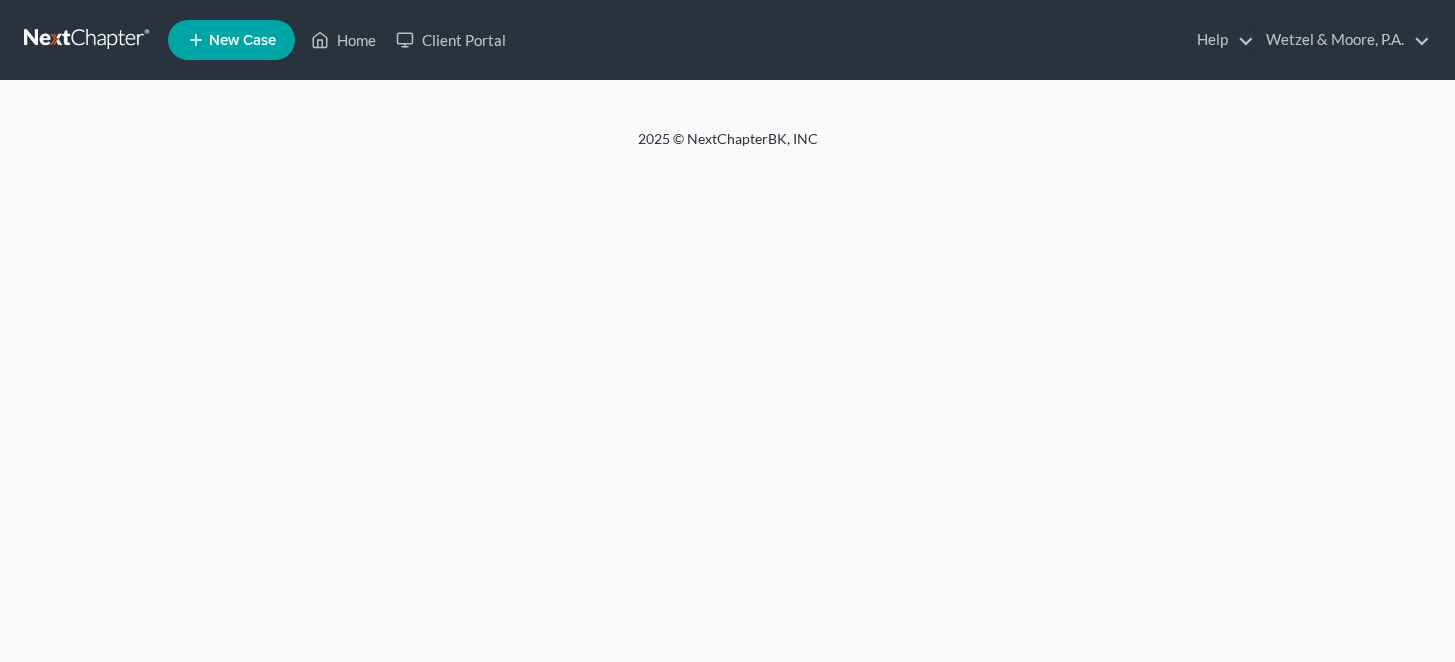 scroll, scrollTop: 0, scrollLeft: 0, axis: both 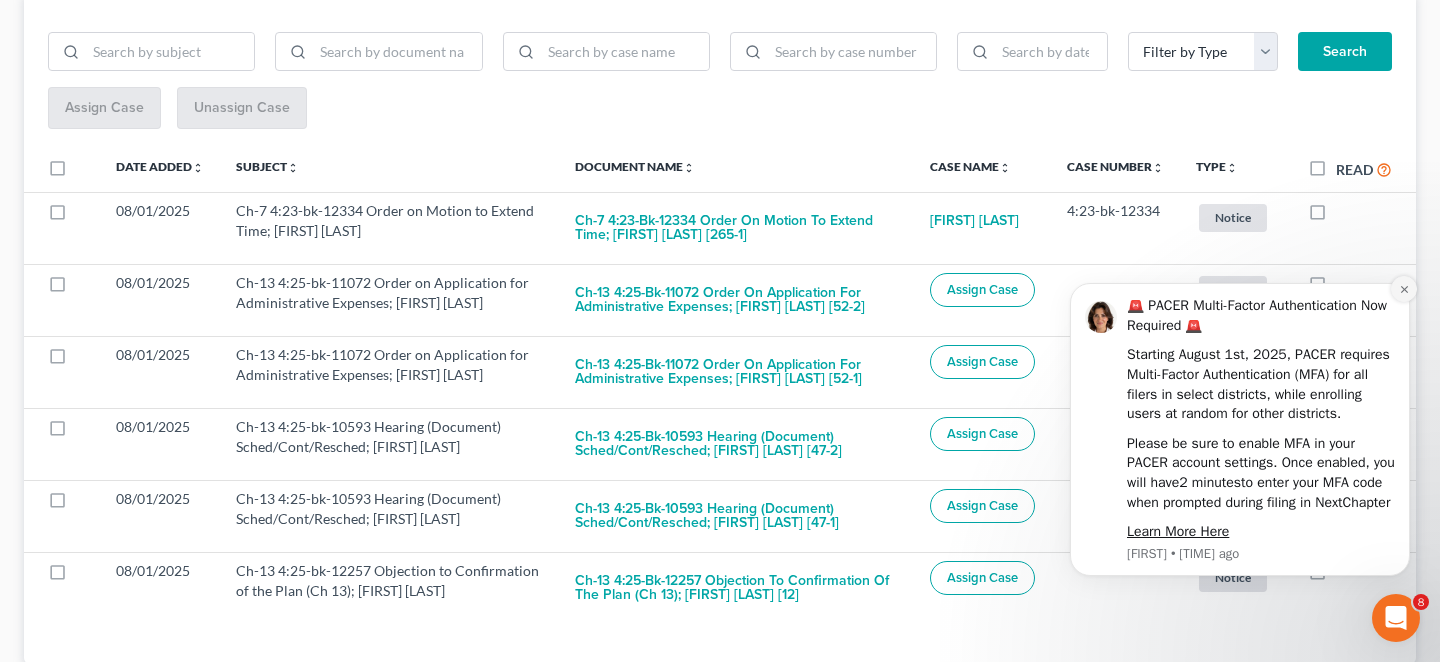 click at bounding box center [1404, 289] 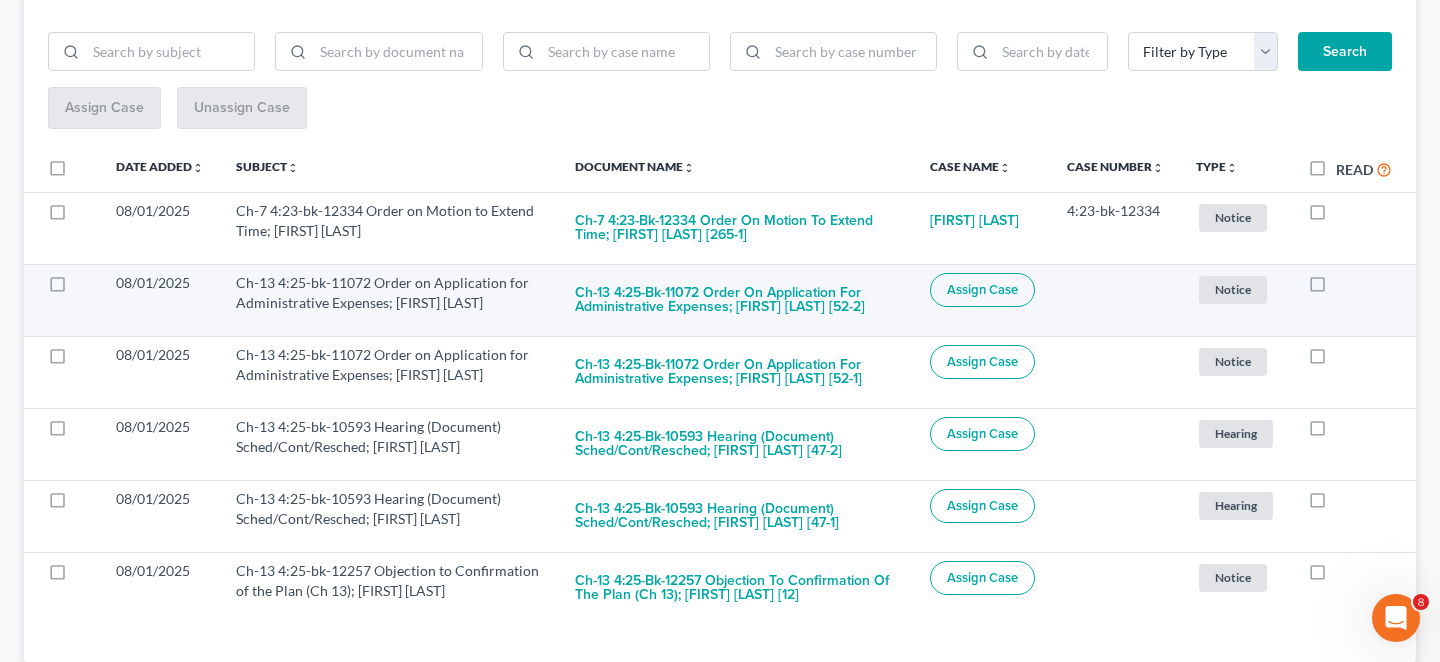click at bounding box center [1336, 288] 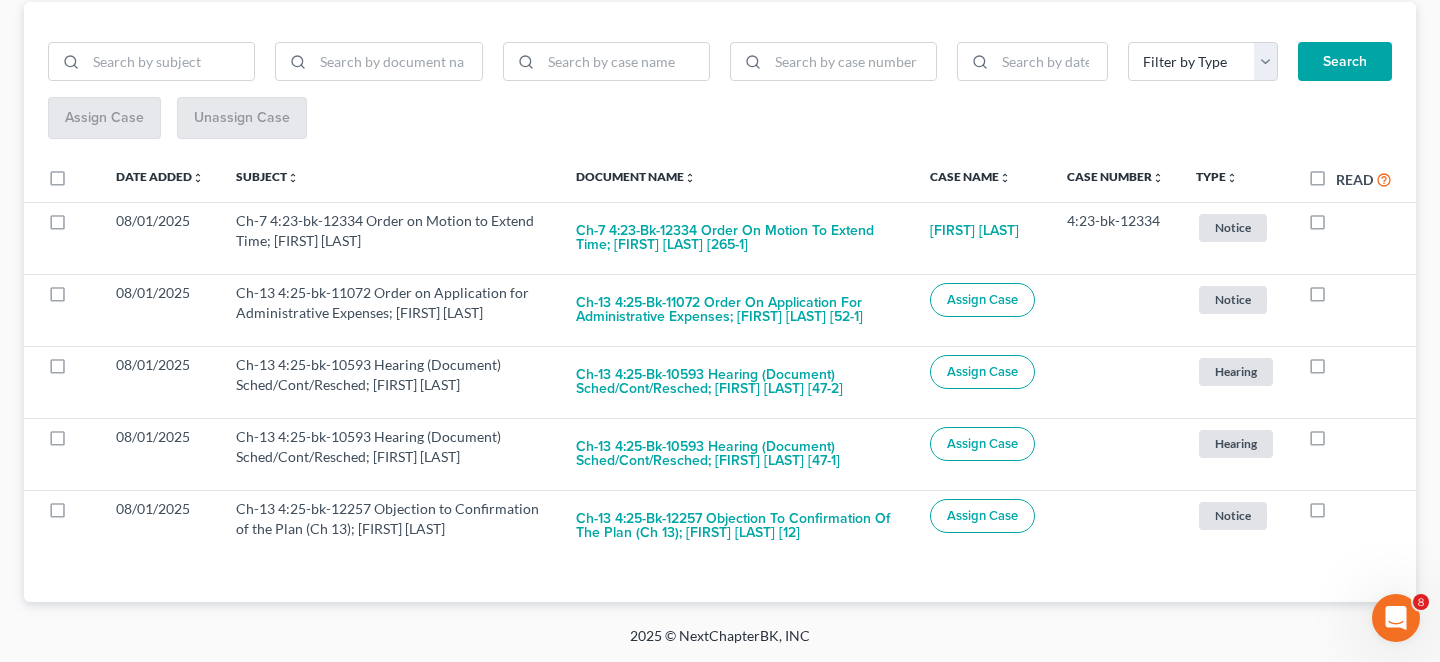 scroll, scrollTop: 201, scrollLeft: 0, axis: vertical 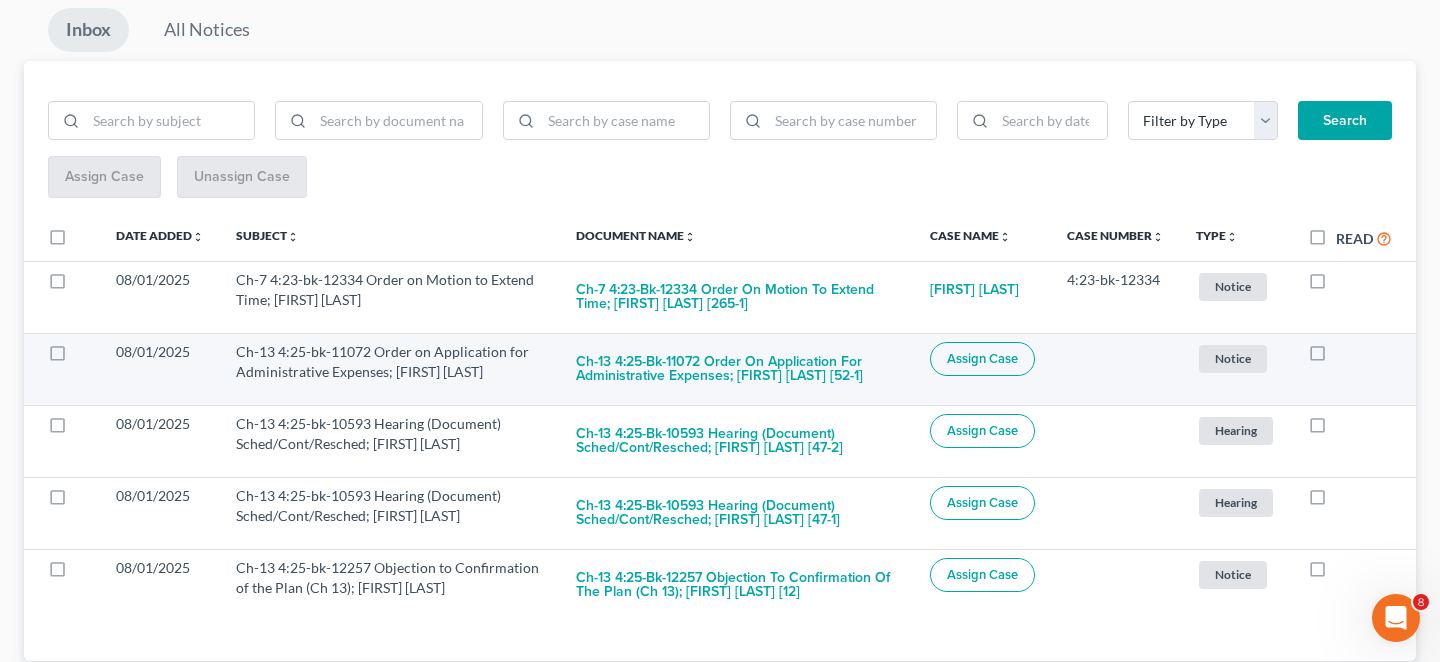 click at bounding box center (1336, 357) 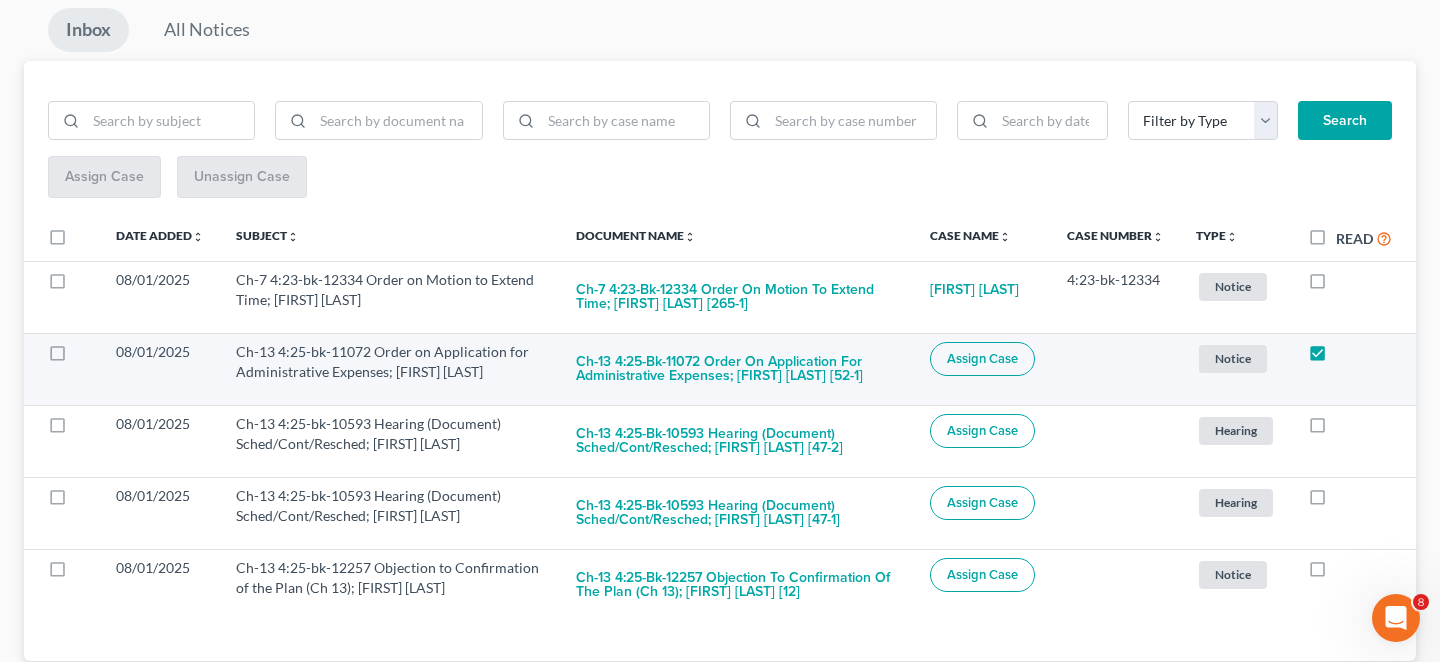 scroll, scrollTop: 134, scrollLeft: 0, axis: vertical 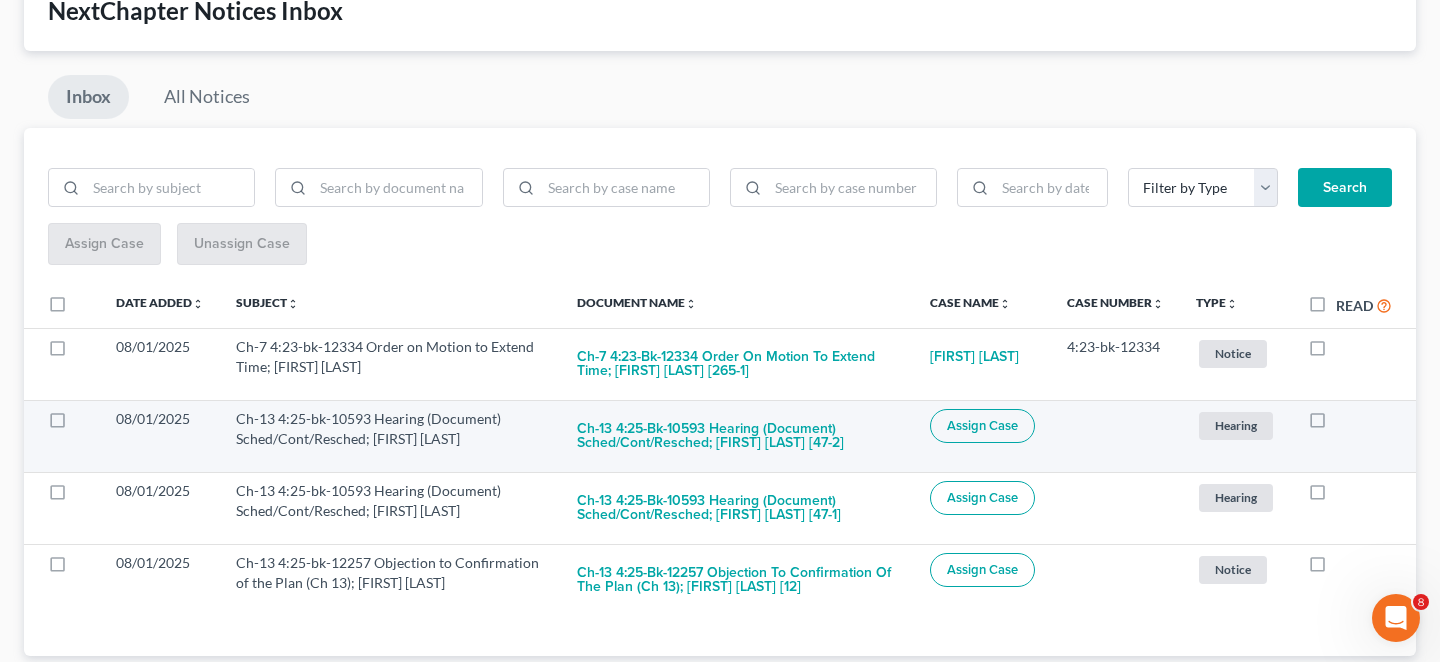 click at bounding box center [1336, 424] 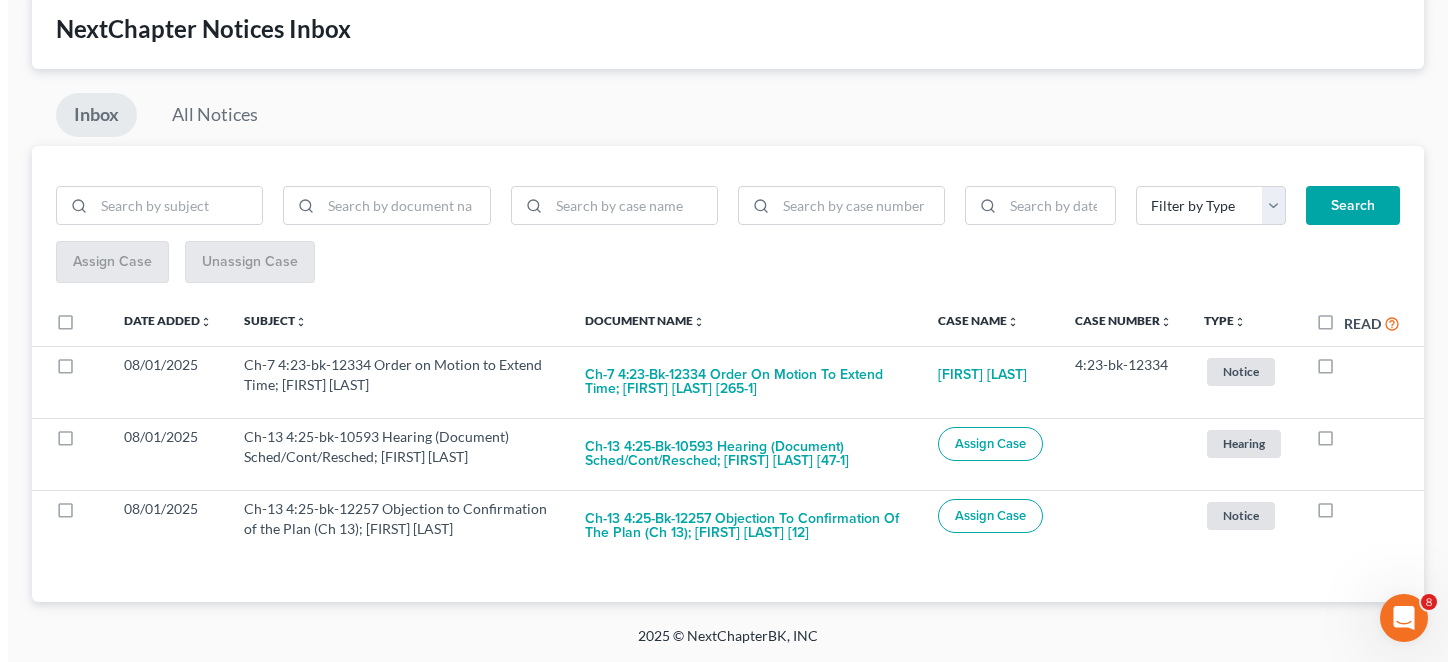 scroll, scrollTop: 67, scrollLeft: 0, axis: vertical 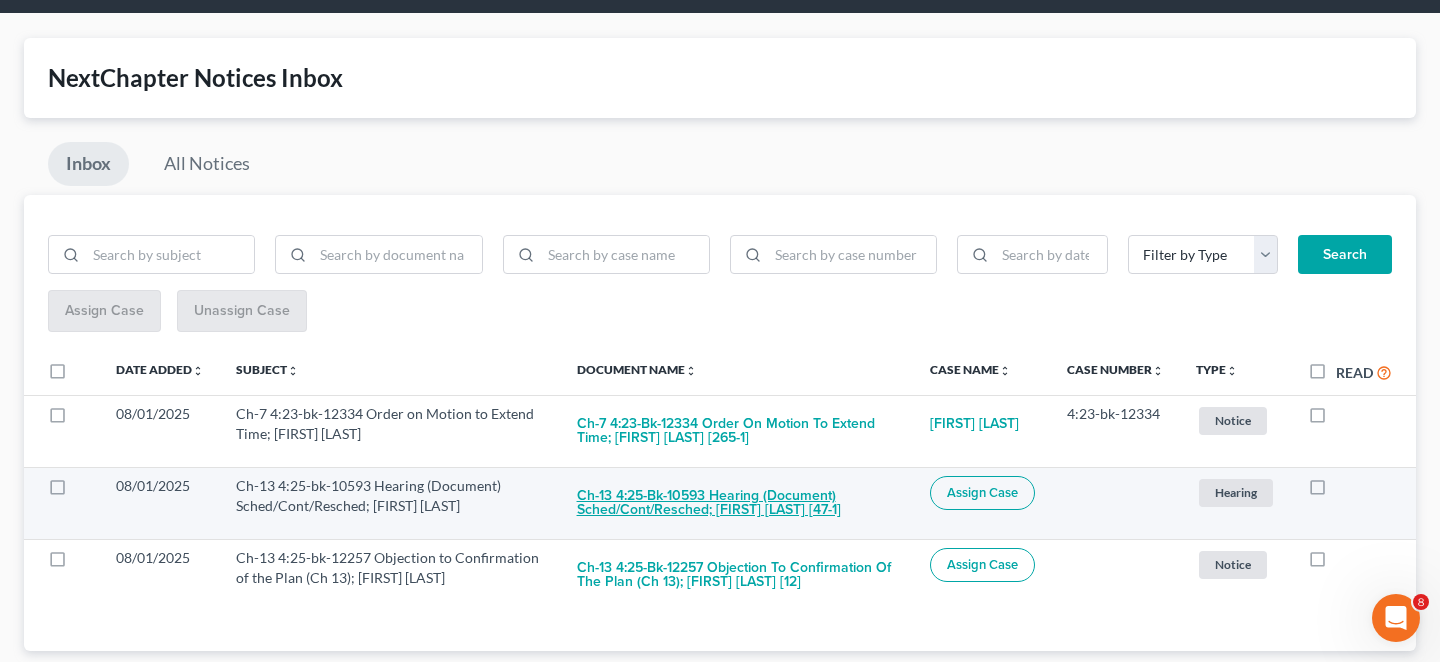 click on "Ch-13 4:25-bk-10593 Hearing (Document) Sched/Cont/Resched; Ashley Chawla [47-1]" at bounding box center [737, 503] 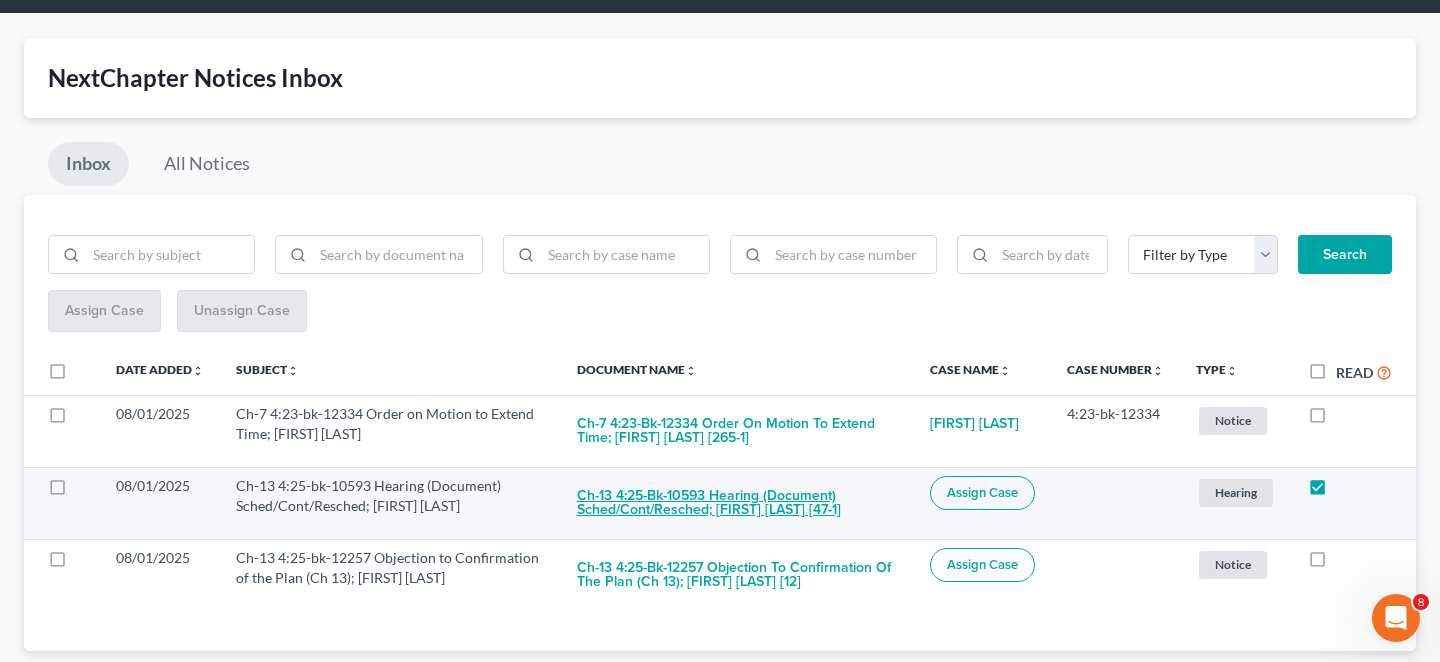 checkbox on "true" 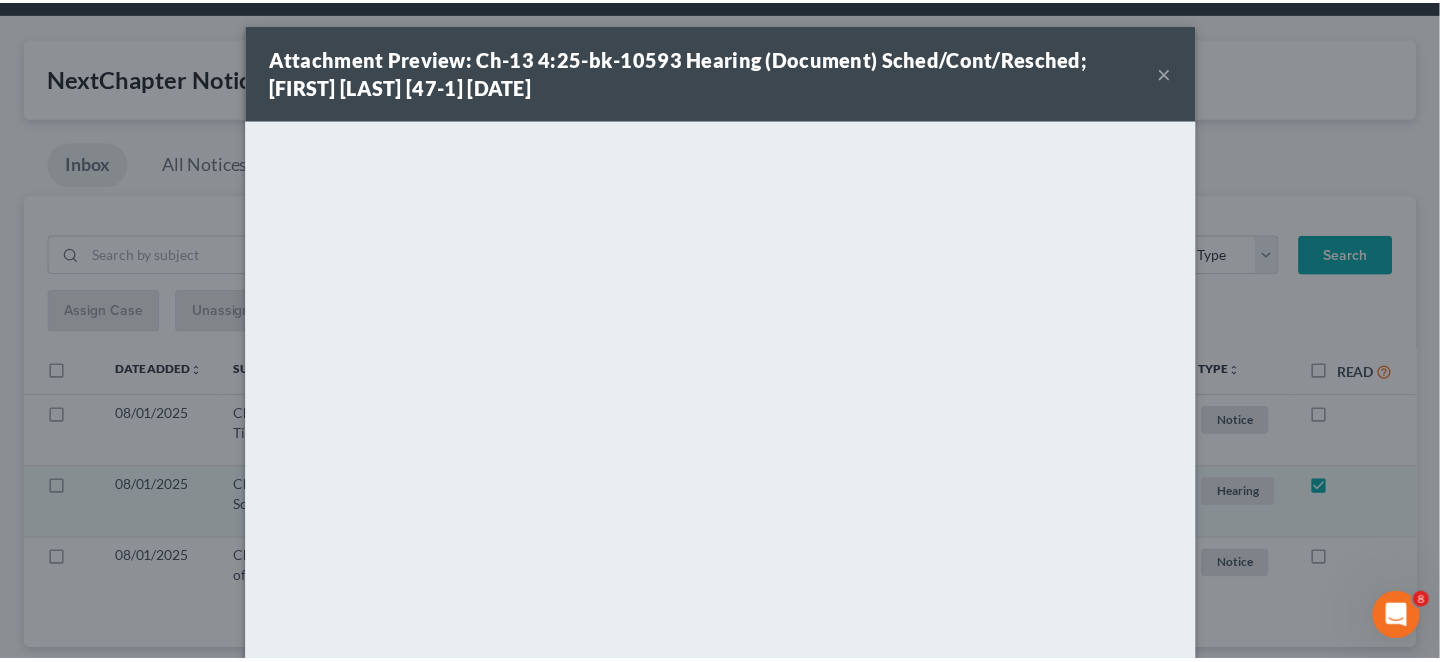 scroll, scrollTop: 0, scrollLeft: 0, axis: both 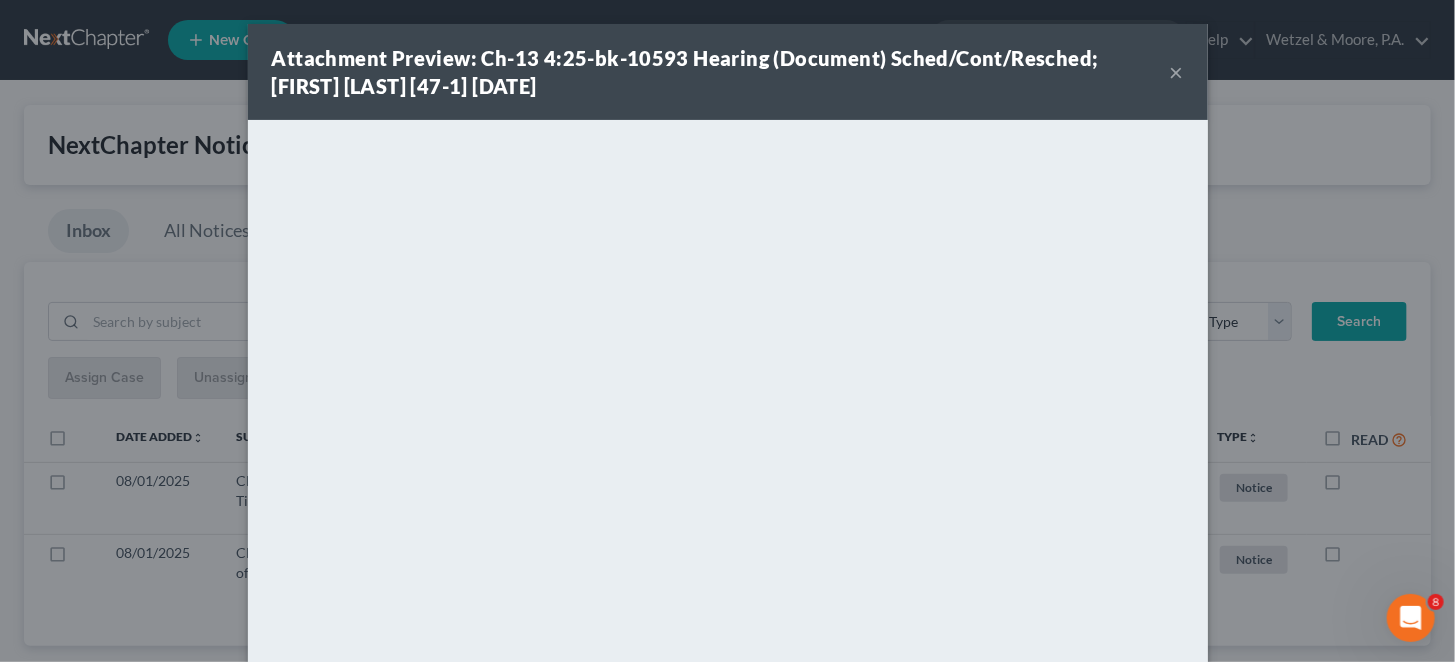 click on "×" at bounding box center [1177, 72] 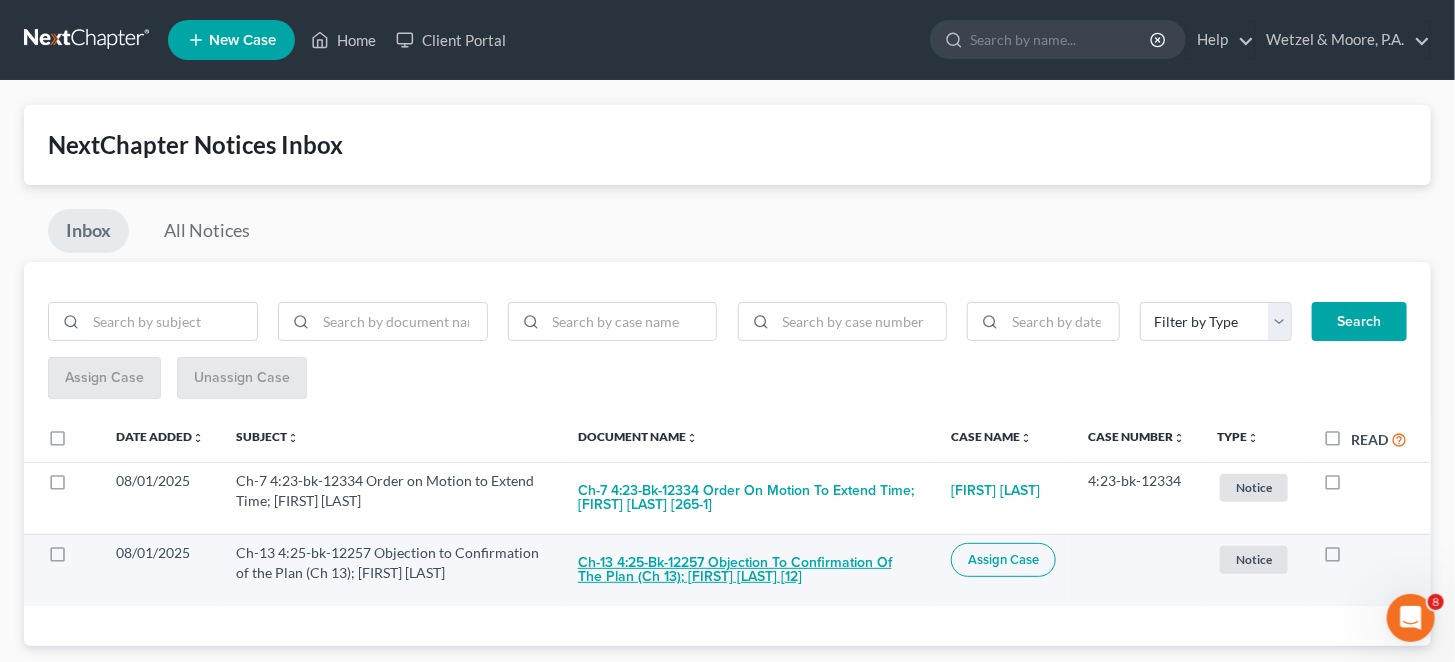click on "Ch-13 4:25-bk-12257 Objection to Confirmation of the Plan (Ch 13); Sherrille L Johnson [12]" at bounding box center [748, 570] 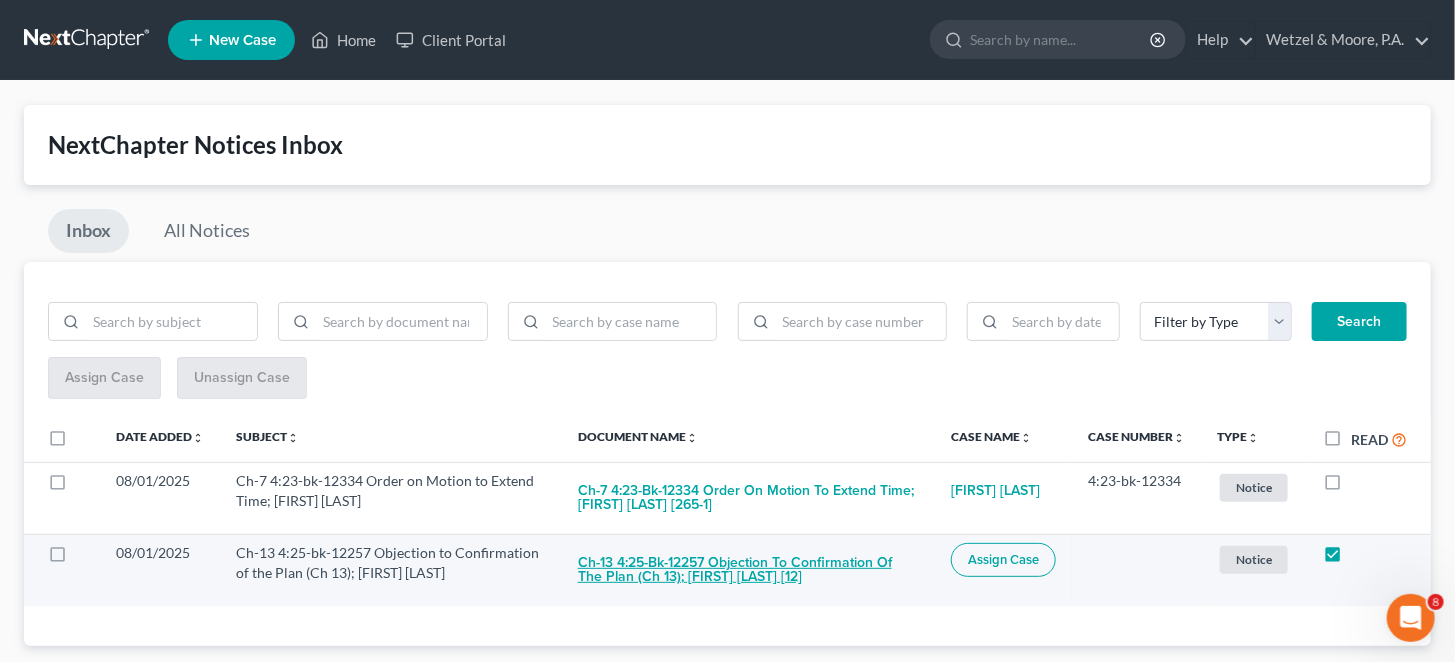 checkbox on "true" 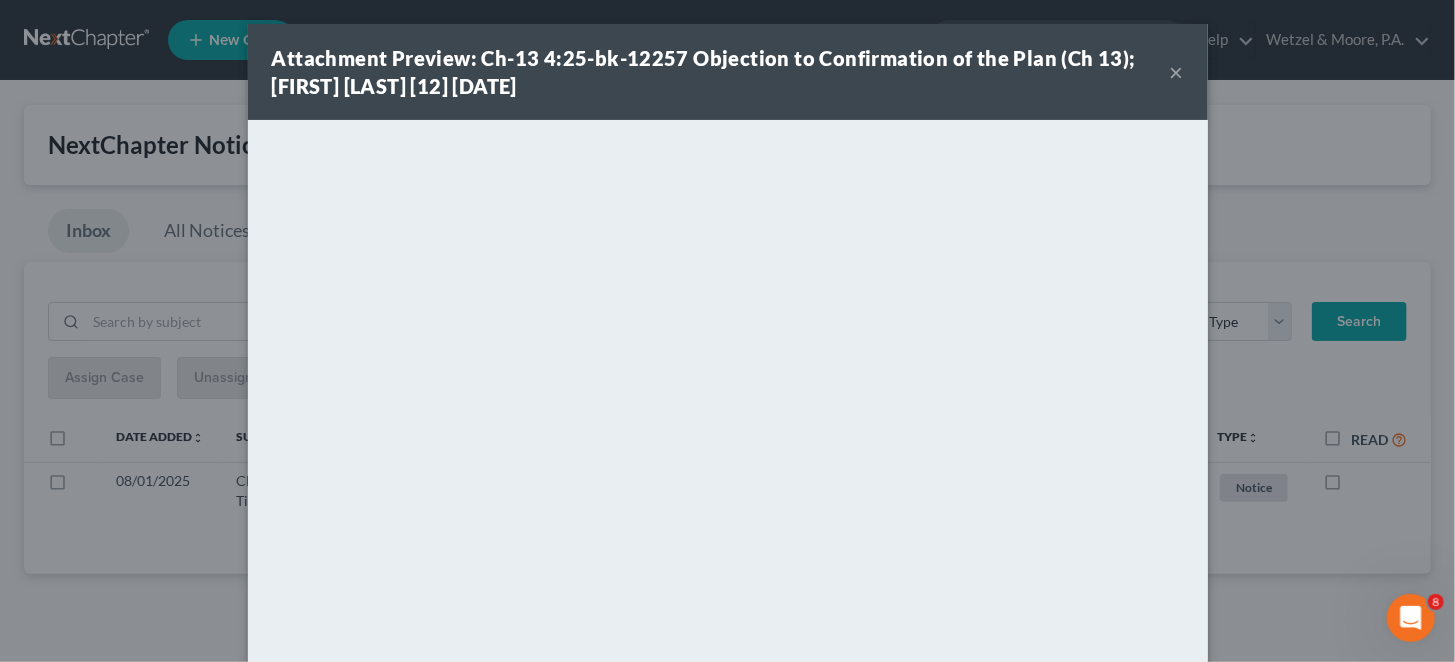 click on "×" at bounding box center [1177, 72] 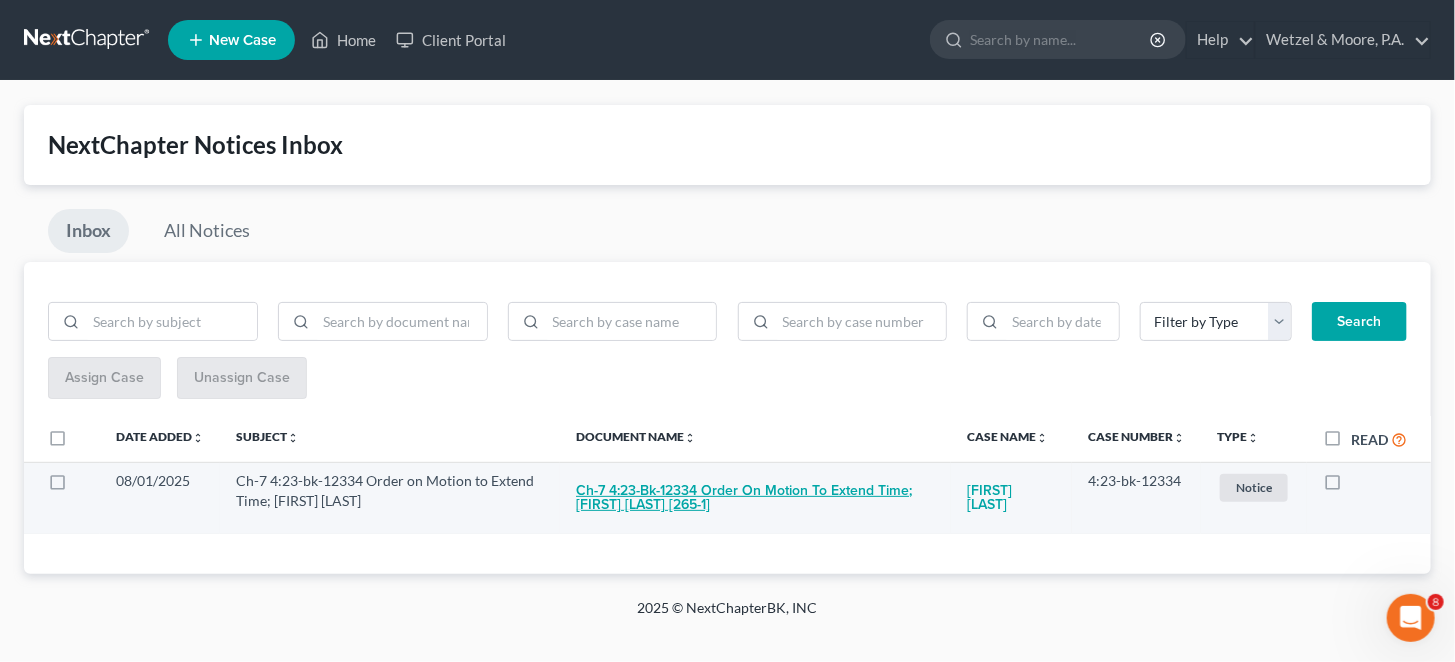 click on "Ch-7 4:23-bk-12334 Order on Motion to Extend Time; Don Tilton [265-1]" at bounding box center [755, 498] 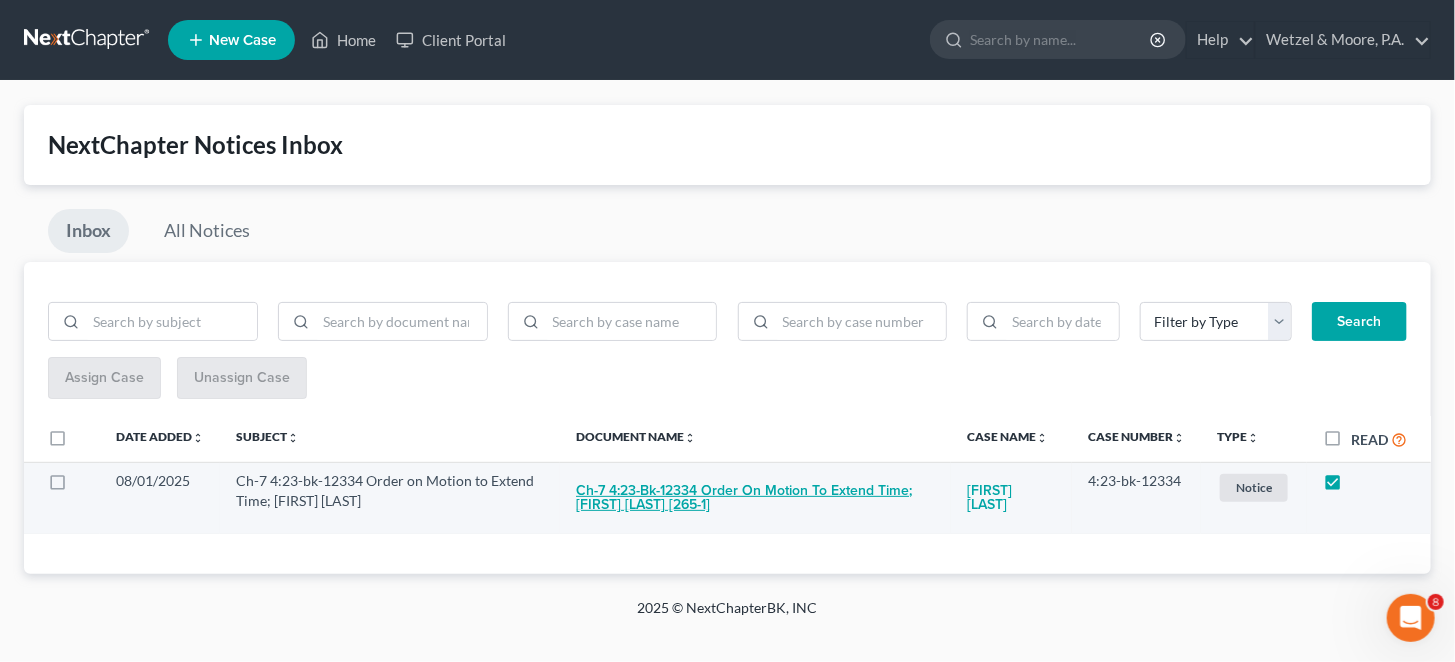 checkbox on "true" 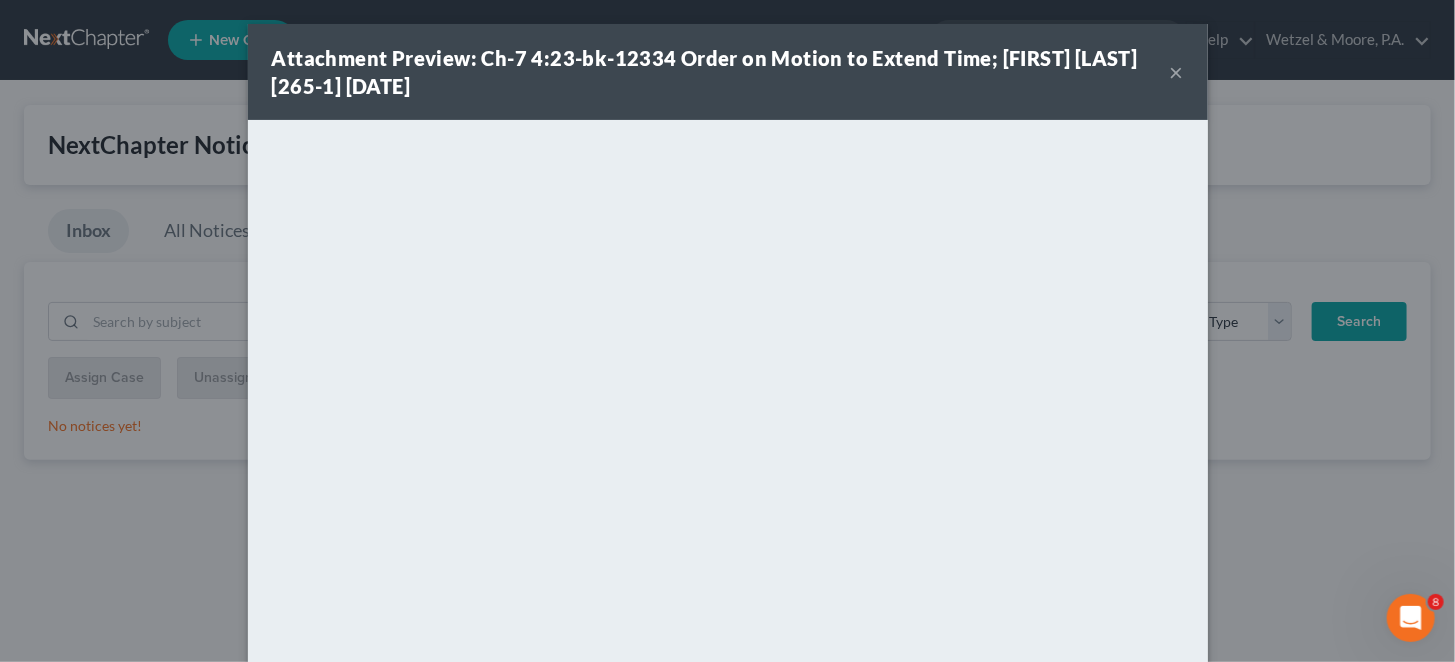 click on "×" at bounding box center (1177, 72) 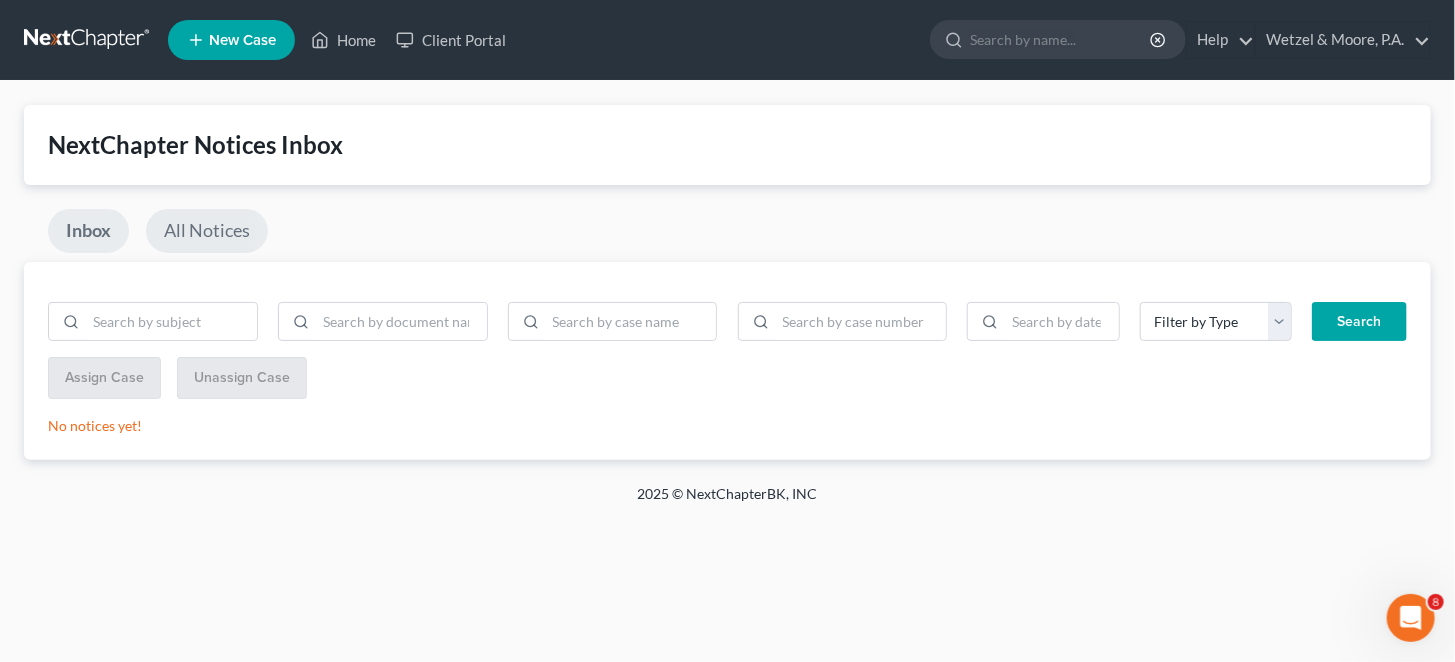 click on "All Notices" at bounding box center [207, 231] 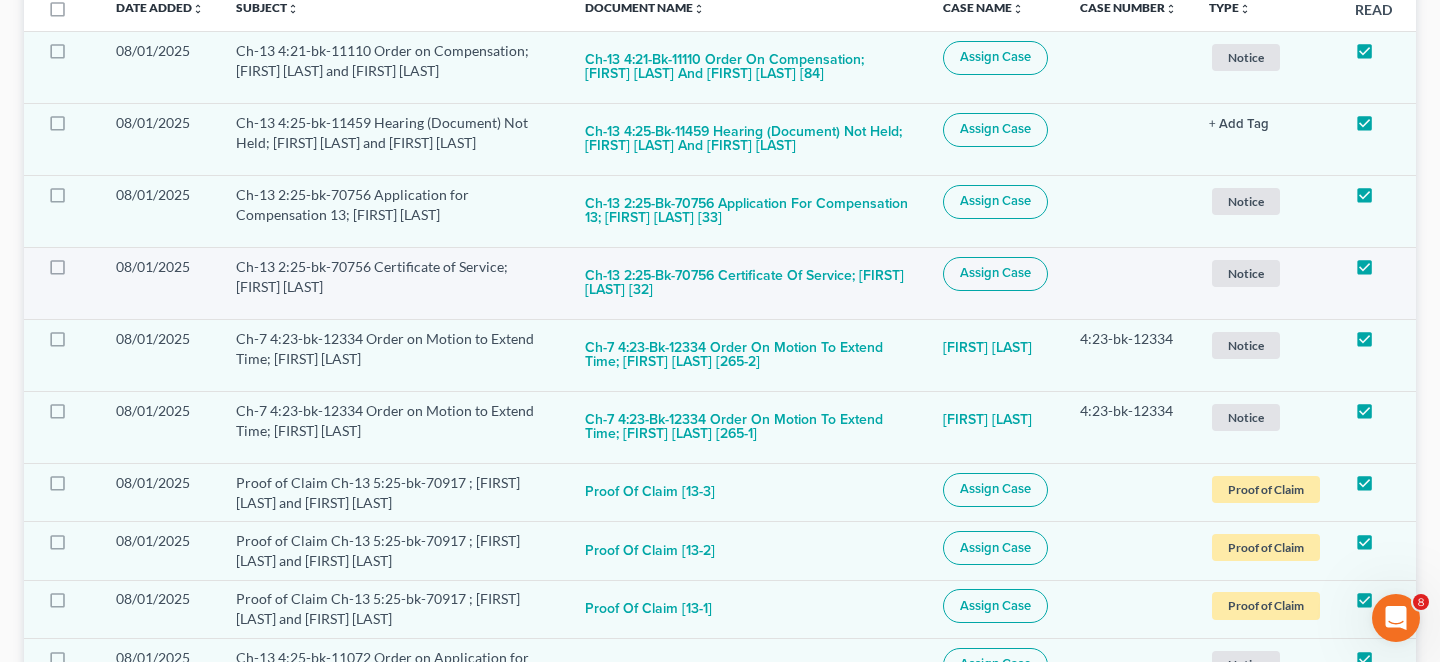 scroll, scrollTop: 466, scrollLeft: 0, axis: vertical 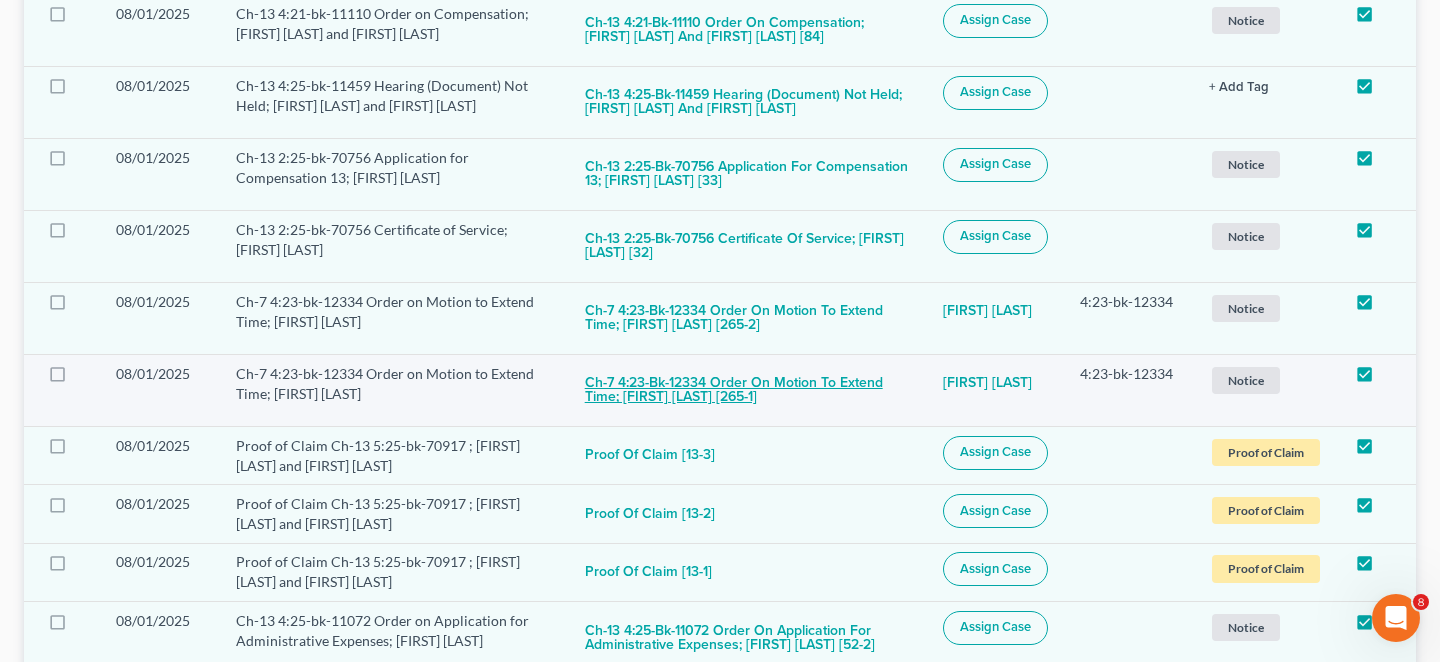 click on "Ch-7 4:23-bk-12334 Order on Motion to Extend Time; Don Tilton [265-1]" at bounding box center [748, 391] 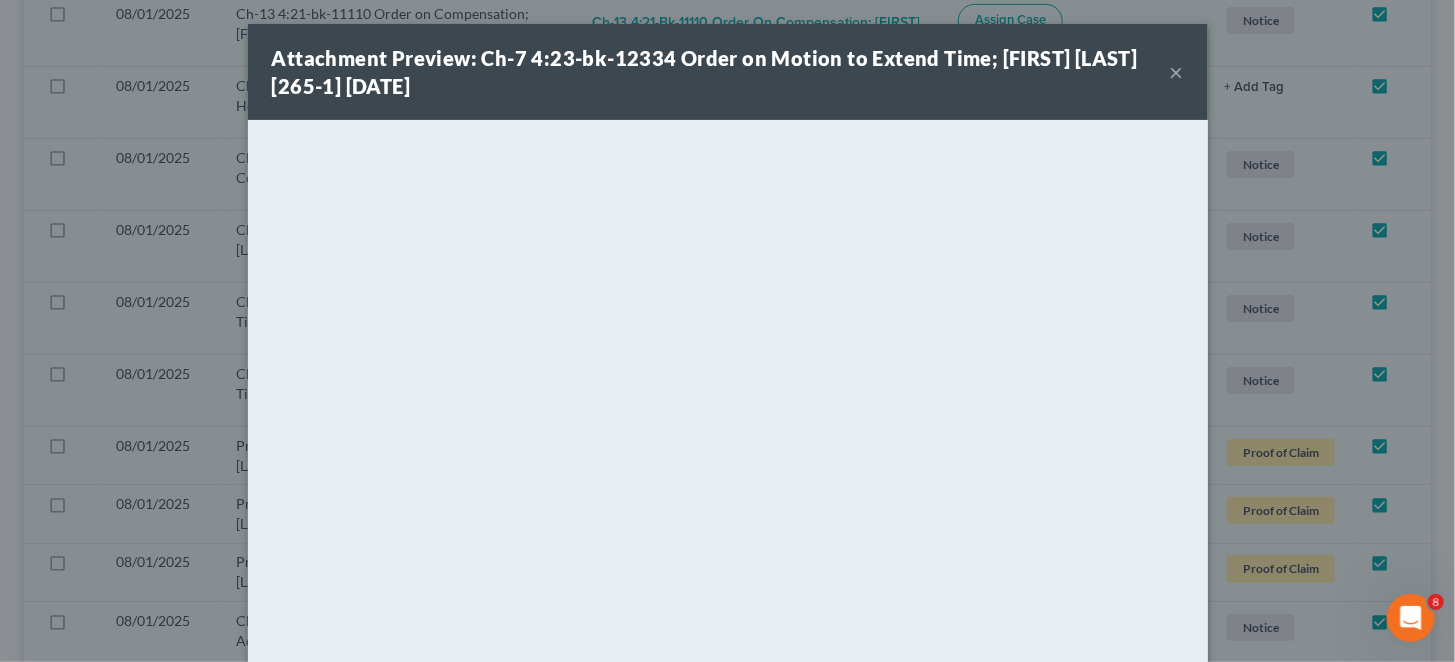 click on "×" at bounding box center (1177, 72) 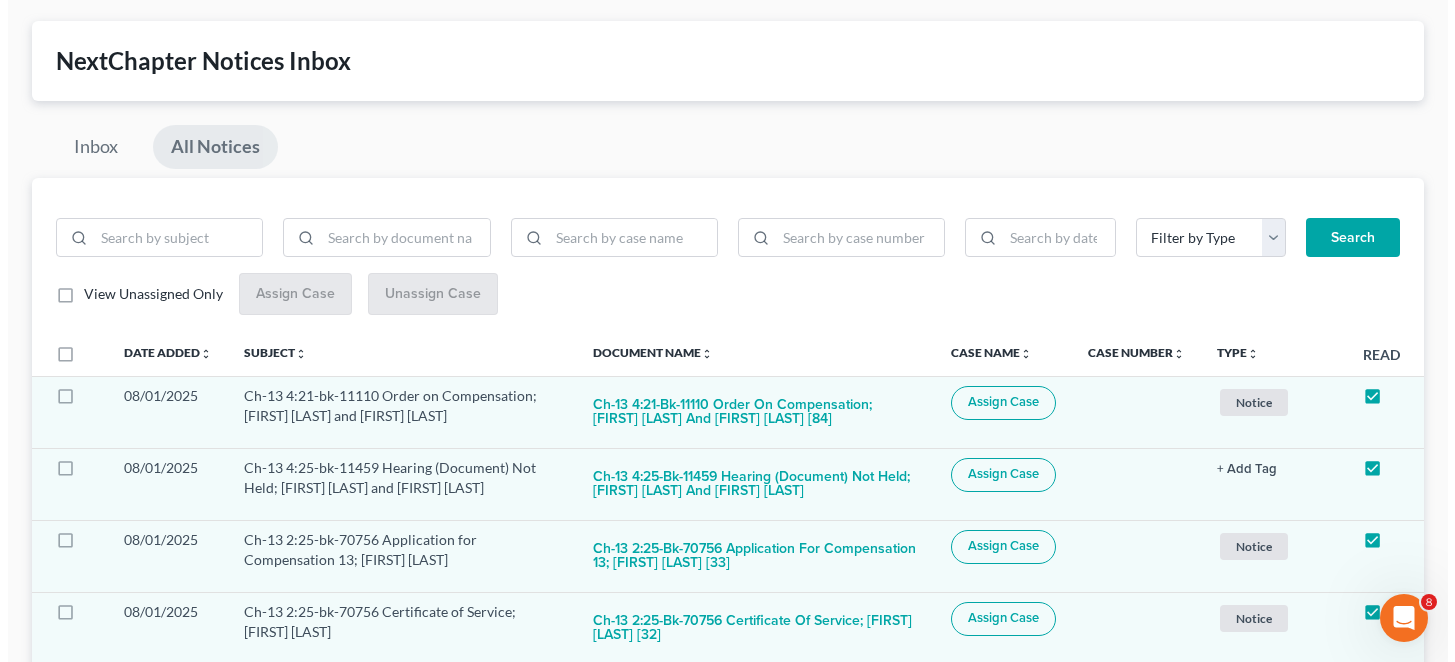 scroll, scrollTop: 0, scrollLeft: 0, axis: both 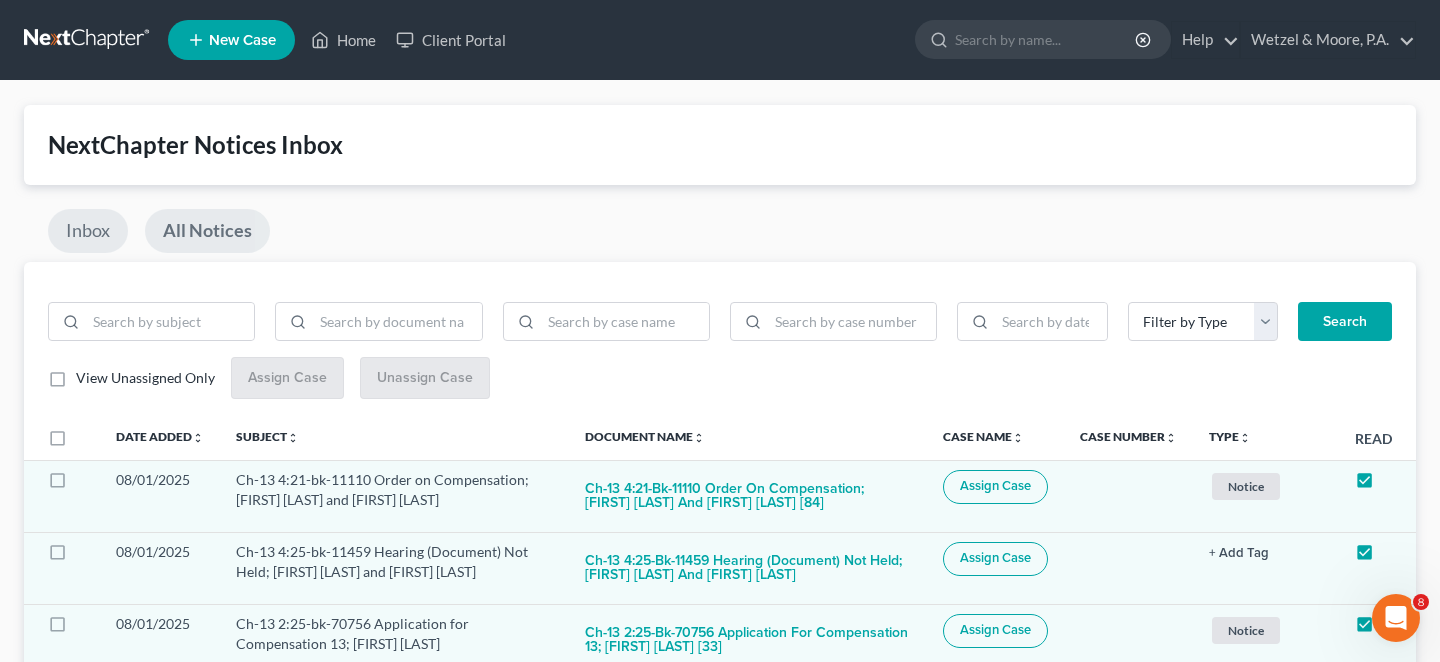 click on "Inbox" at bounding box center (88, 231) 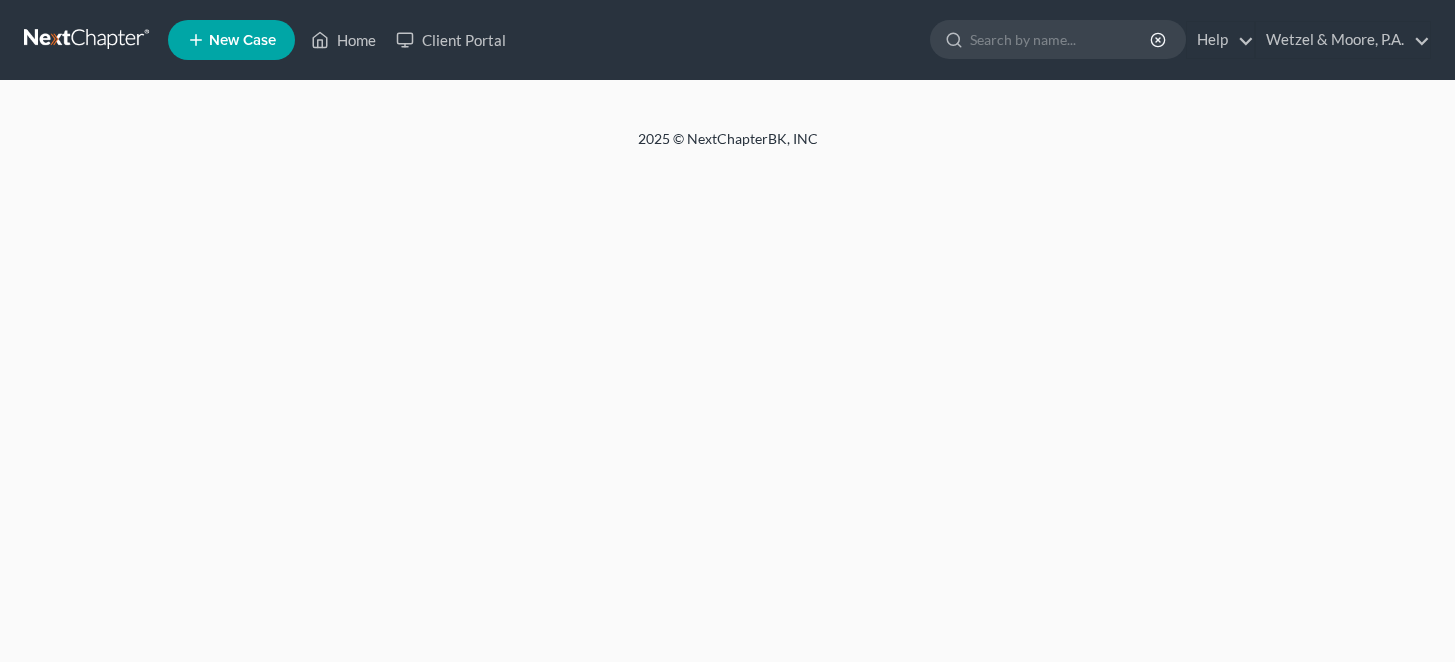 scroll, scrollTop: 0, scrollLeft: 0, axis: both 